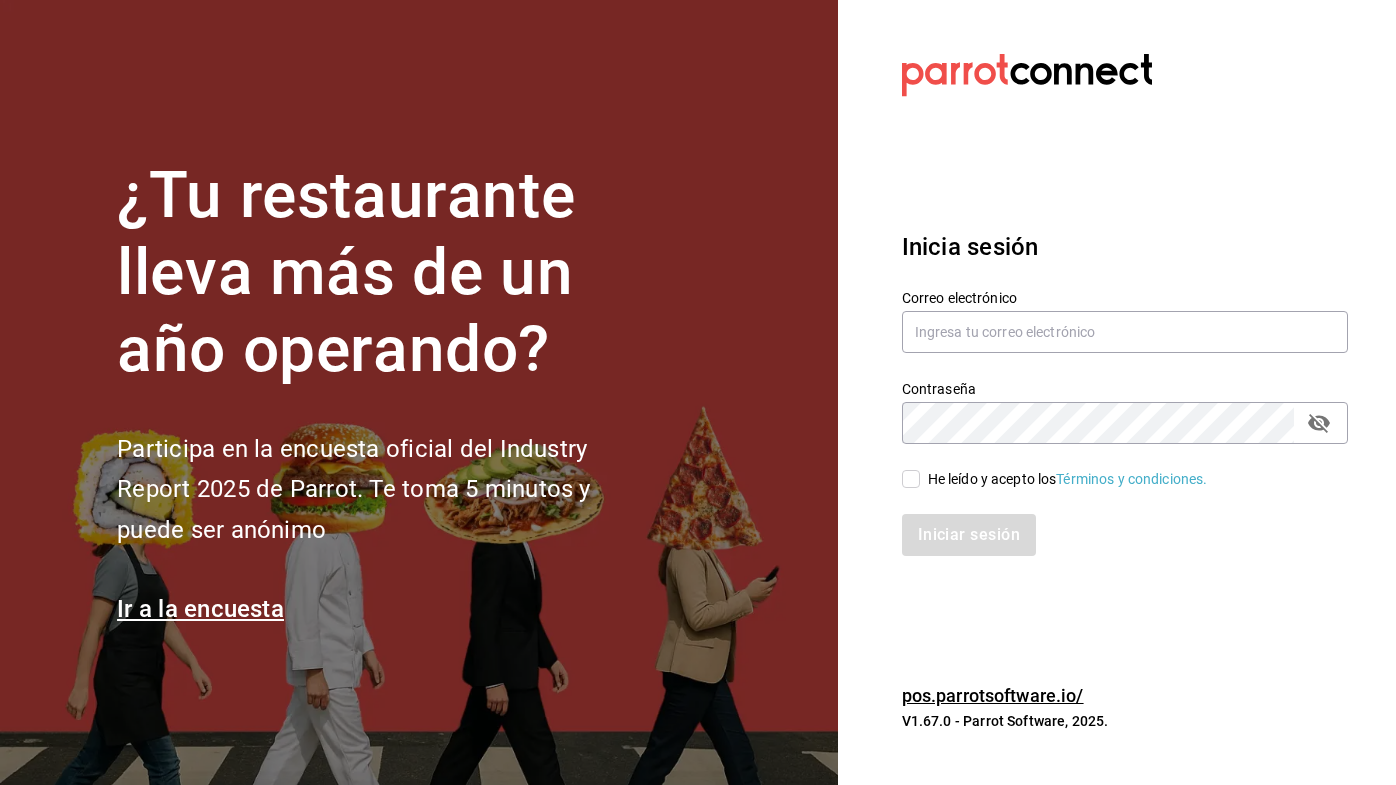 scroll, scrollTop: 0, scrollLeft: 0, axis: both 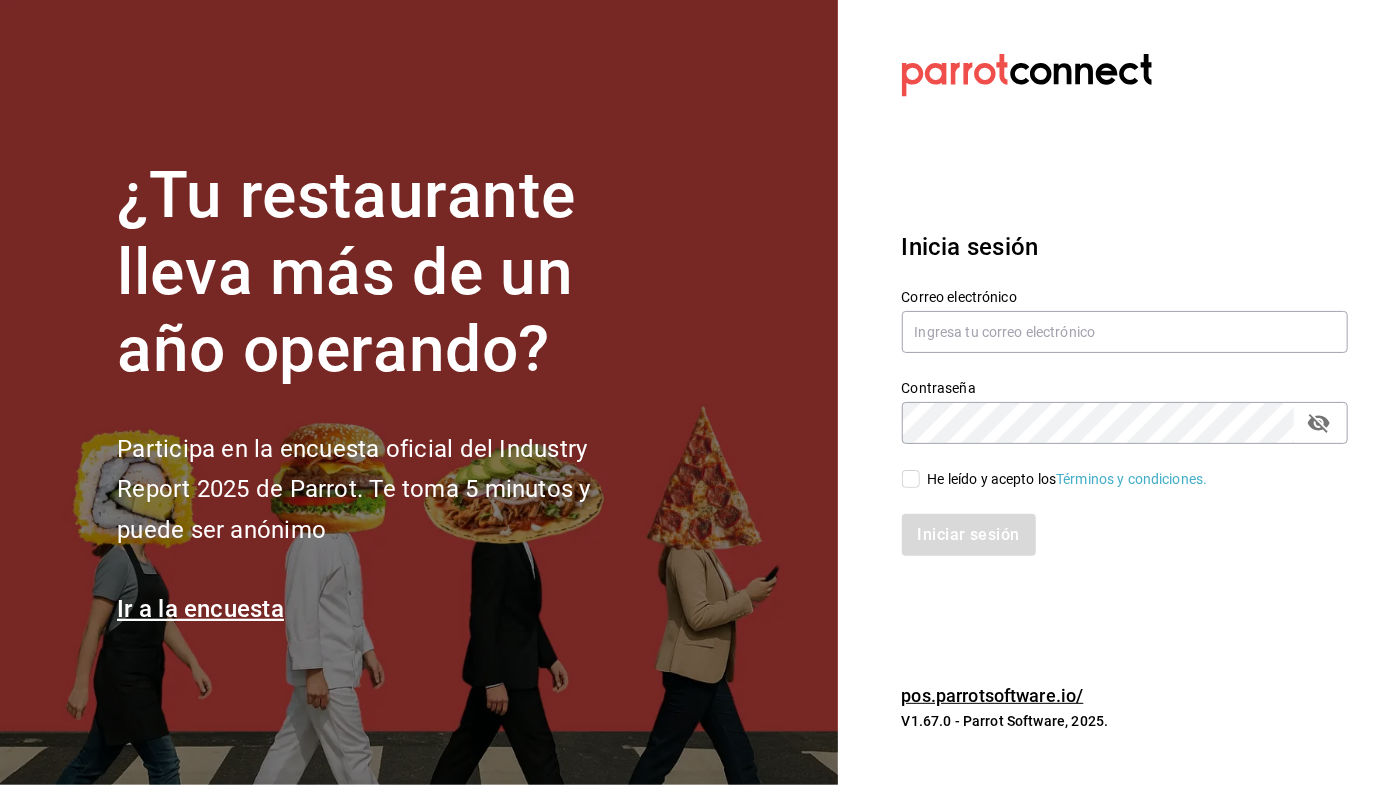 click on "Inicia sesión Correo electrónico Contraseña Contraseña He leído y acepto los  Términos y condiciones. Iniciar sesión" at bounding box center [1125, 392] 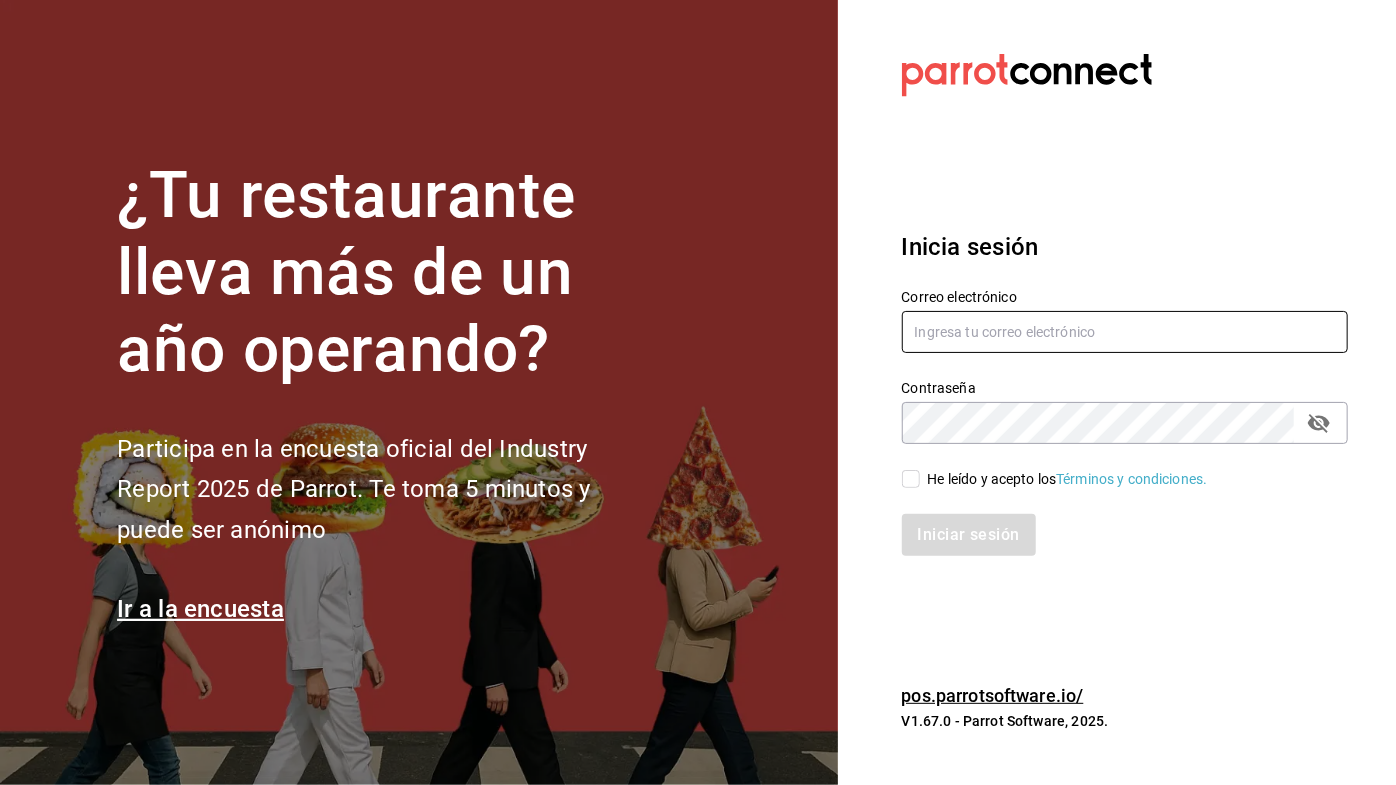 click at bounding box center (1125, 332) 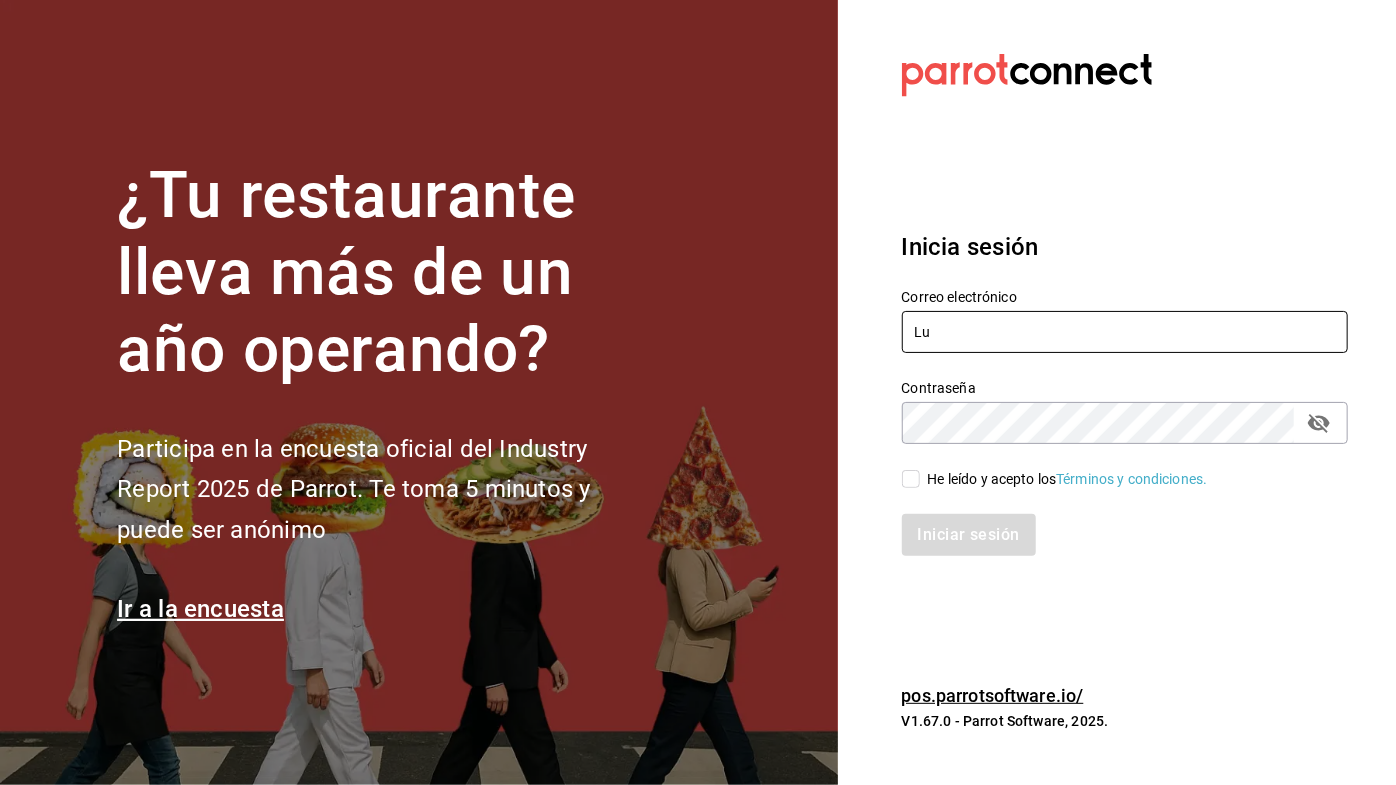 type on "Luz" 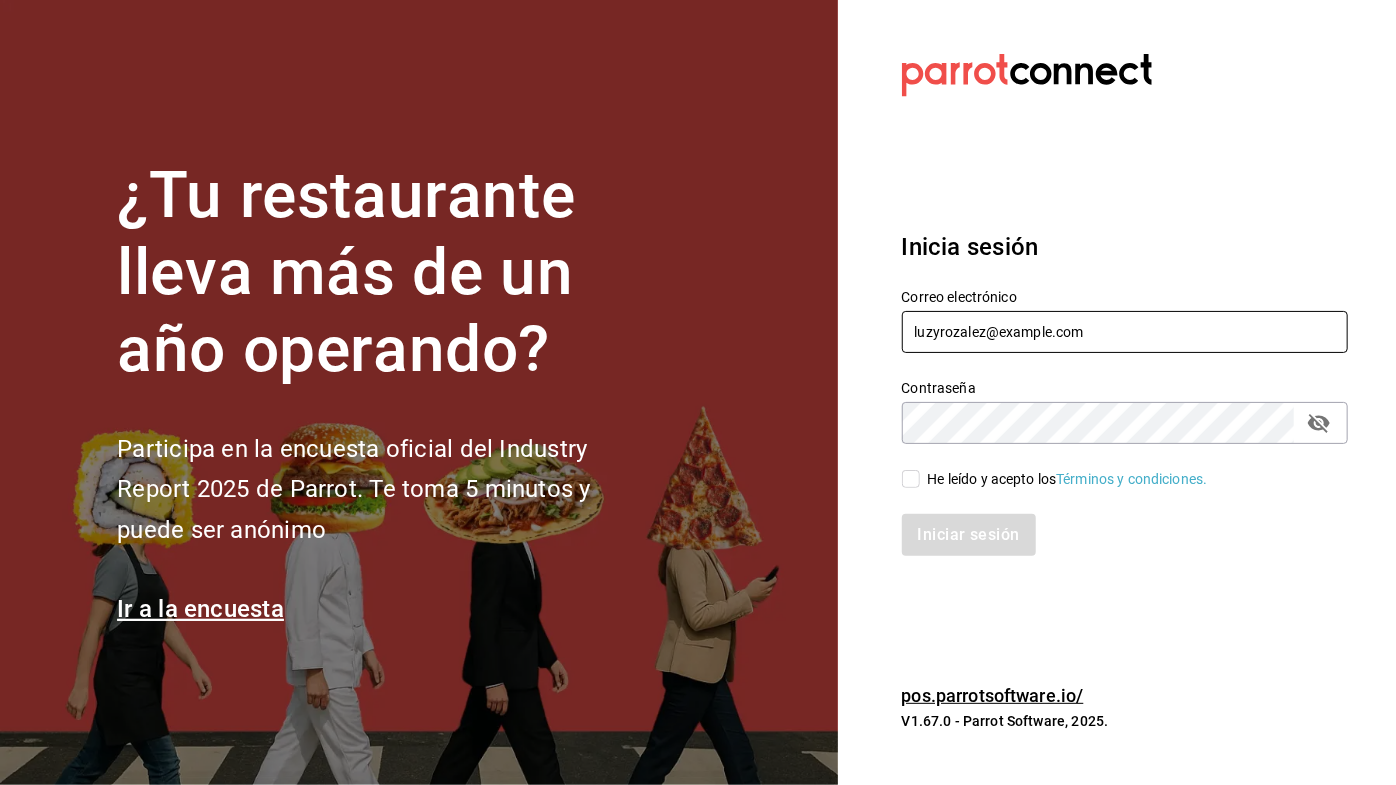 type on "luzyrozalez@gmail.com" 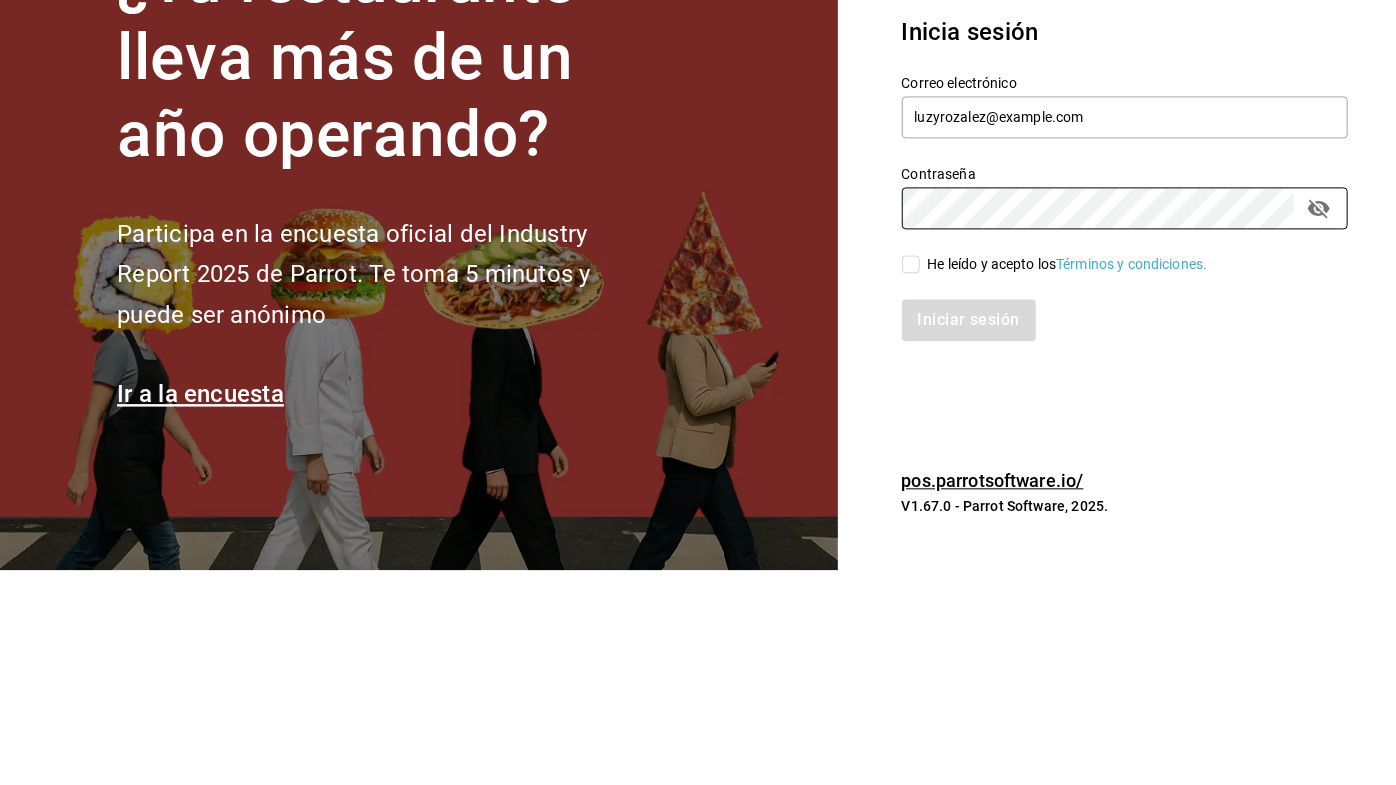click on "He leído y acepto los  Términos y condiciones." at bounding box center (911, 479) 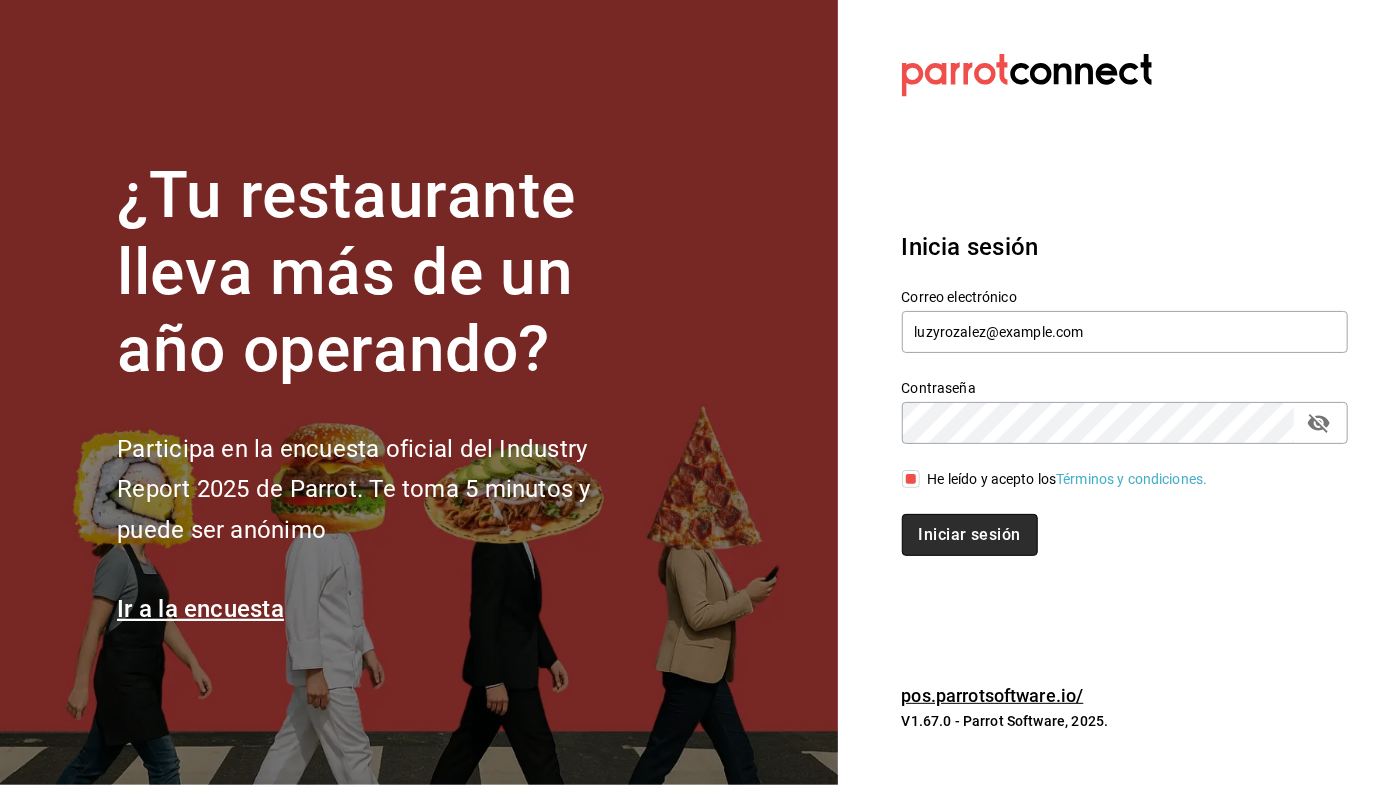 click on "Iniciar sesión" at bounding box center (970, 535) 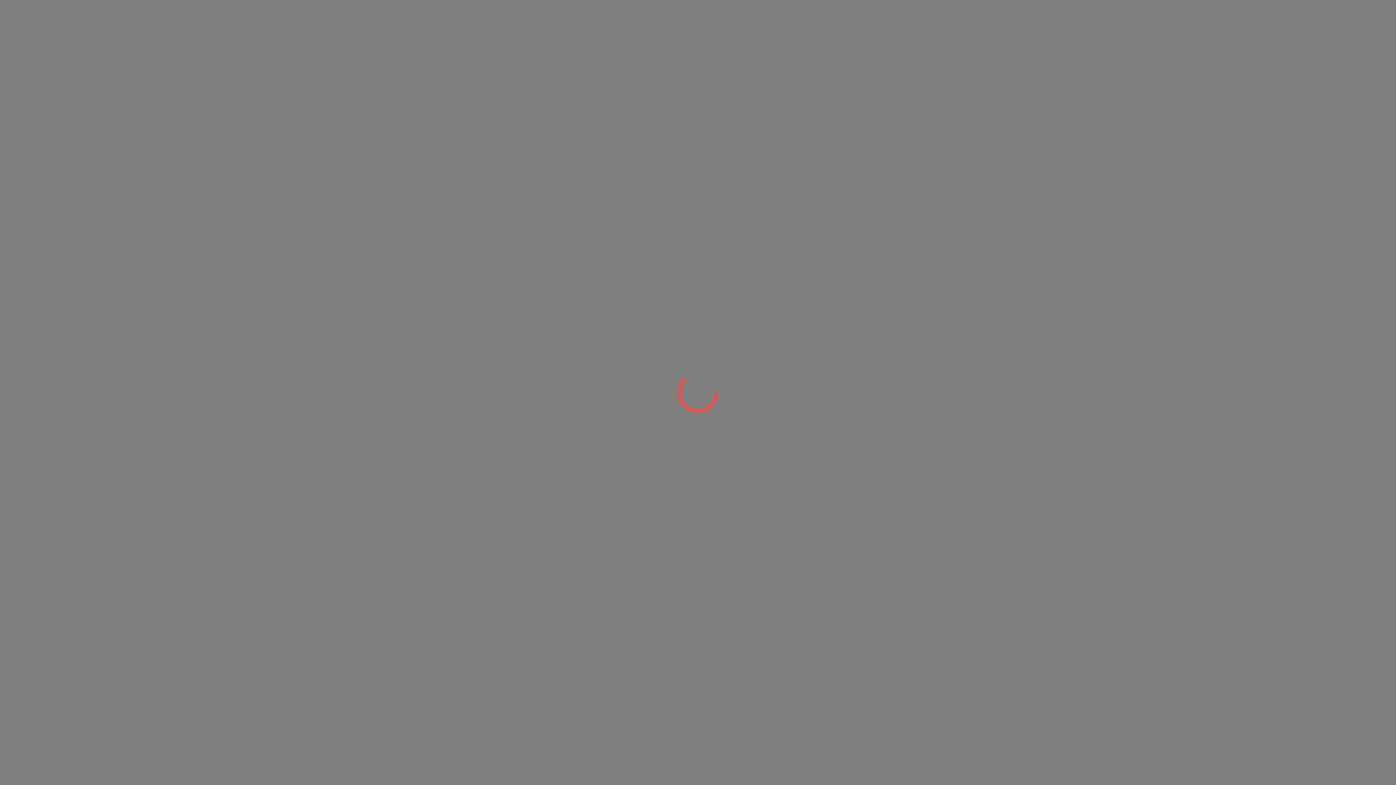 scroll, scrollTop: 0, scrollLeft: 0, axis: both 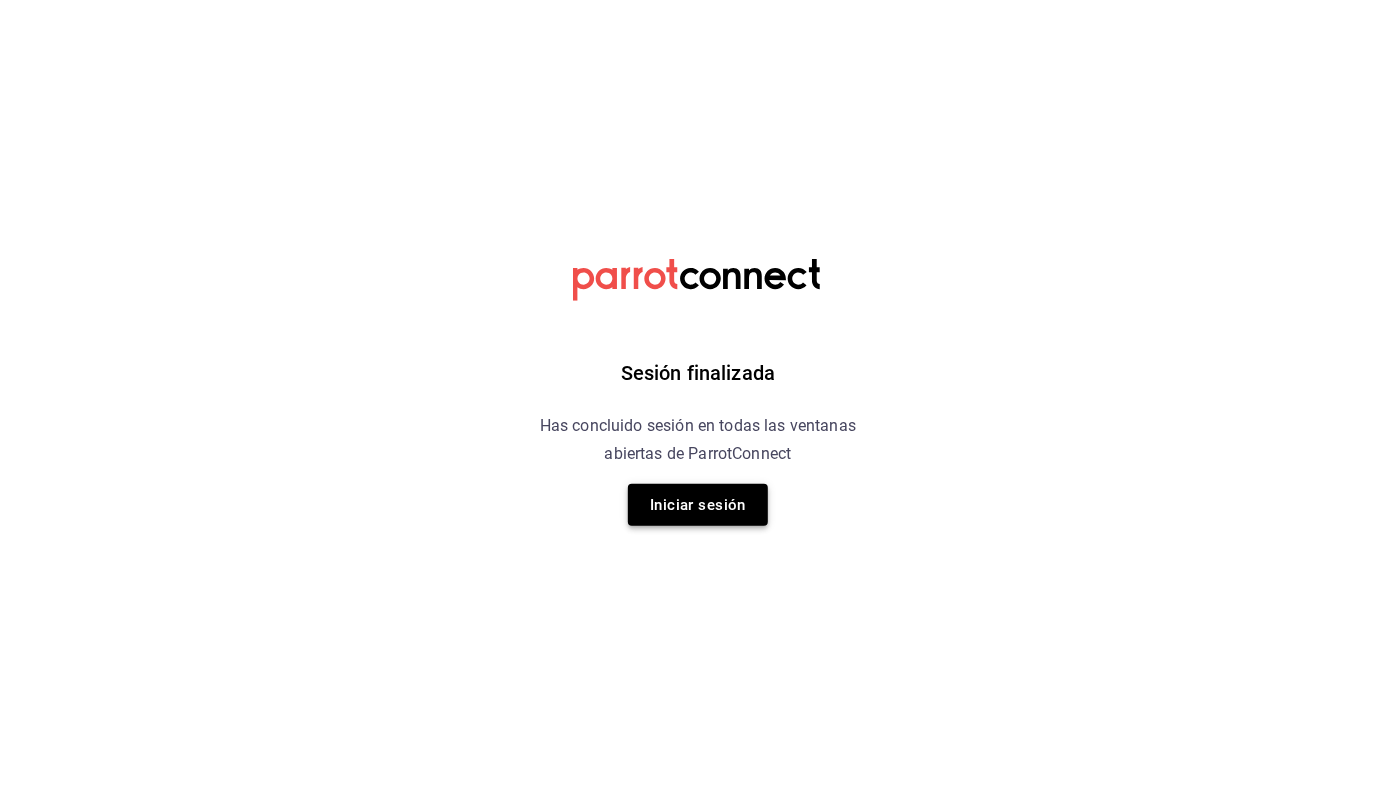 click on "Iniciar sesión" at bounding box center (698, 505) 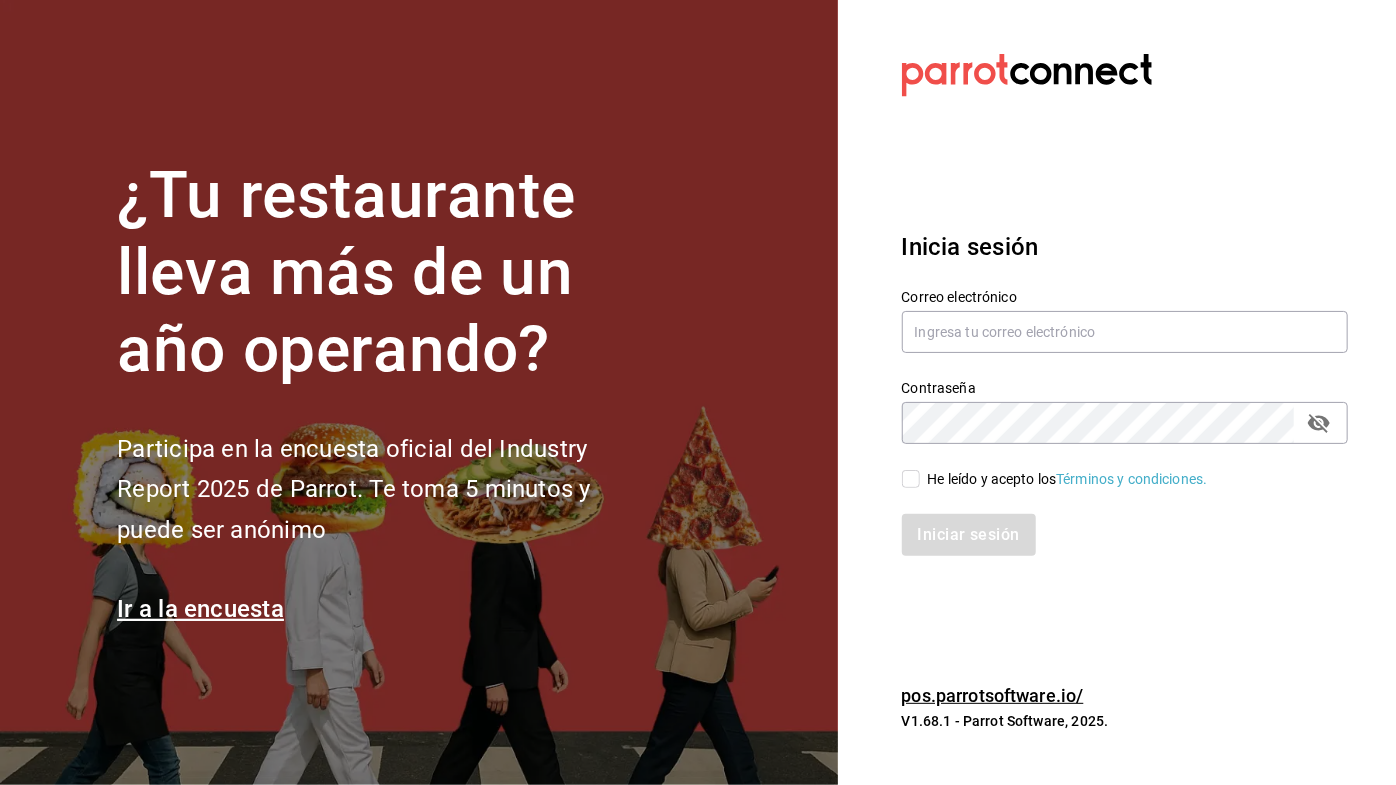 click on "¿Tu restaurante lleva más de un año operando? Participa en la encuesta oficial del Industry Report 2025 de Parrot. Te toma 5 minutos y puede ser anónimo Ir a la encuesta" at bounding box center [419, 392] 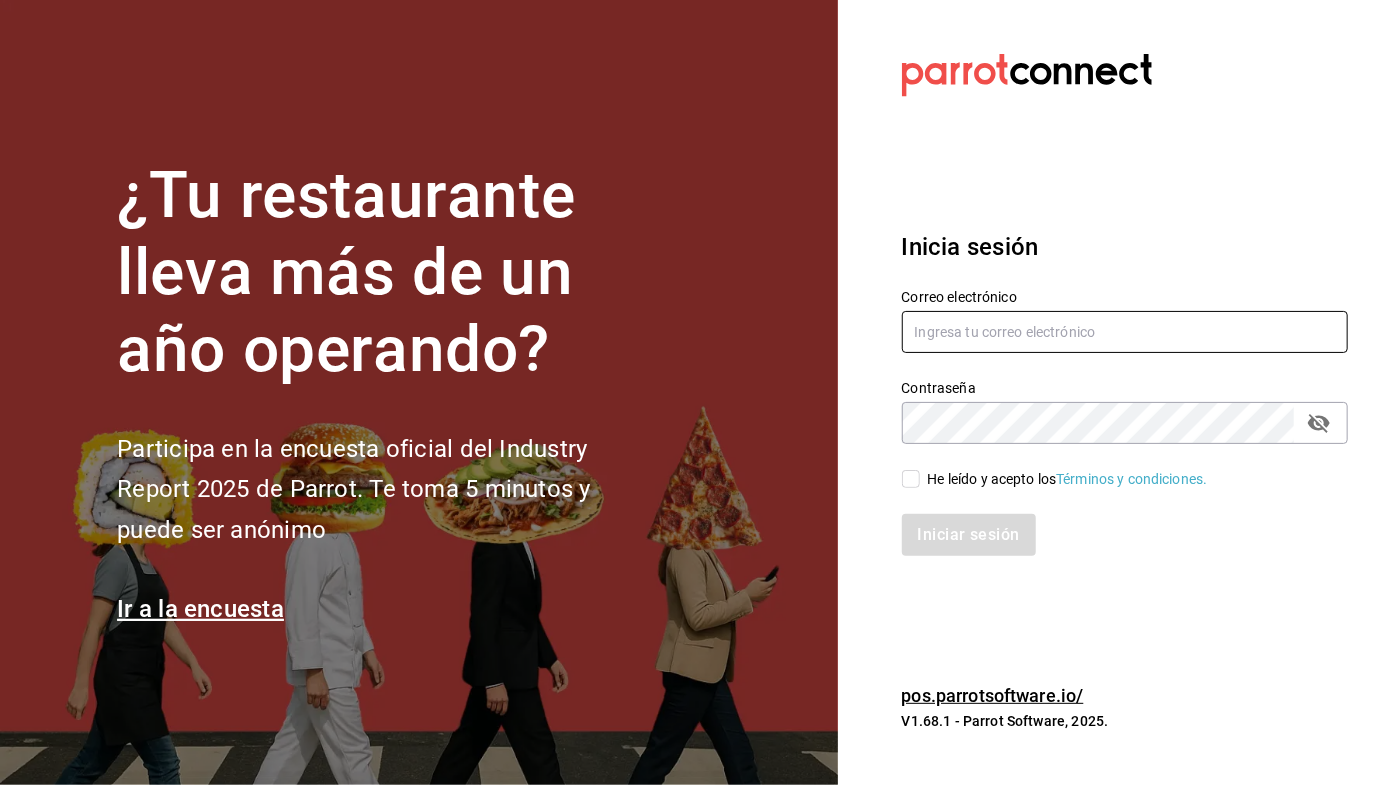 click at bounding box center (1125, 332) 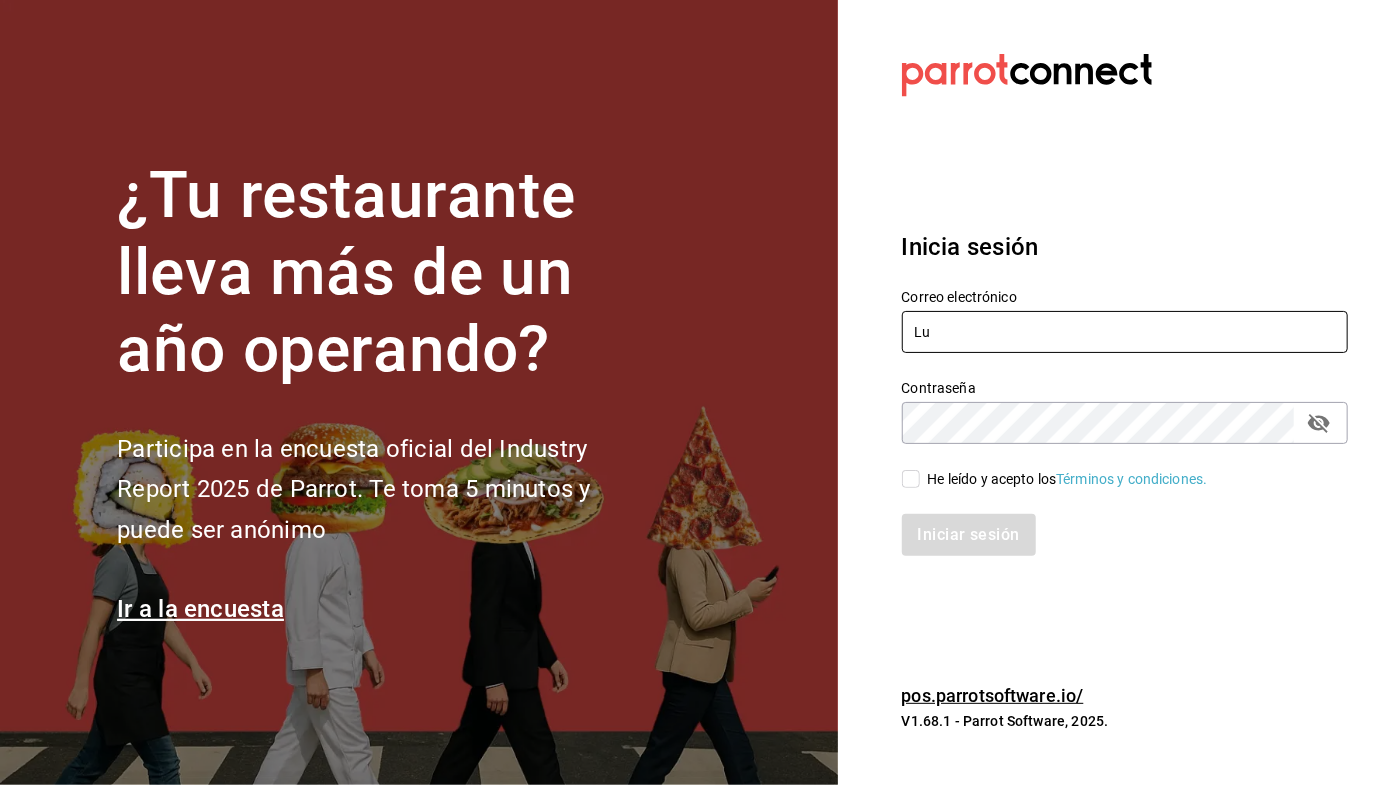 type on "[NAME]" 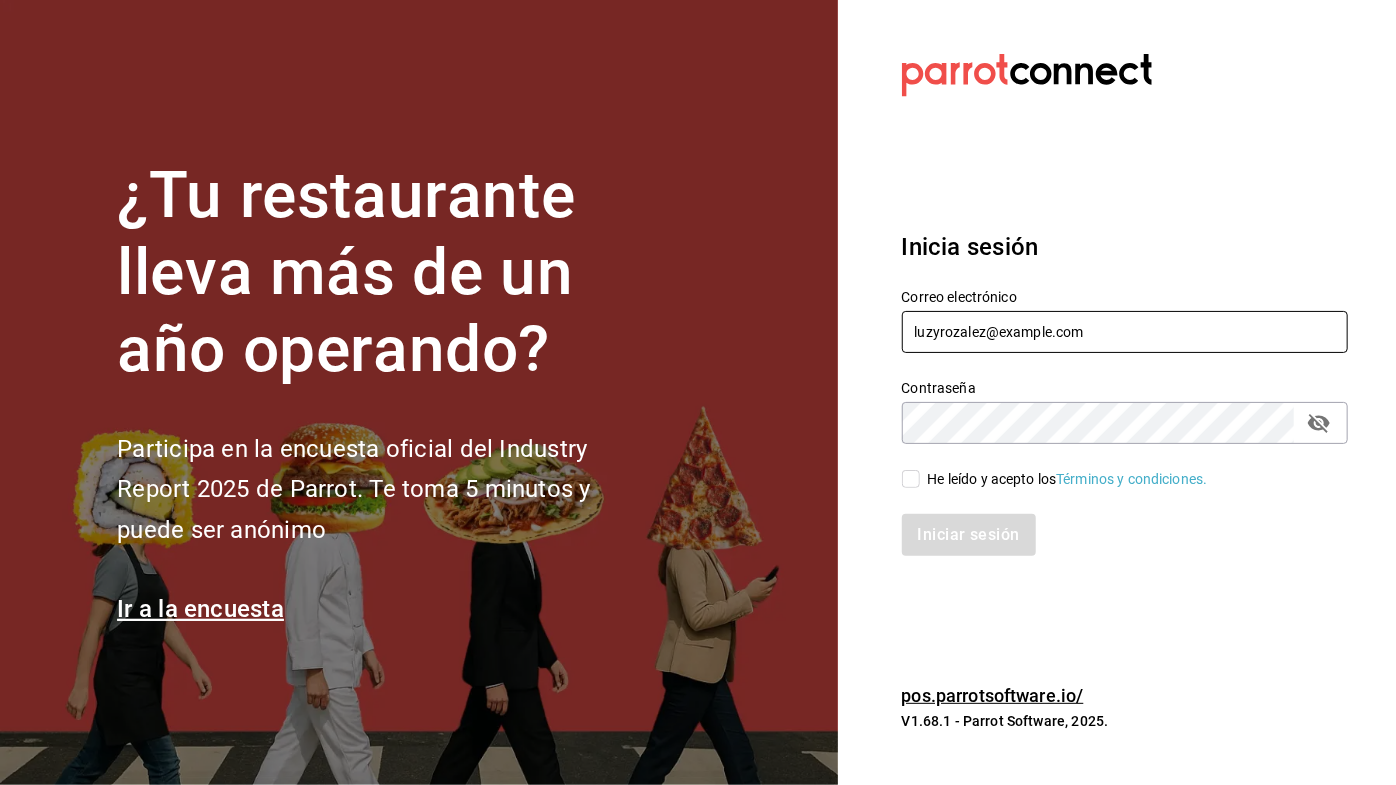 type on "luzyrozalez@example.com" 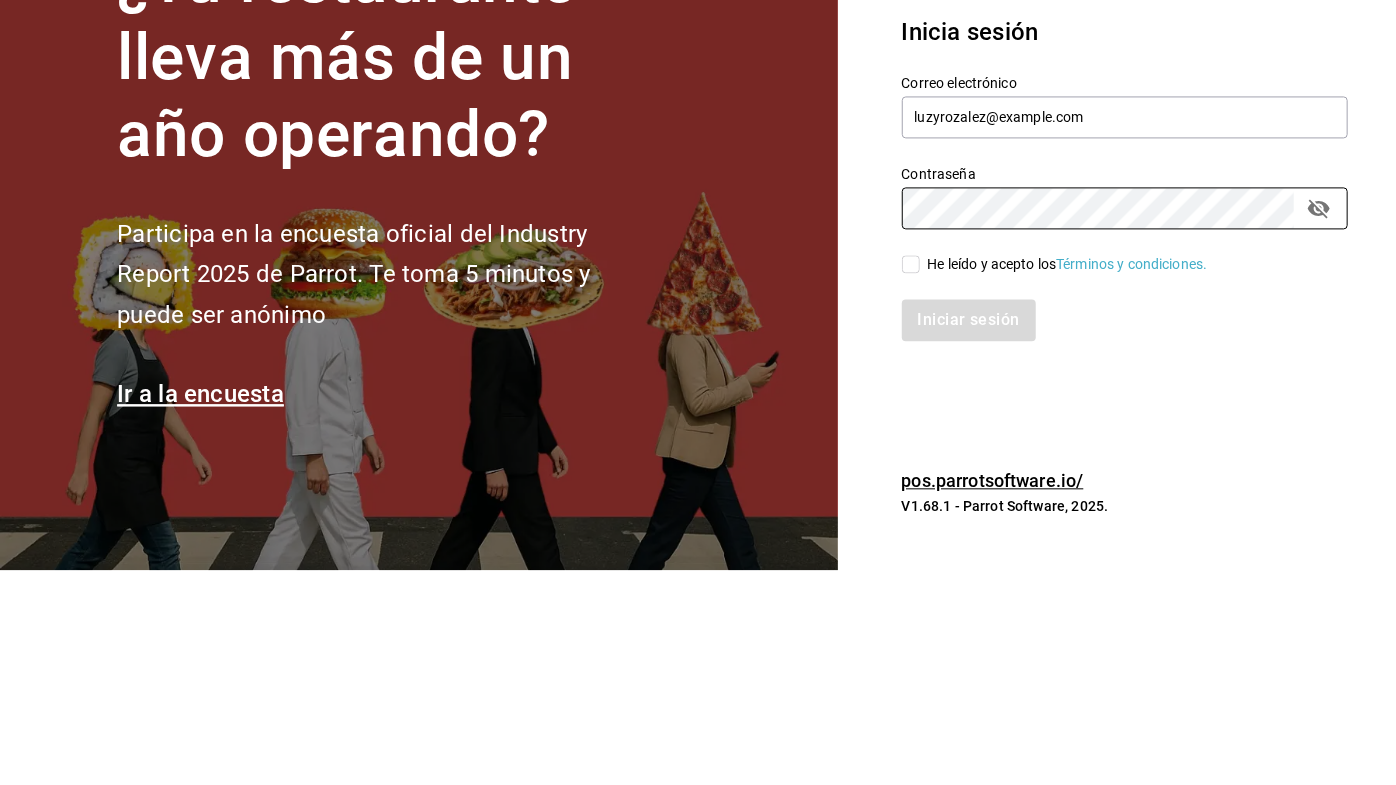 click on "He leído y acepto los  Términos y condiciones." at bounding box center (911, 479) 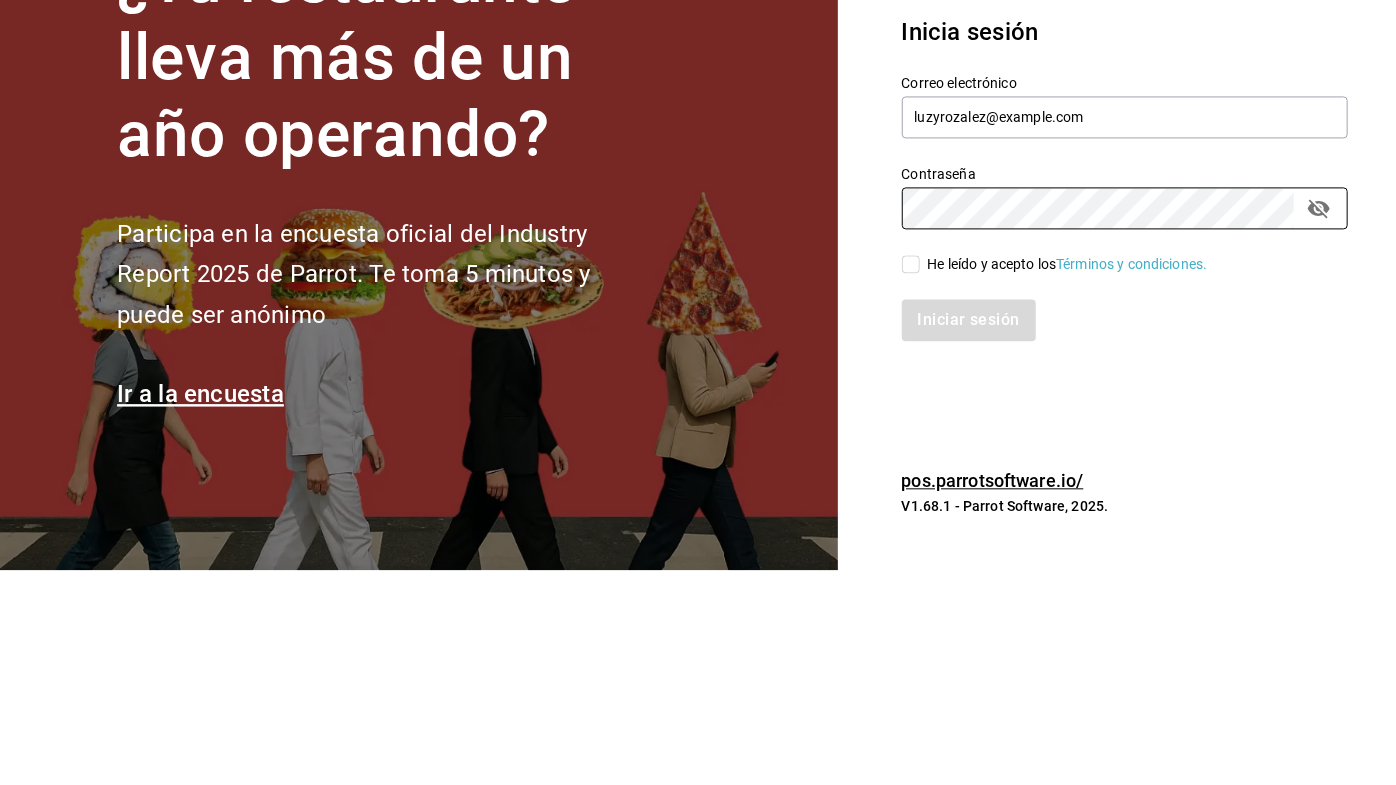 checkbox on "true" 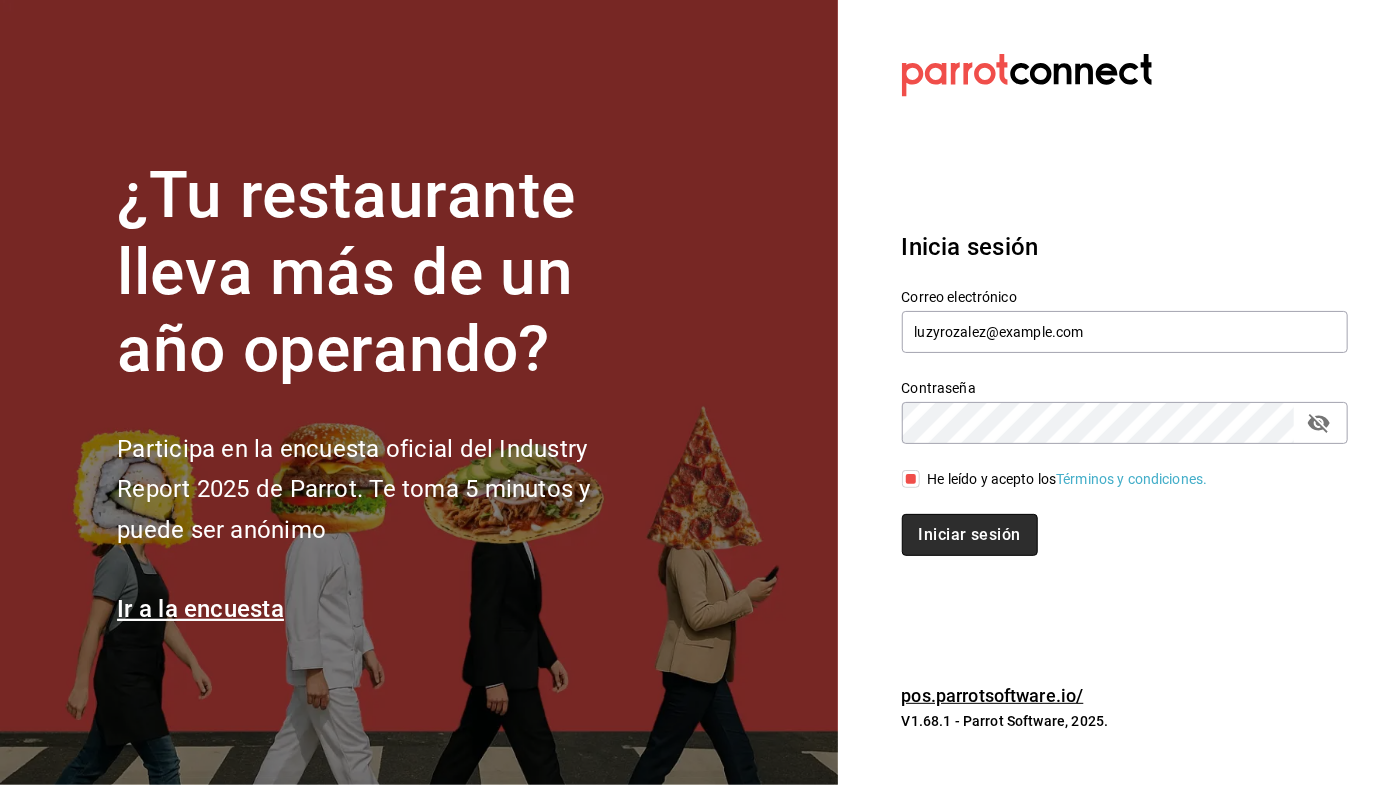 click on "Iniciar sesión" at bounding box center (970, 535) 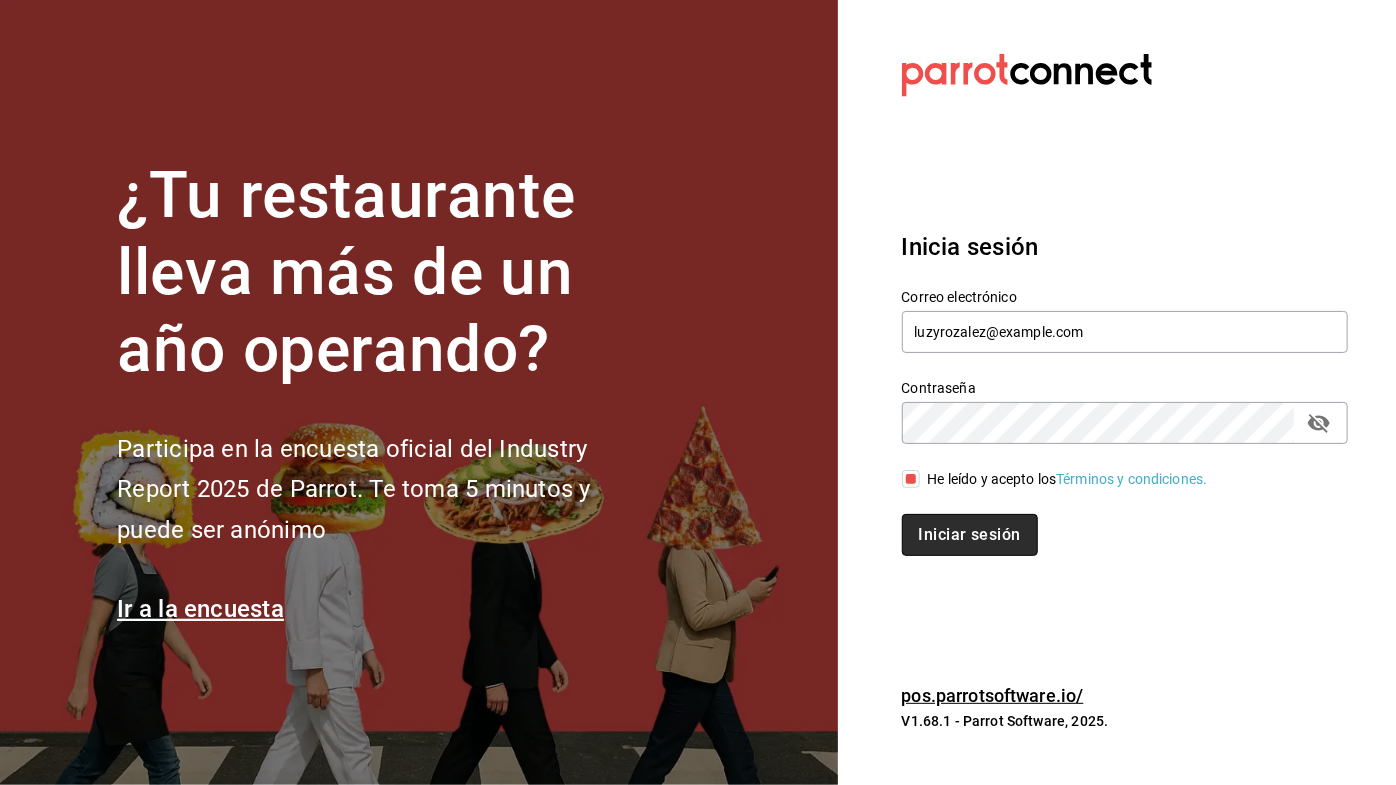 click on "Iniciar sesión" at bounding box center [970, 535] 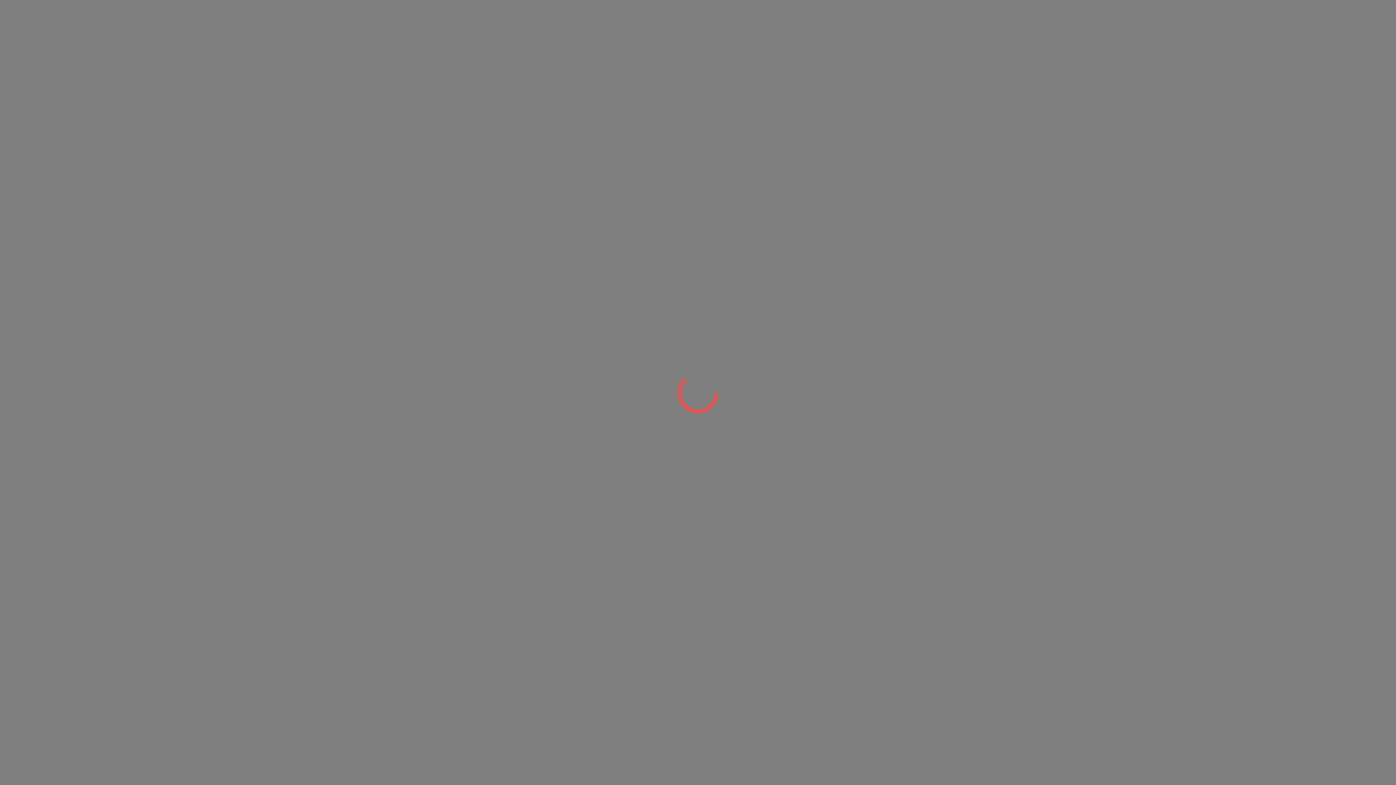 scroll, scrollTop: 0, scrollLeft: 0, axis: both 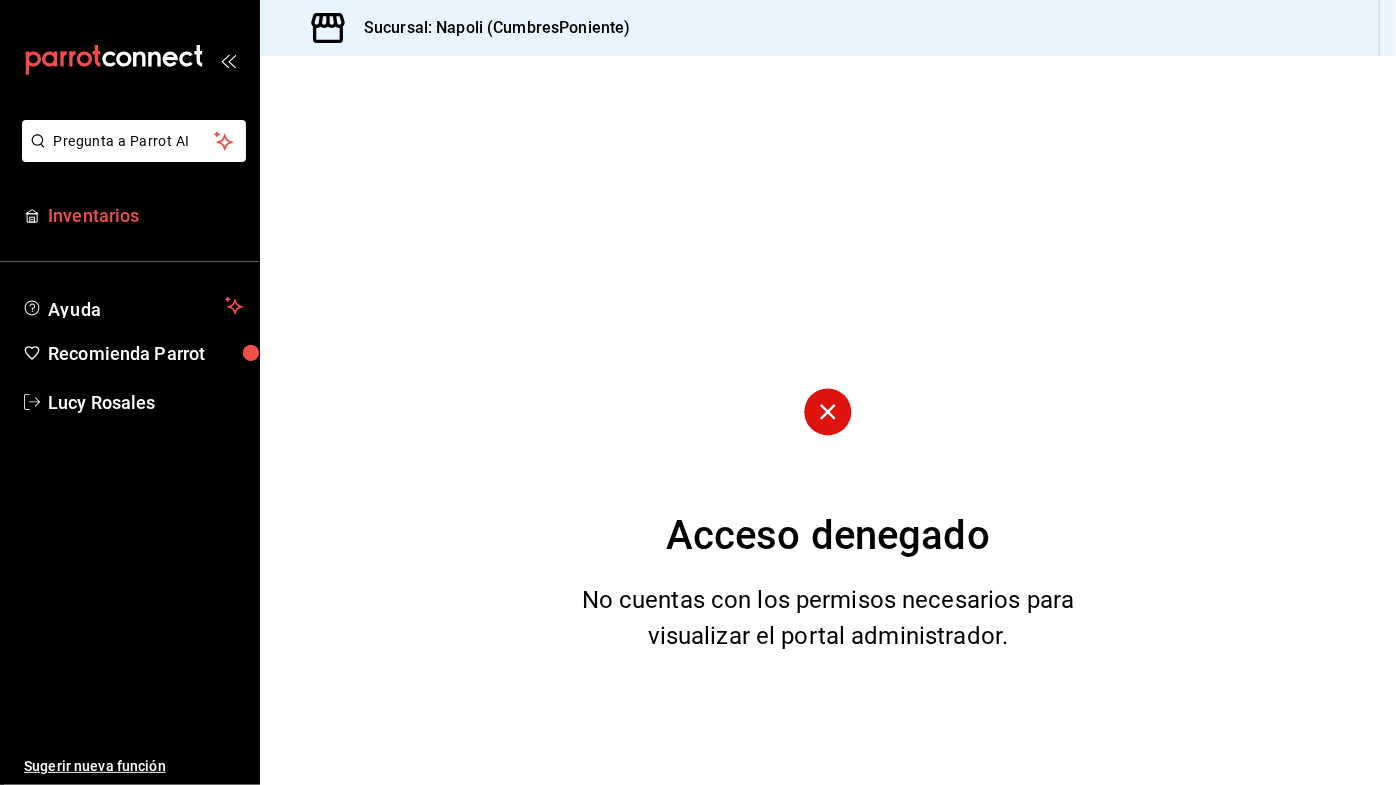 click on "Inventarios" at bounding box center [145, 215] 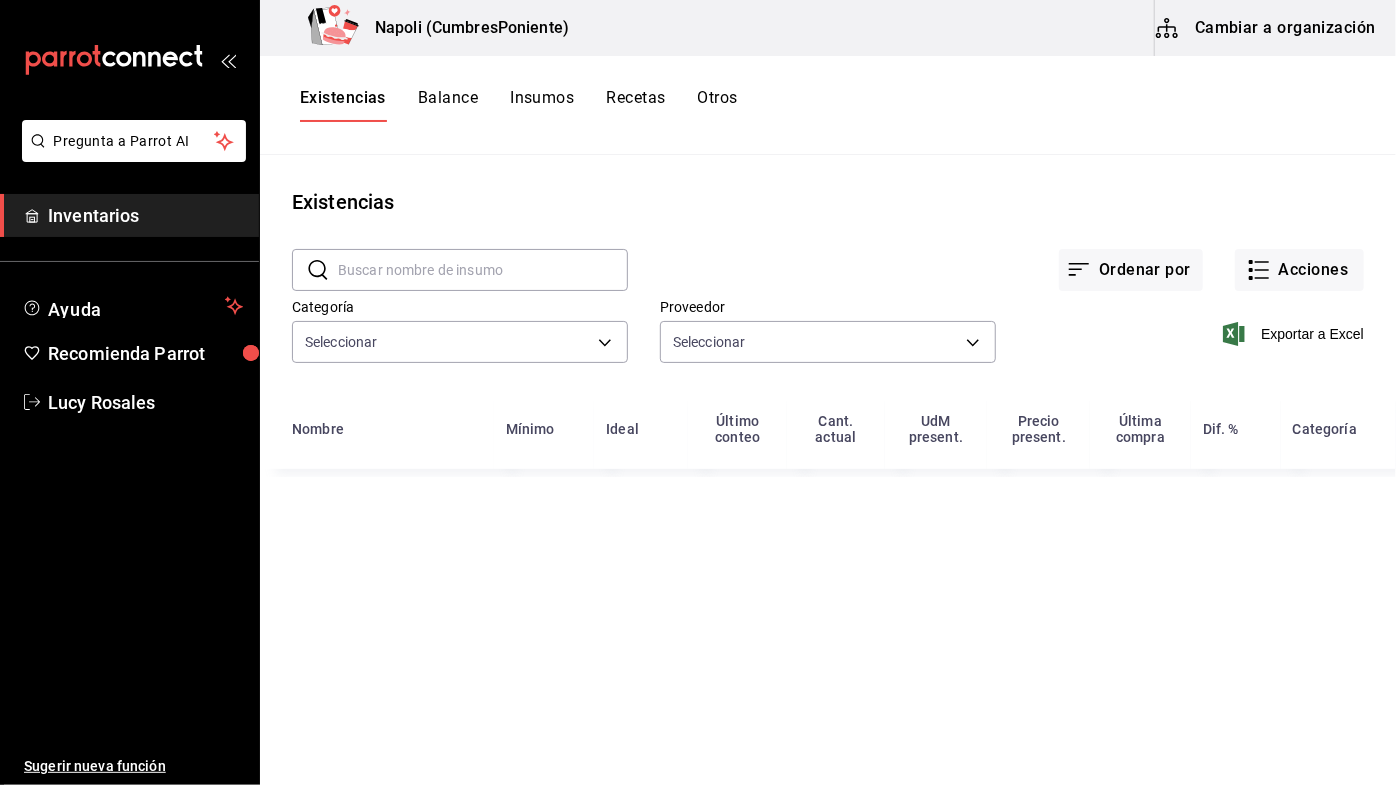 type on "0862b564-0f4e-4838-96f7-a0cfb550234f,9e74ae74-5793-4c6d-bb76-c101d78a7afa,b0e36038-af9e-4d74-a32e-4b775b08248b,18934850-1d26-479f-91e8-18949d46533a,0cb00f81-a957-4d22-89e5-275f2062d10a" 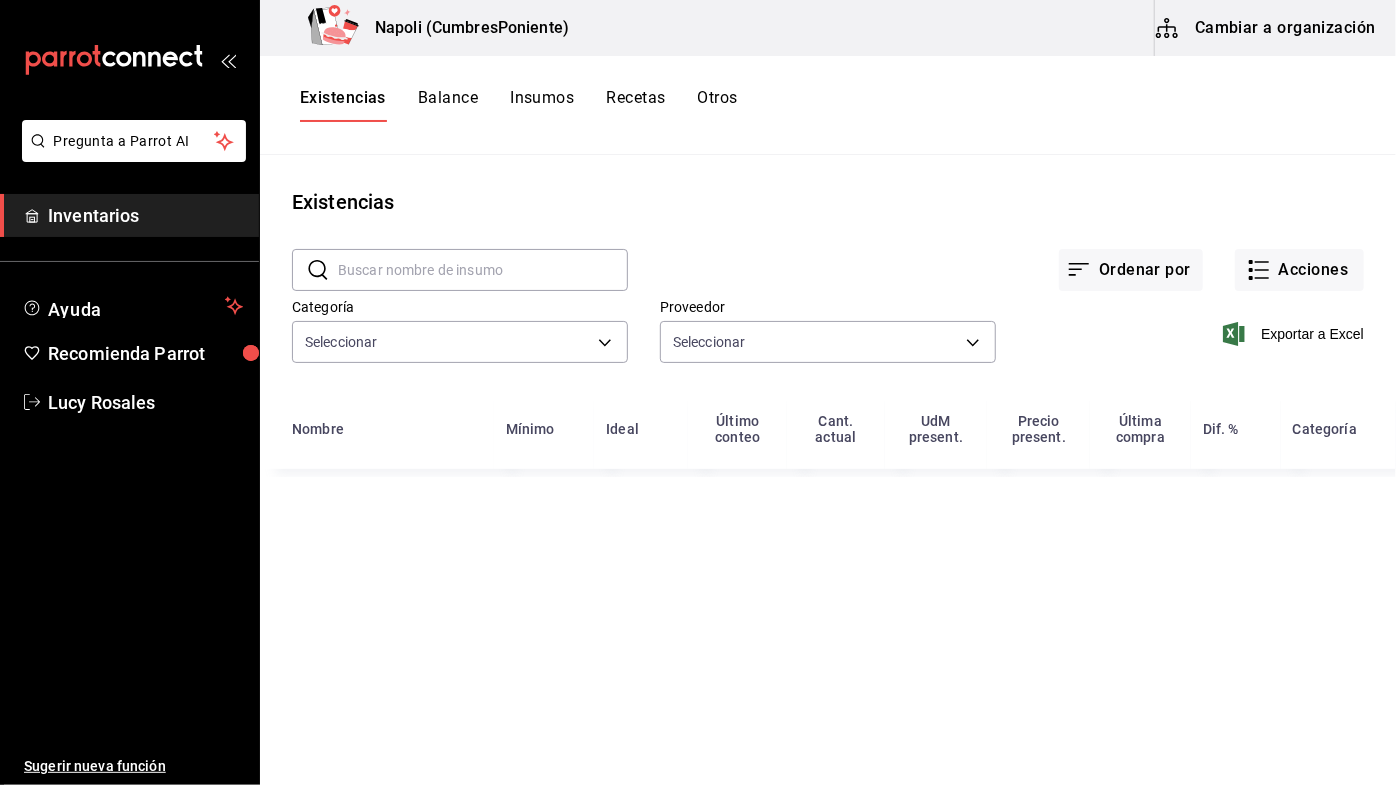 type on "20dab52d-5566-43c6-9ccf-f51c7596d89a,da2fa7ef-c352-4884-b156-86e4ee9c2e46,843244f5-125a-4453-b4a0-4568c15a41fb,a2f814bc-5869-4d81-98ac-03d3b1694240,ee8d9030-5e12-41b0-b238-cfe5760cc181,c79ff9d8-8f6c-4814-bfd6-1c81d7e804f1,619098a9-bd18-4cbe-a839-e39c6596db91,d6183bc2-0c94-4469-920d-bde456d68089,297da1de-2487-48f5-9e1b-f813c29ab2ab,8bbbf040-4be4-464d-a164-6baf154bd563,05b4ca23-b36a-46a1-ac6b-e80d2dc61e96,f1ade452-a974-43ea-9b98-6755d1243cd9,f09327f8-4c41-4679-ba5a-c4fdb900725a" 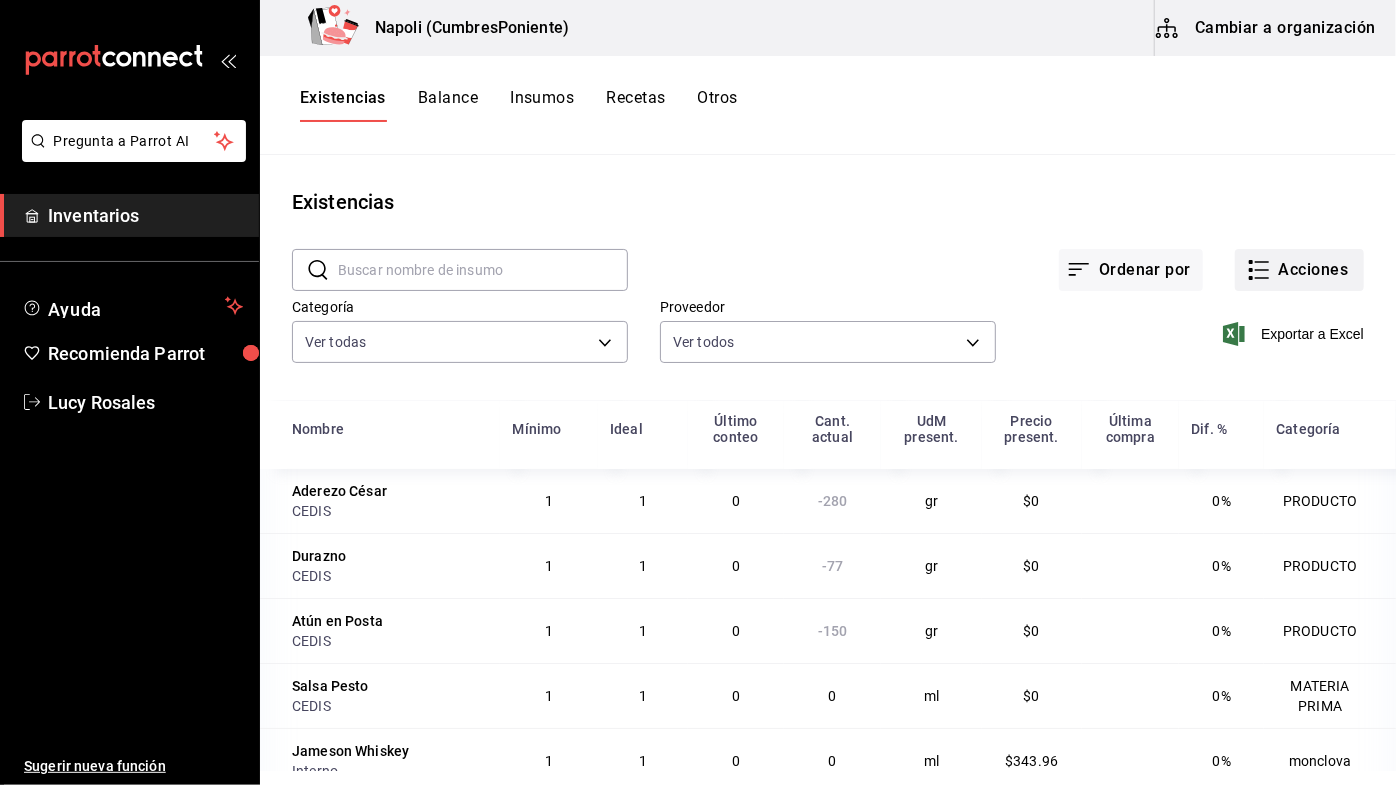 click 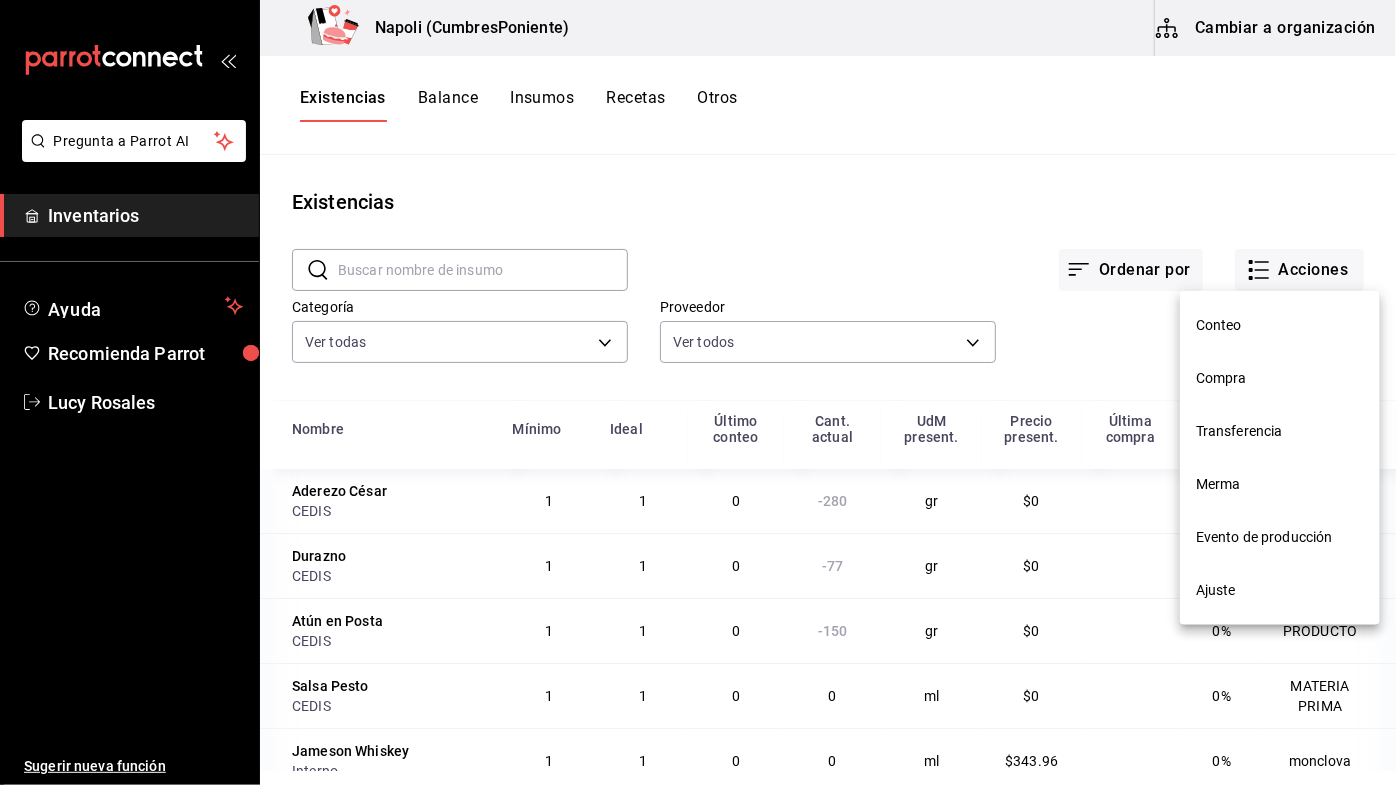 click on "Compra" at bounding box center (1280, 378) 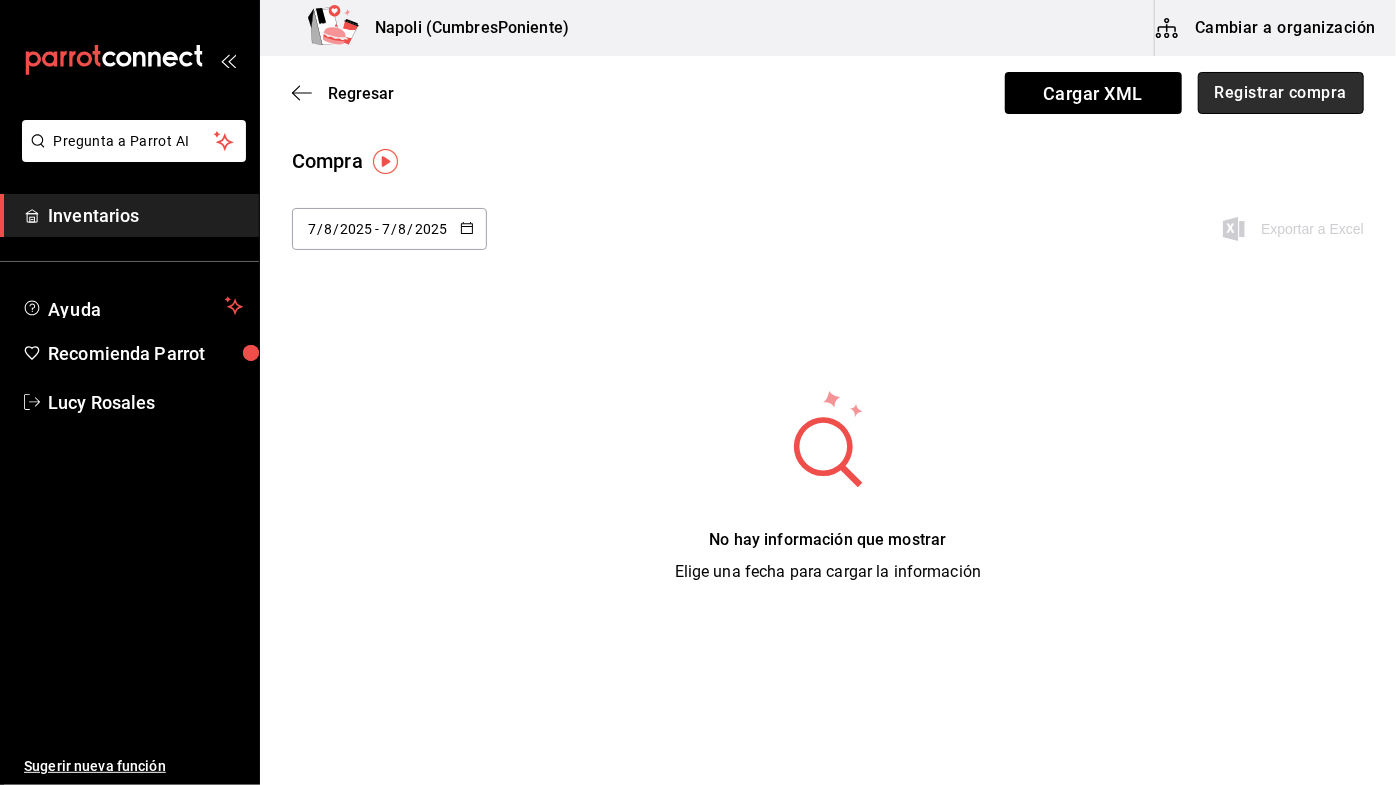 click on "Registrar compra" at bounding box center (1281, 93) 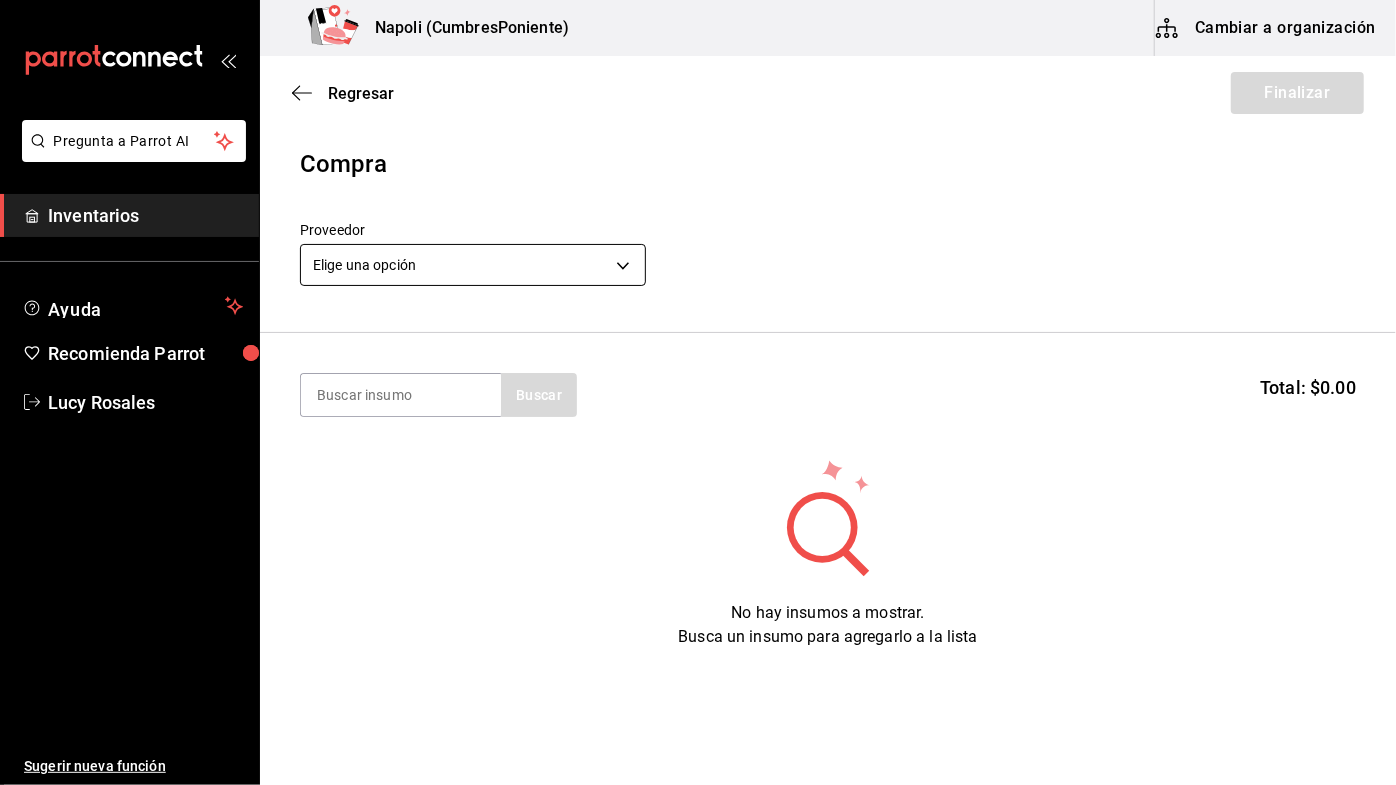 click on "Pregunta a Parrot AI Inventarios   Ayuda Recomienda Parrot   Lucy Rosales   Sugerir nueva función   Napoli (CumbresPoniente) Cambiar a organización Regresar Finalizar Compra Proveedor Elige una opción default Buscar Total: $0.00 No hay insumos a mostrar. Busca un insumo para agregarlo a la lista GANA 1 MES GRATIS EN TU SUSCRIPCIÓN AQUÍ ¿Recuerdas cómo empezó tu restaurante?
Hoy puedes ayudar a un colega a tener el mismo cambio que tú viviste.
Recomienda Parrot directamente desde tu Portal Administrador.
Es fácil y rápido.
🎁 Por cada restaurante que se una, ganas 1 mes gratis. Ver video tutorial Ir a video Pregunta a Parrot AI Inventarios   Ayuda Recomienda Parrot   Lucy Rosales   Sugerir nueva función   Editar Eliminar Visitar centro de ayuda (81) 2046 6363 soporte@parrotsoftware.io Visitar centro de ayuda (81) 2046 6363 soporte@parrotsoftware.io" at bounding box center [698, 336] 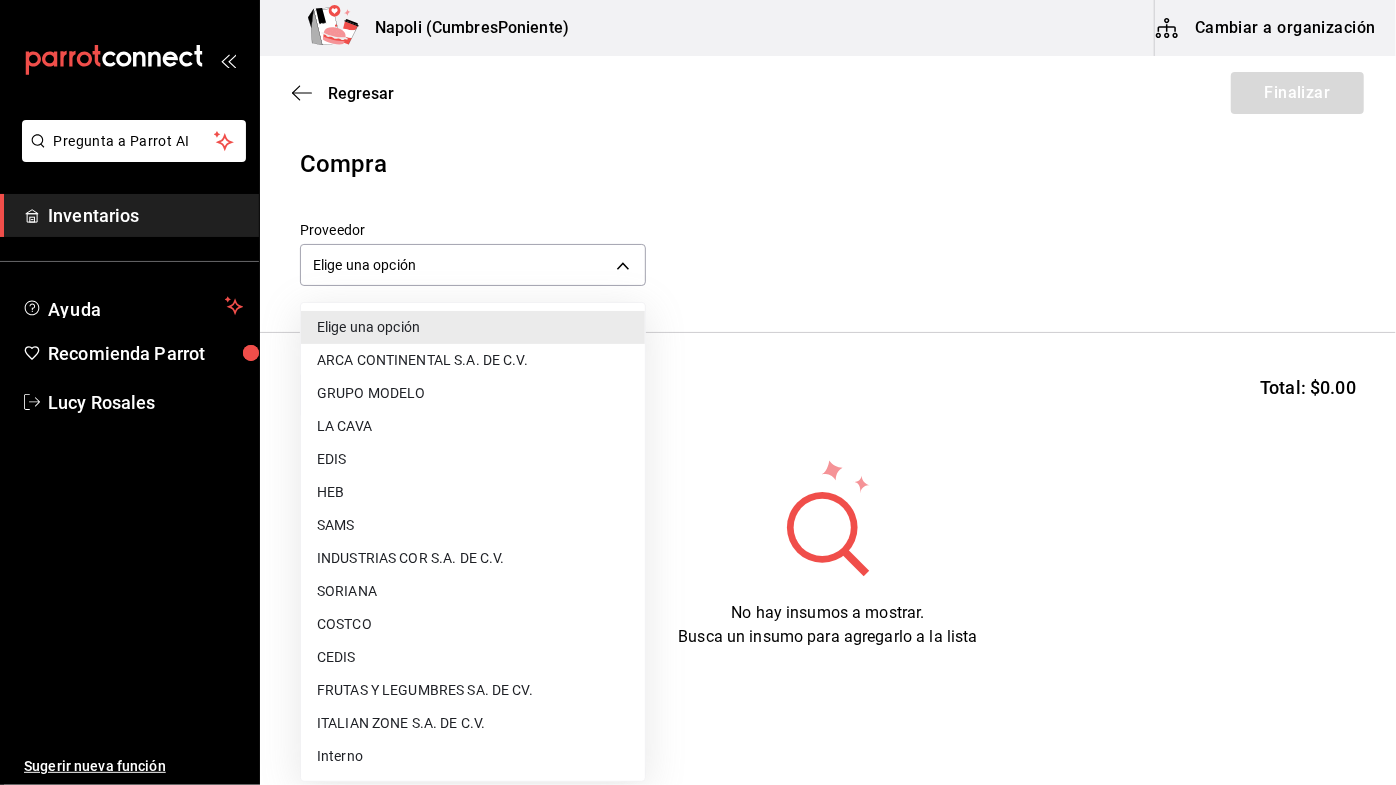 click on "CEDIS" at bounding box center (473, 657) 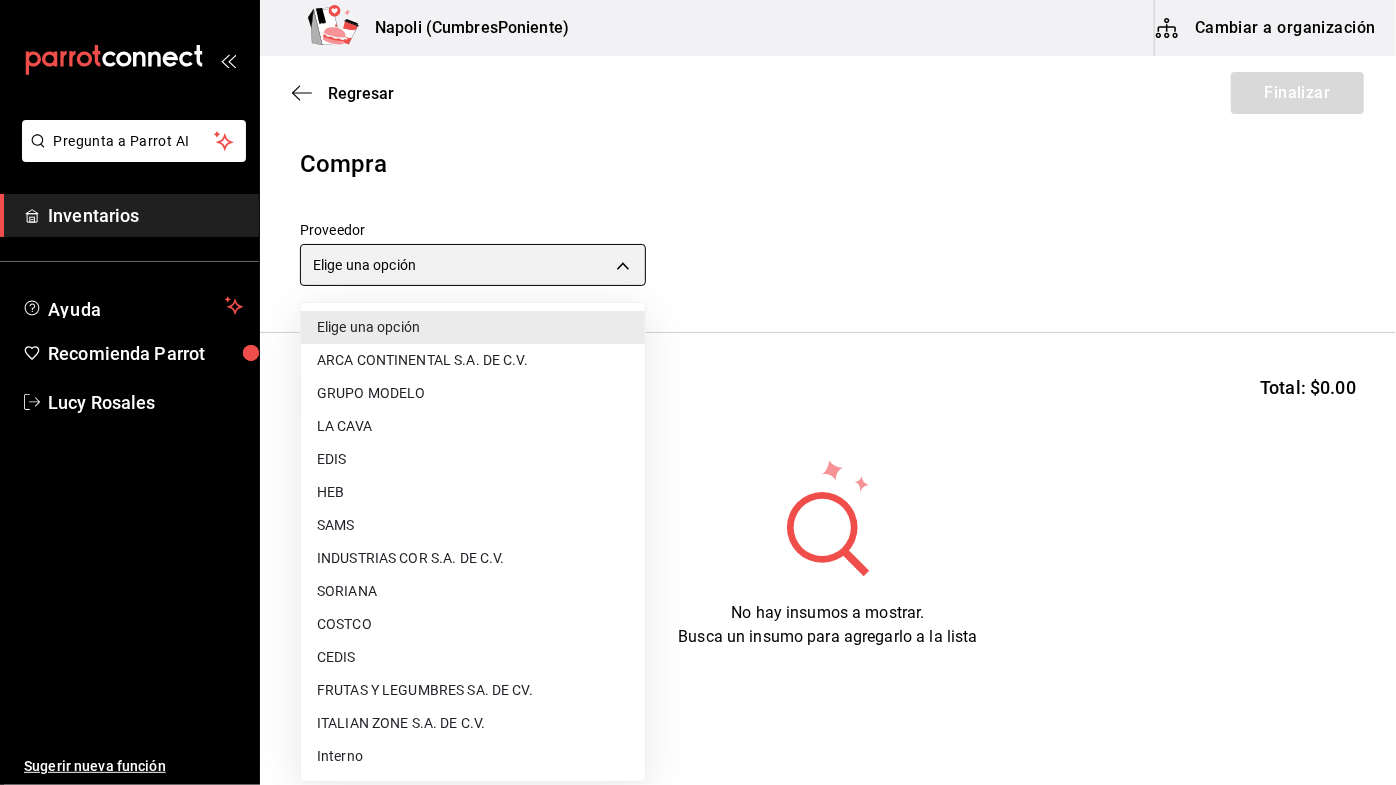 type on "8bbbf040-4be4-464d-a164-6baf154bd563" 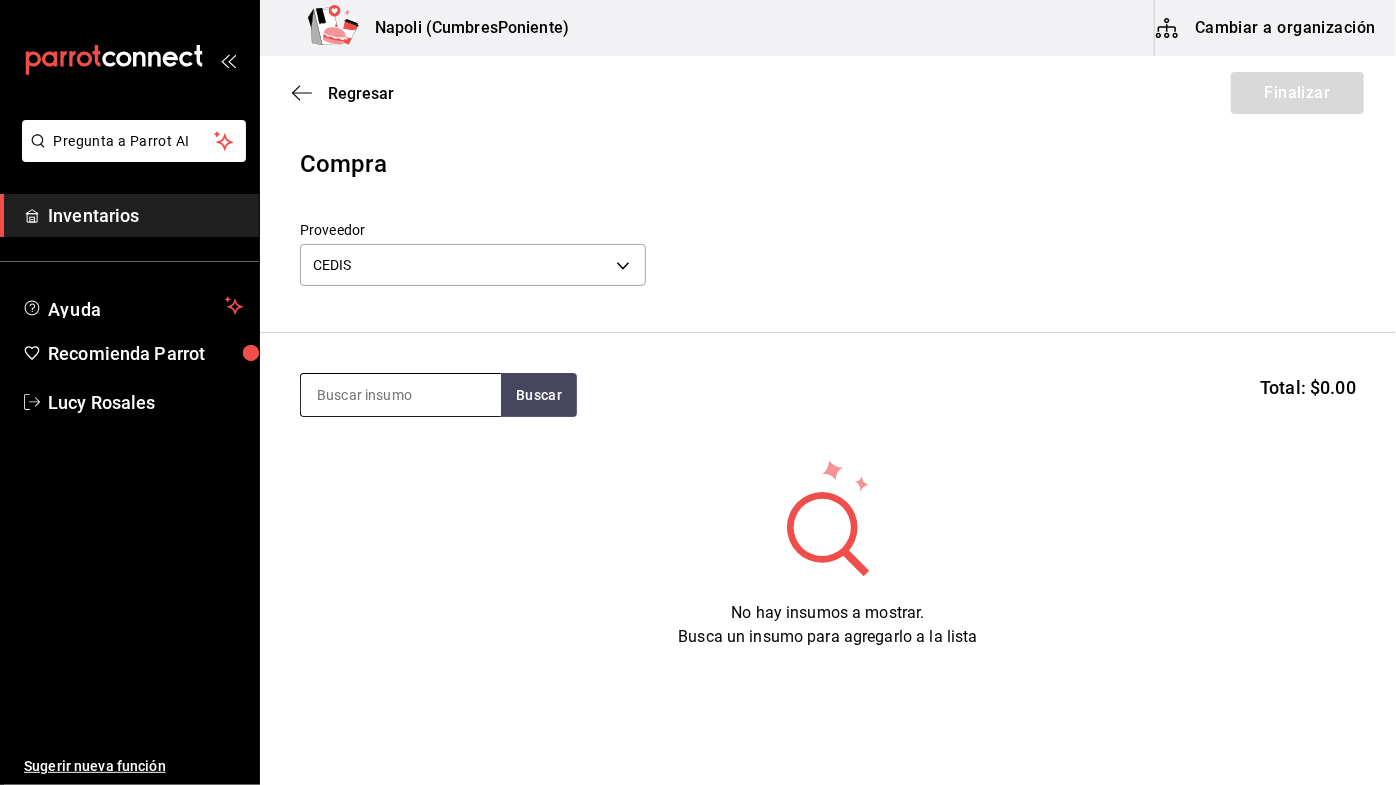 click at bounding box center (401, 395) 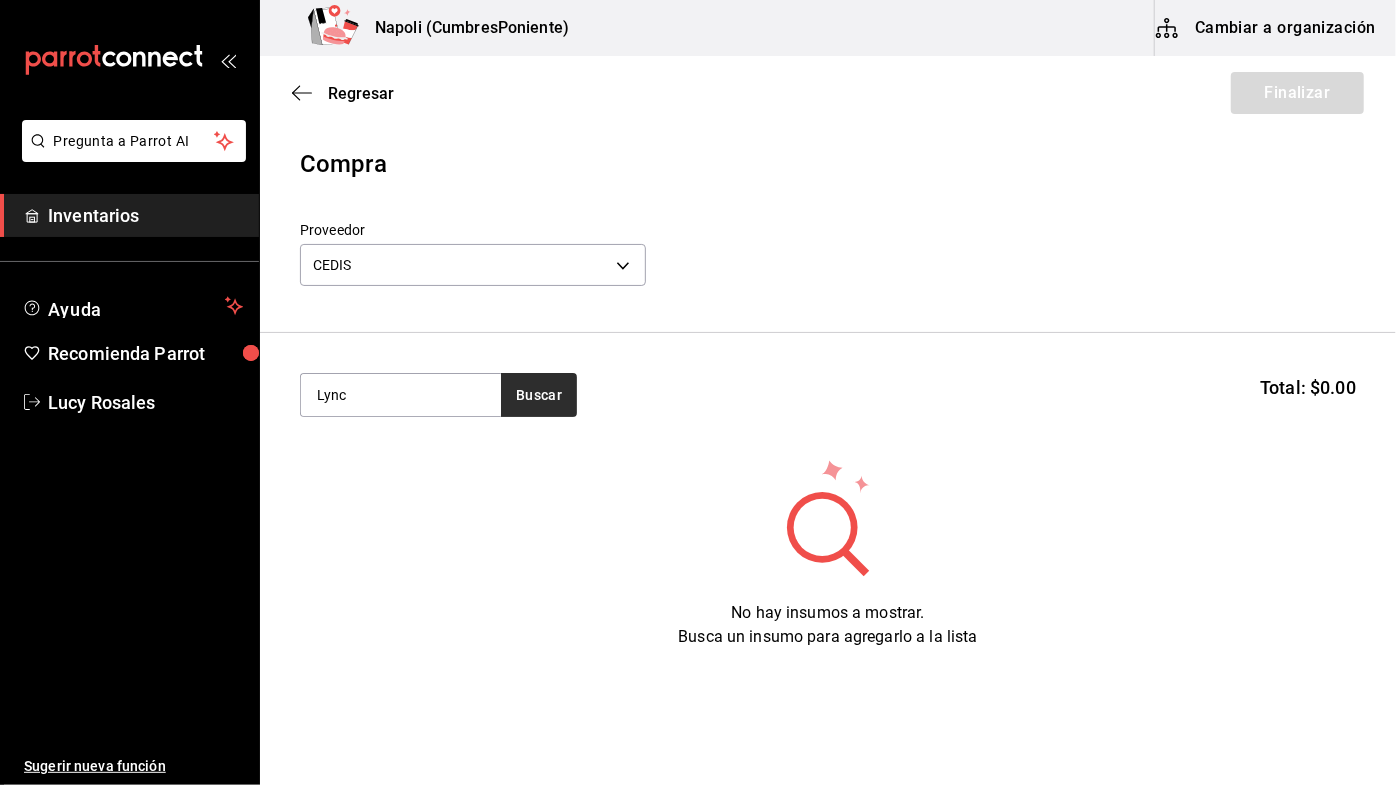 type on "Lync" 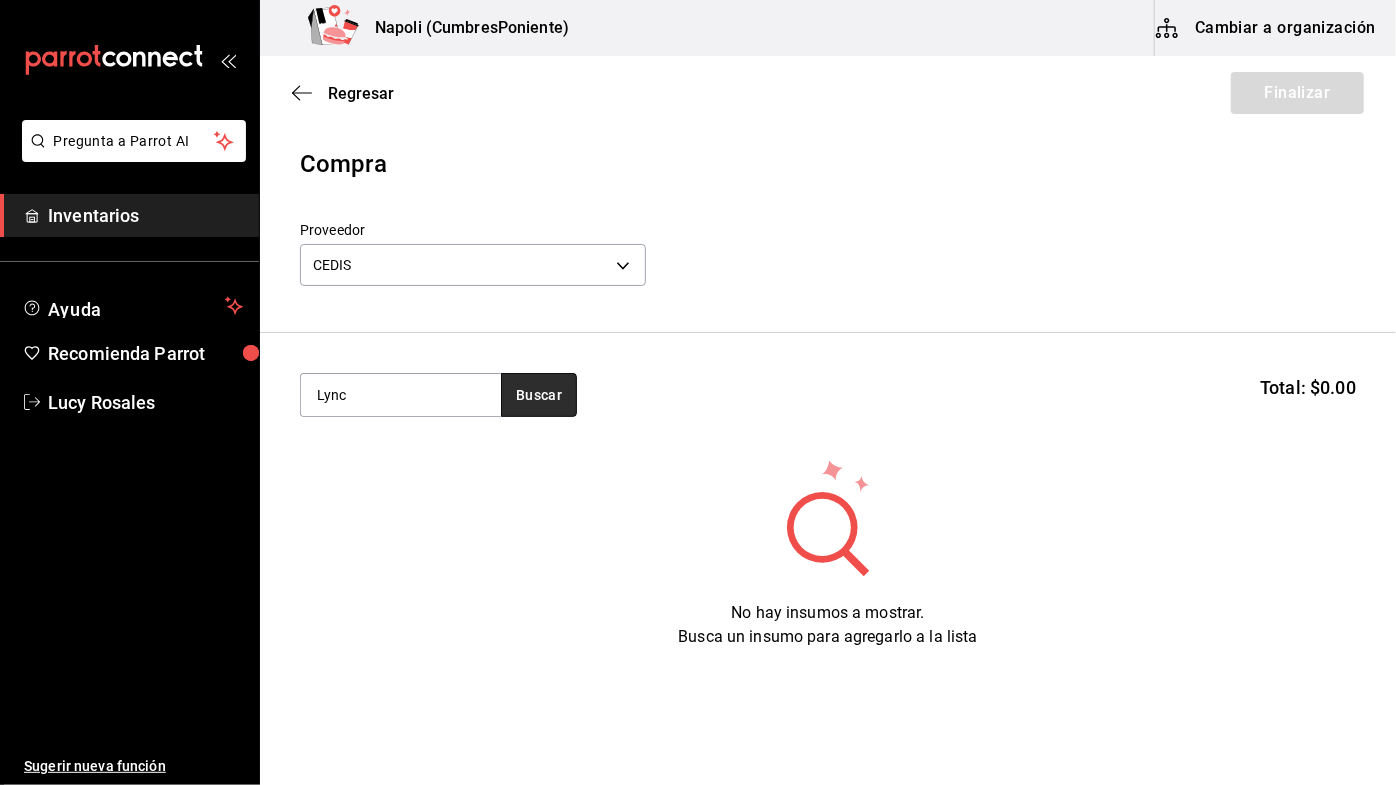 click on "Buscar" at bounding box center (539, 395) 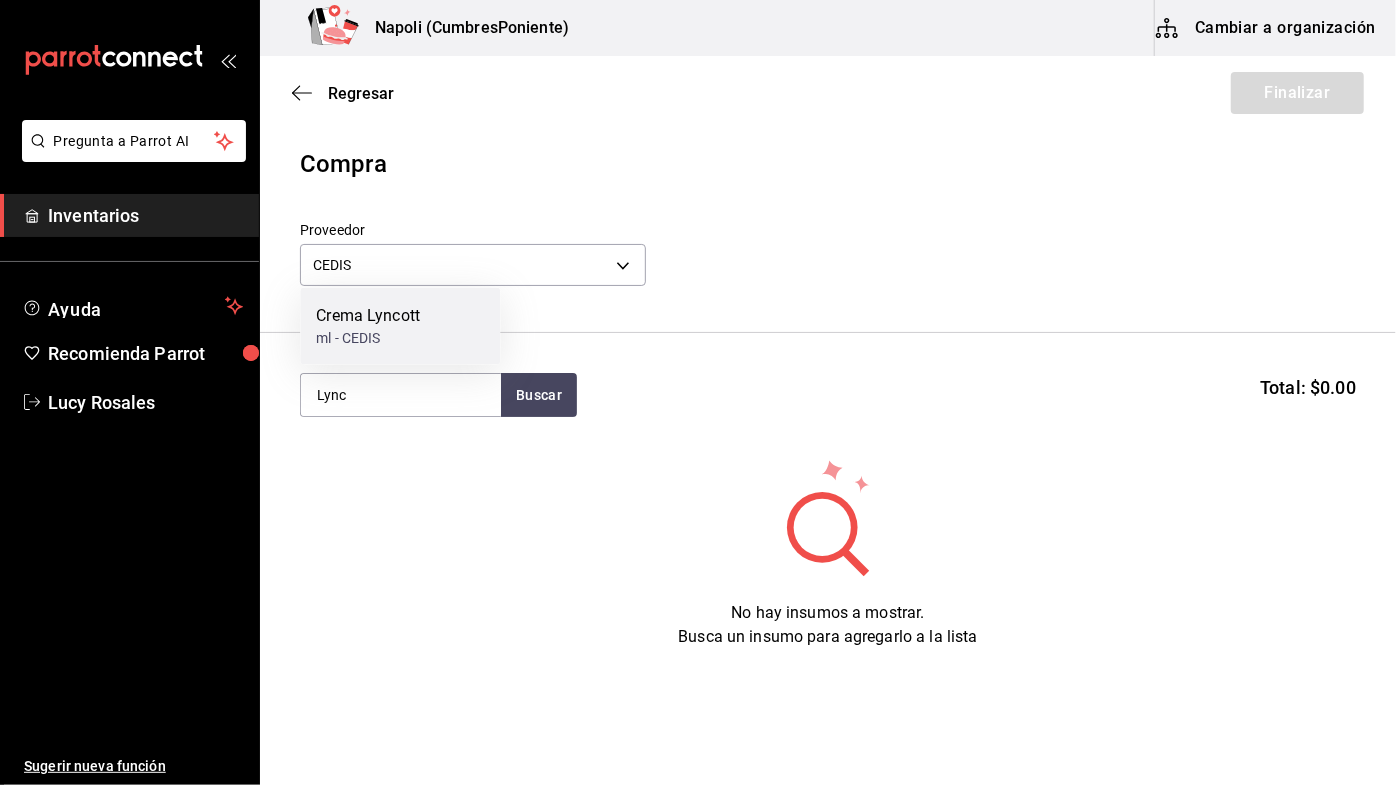 click on "Crema Lyncott ml - CEDIS" at bounding box center [400, 326] 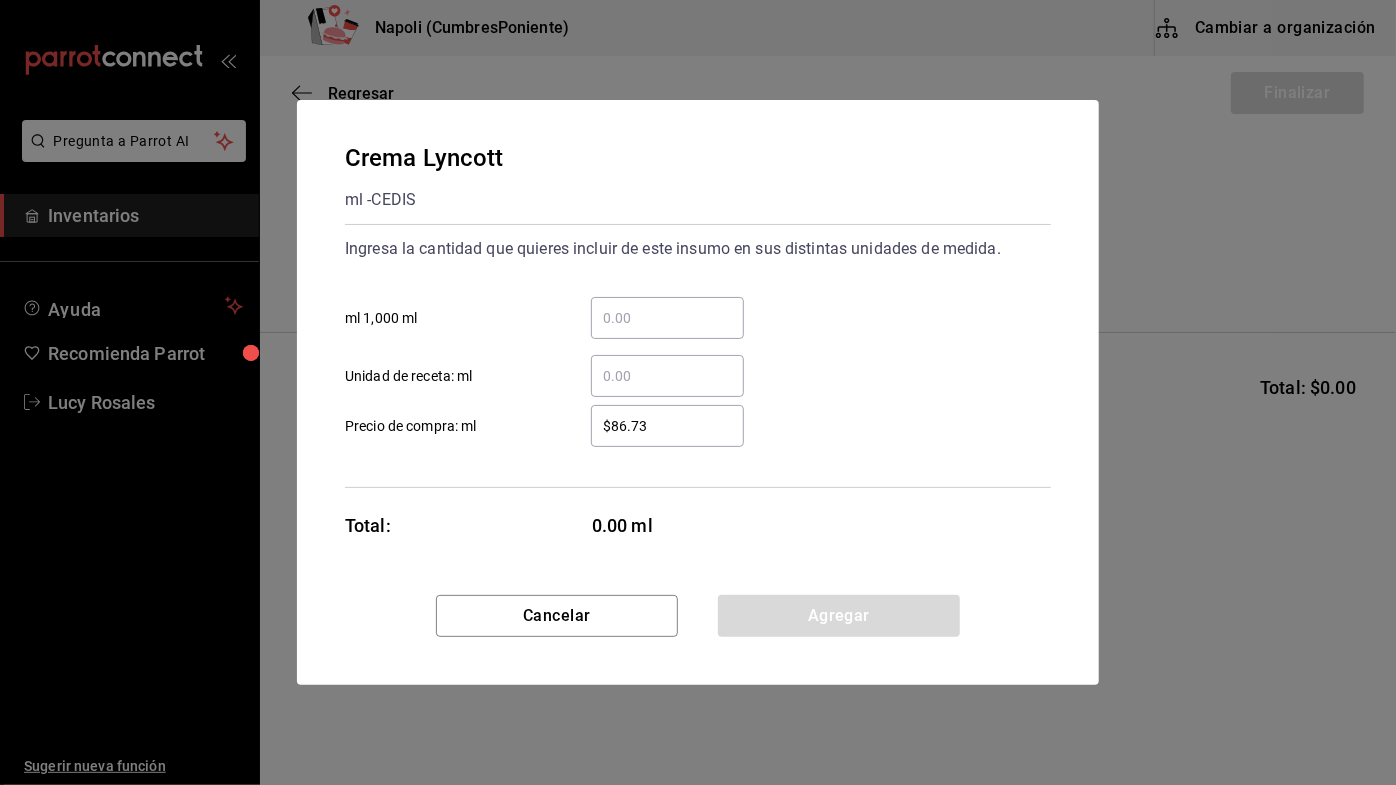 click on "​ ml 1,000 ml" at bounding box center [667, 318] 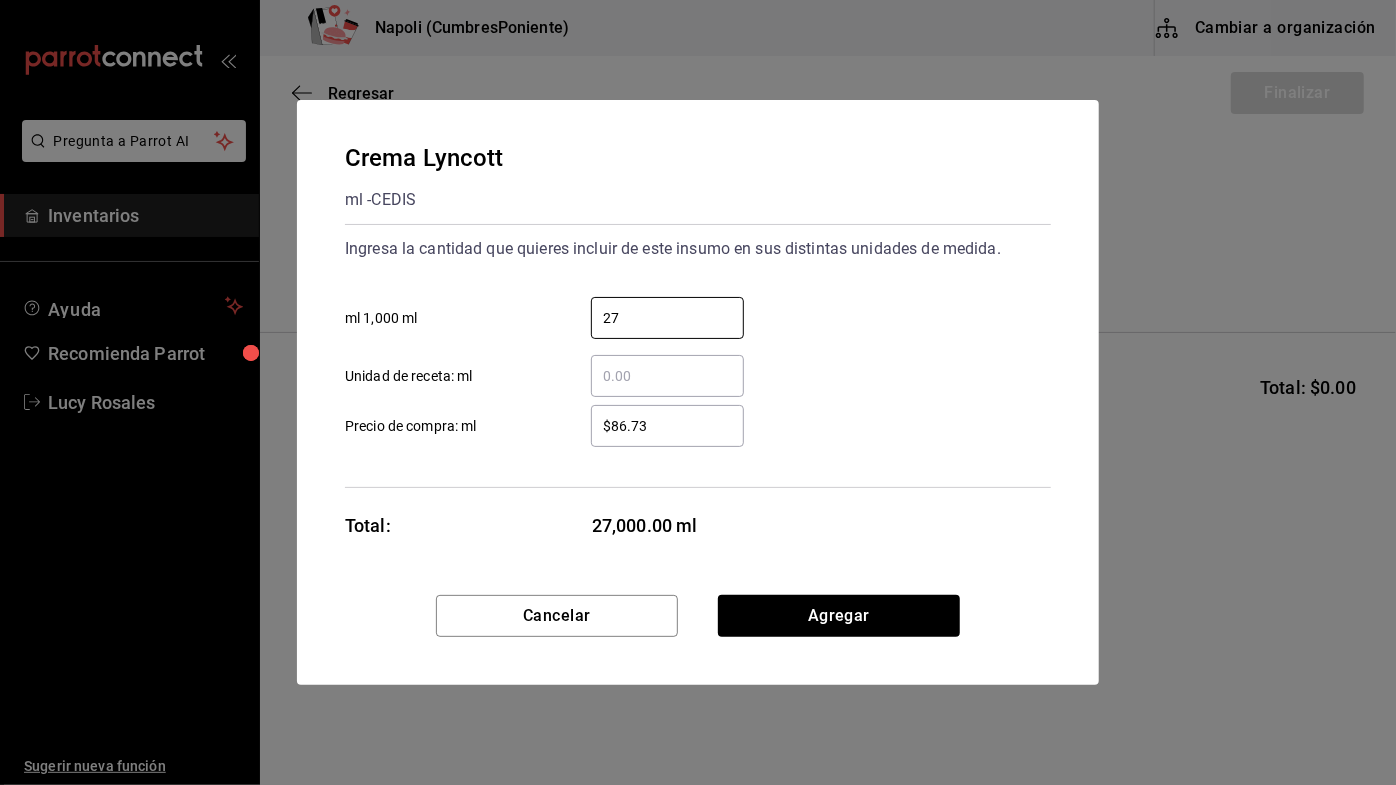 type on "27" 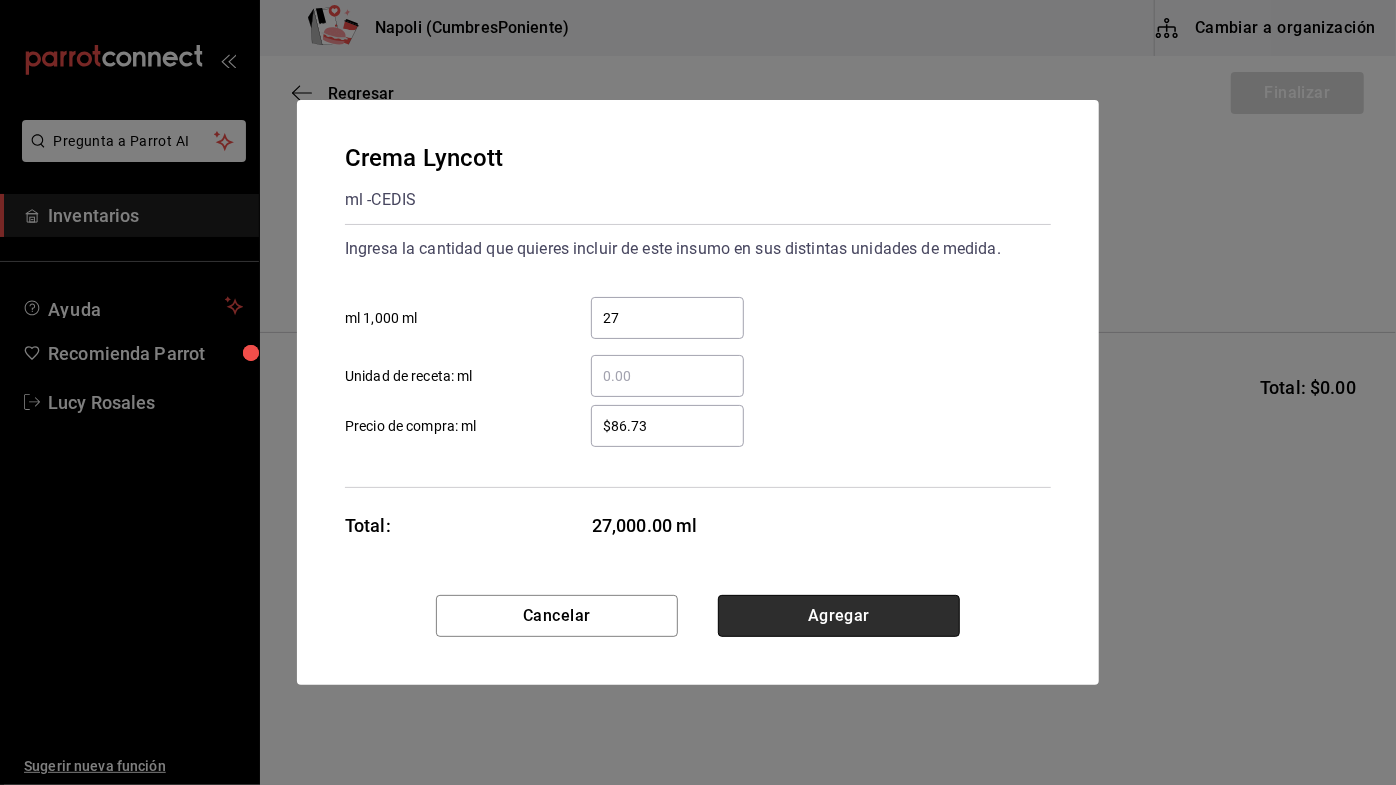 click on "Agregar" at bounding box center [839, 616] 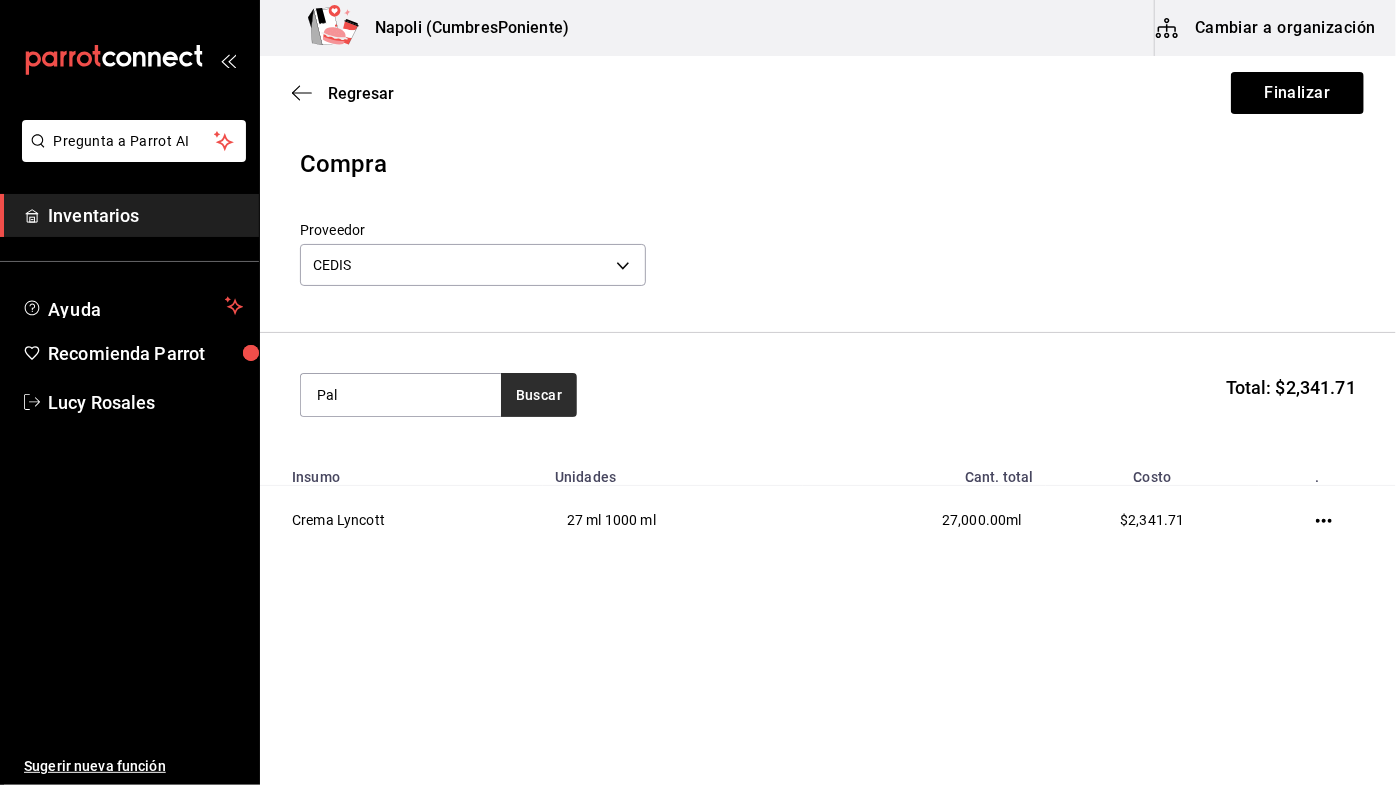 type on "Pal" 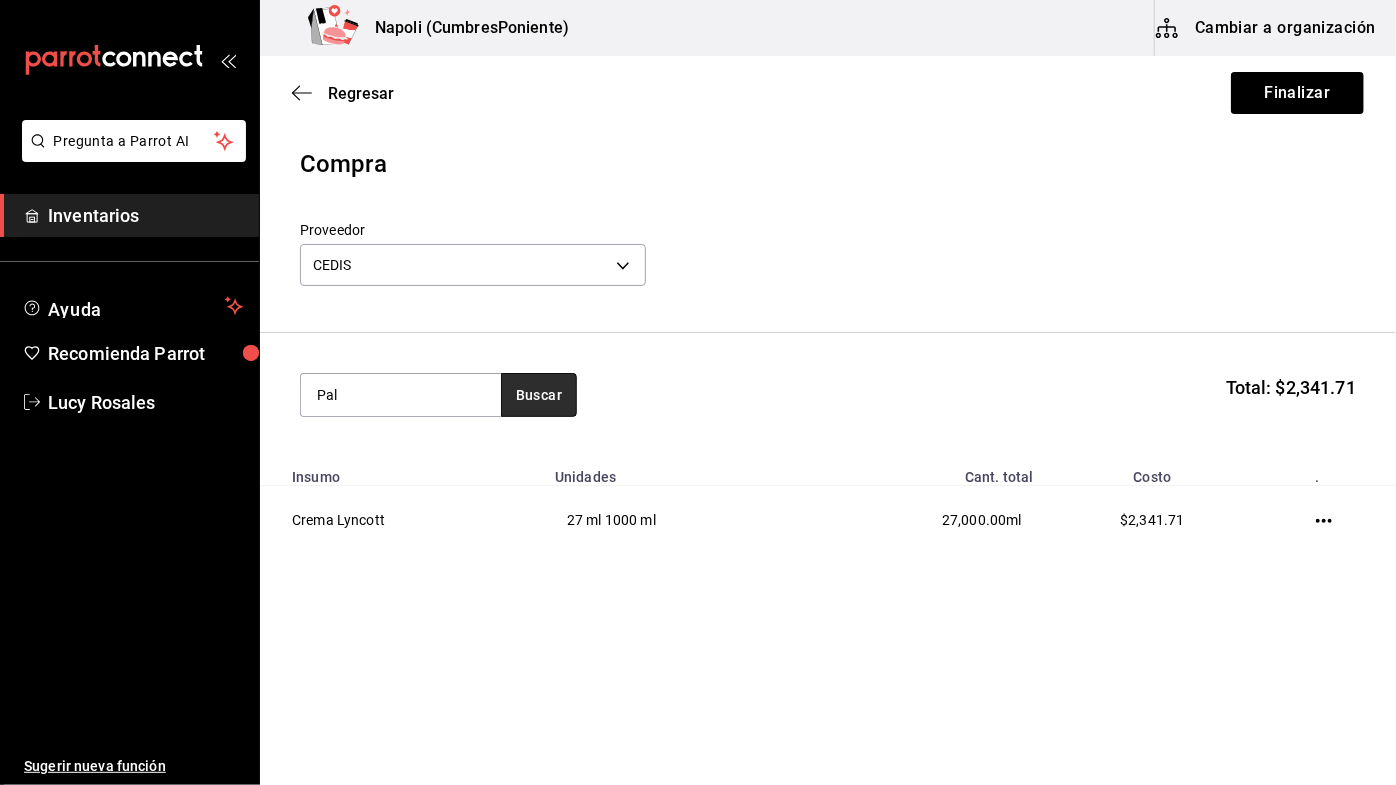 click on "Buscar" at bounding box center (539, 395) 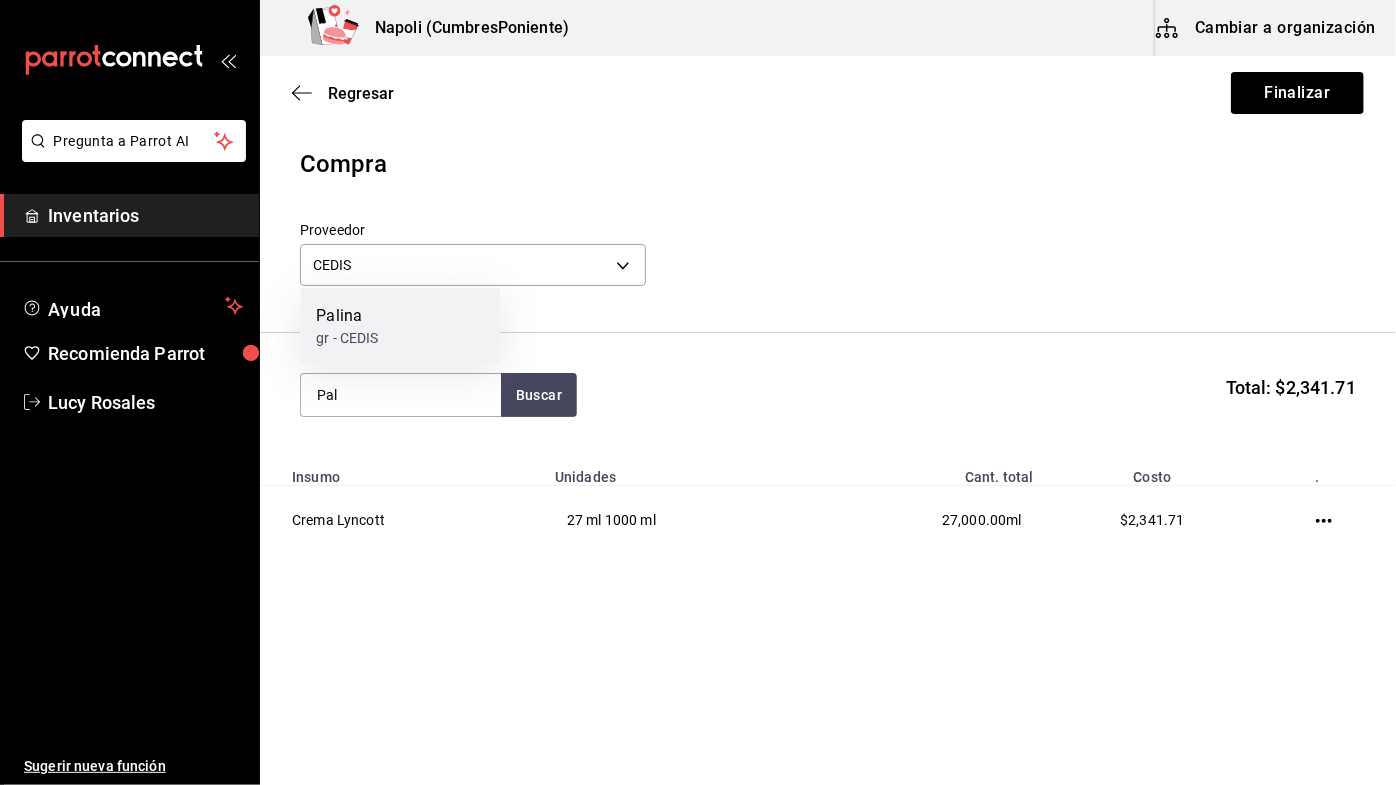 click on "Palina gr - CEDIS" at bounding box center (400, 326) 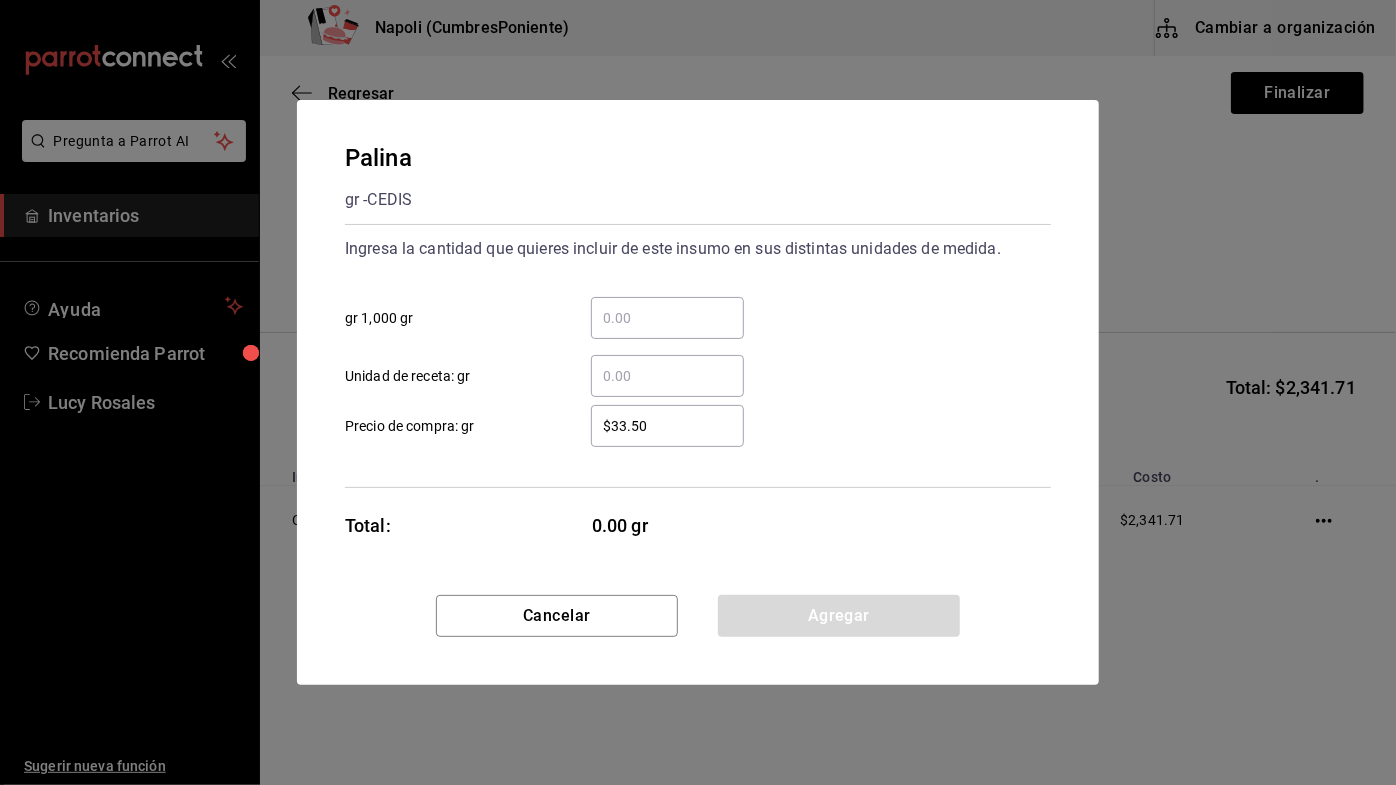 click on "​ gr 1,000 gr" at bounding box center [667, 318] 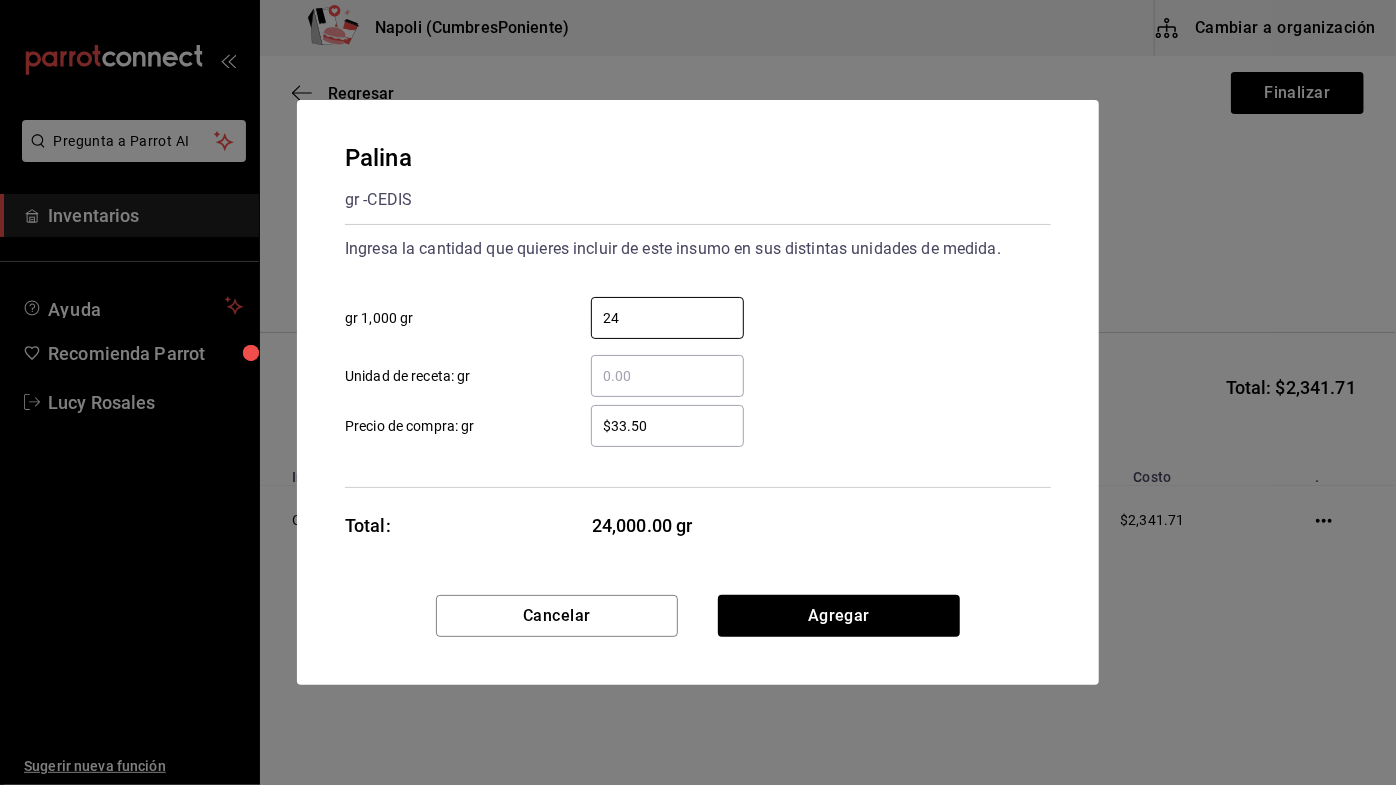 type on "24" 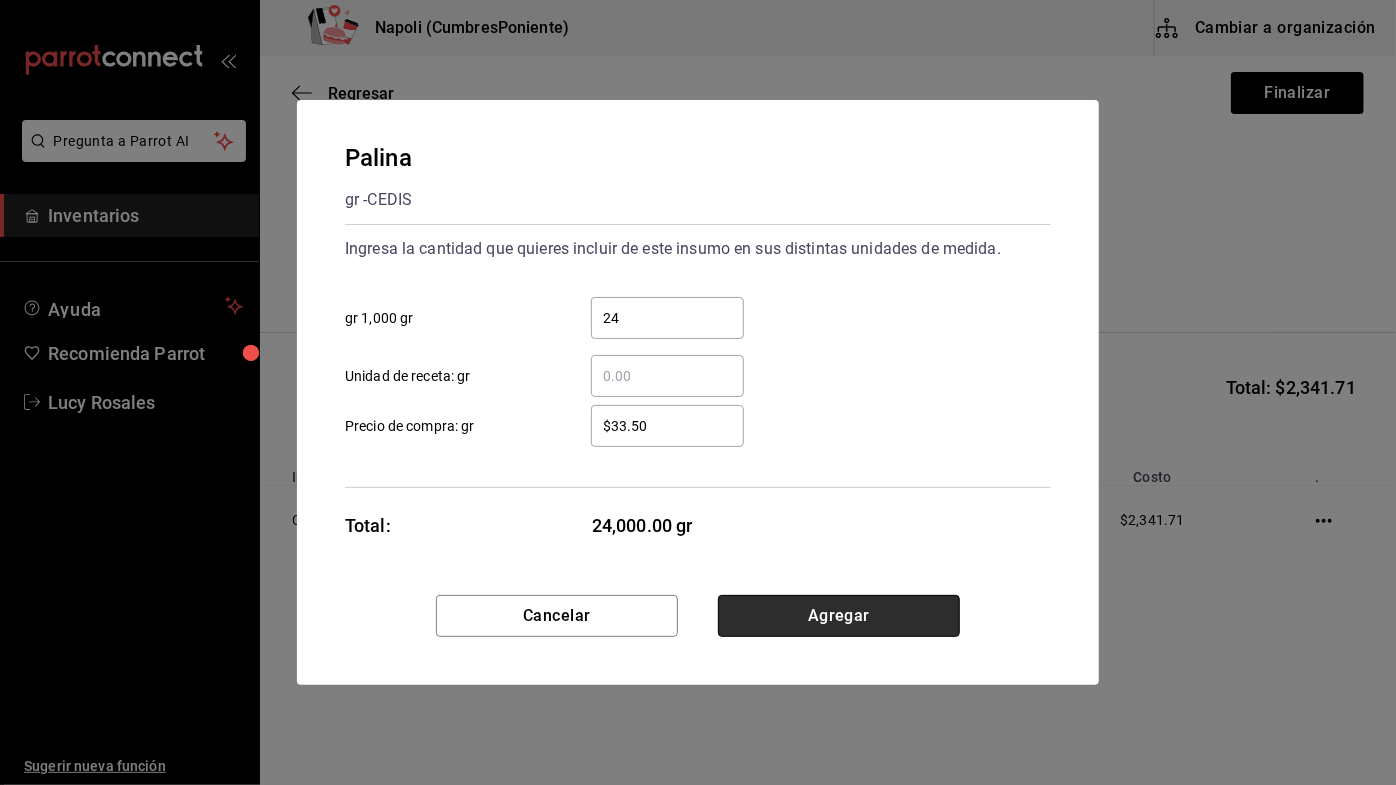 click on "Agregar" at bounding box center [839, 616] 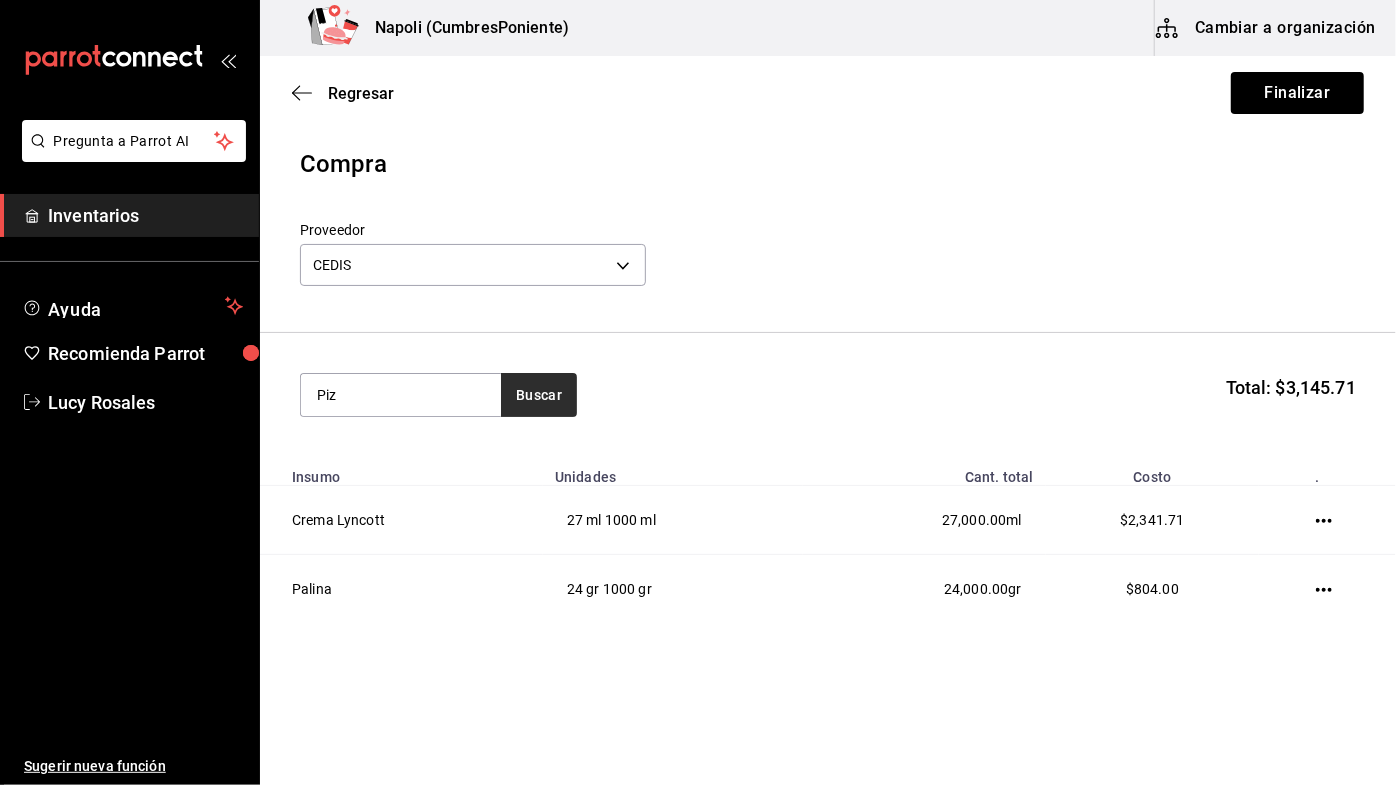 type on "Piz" 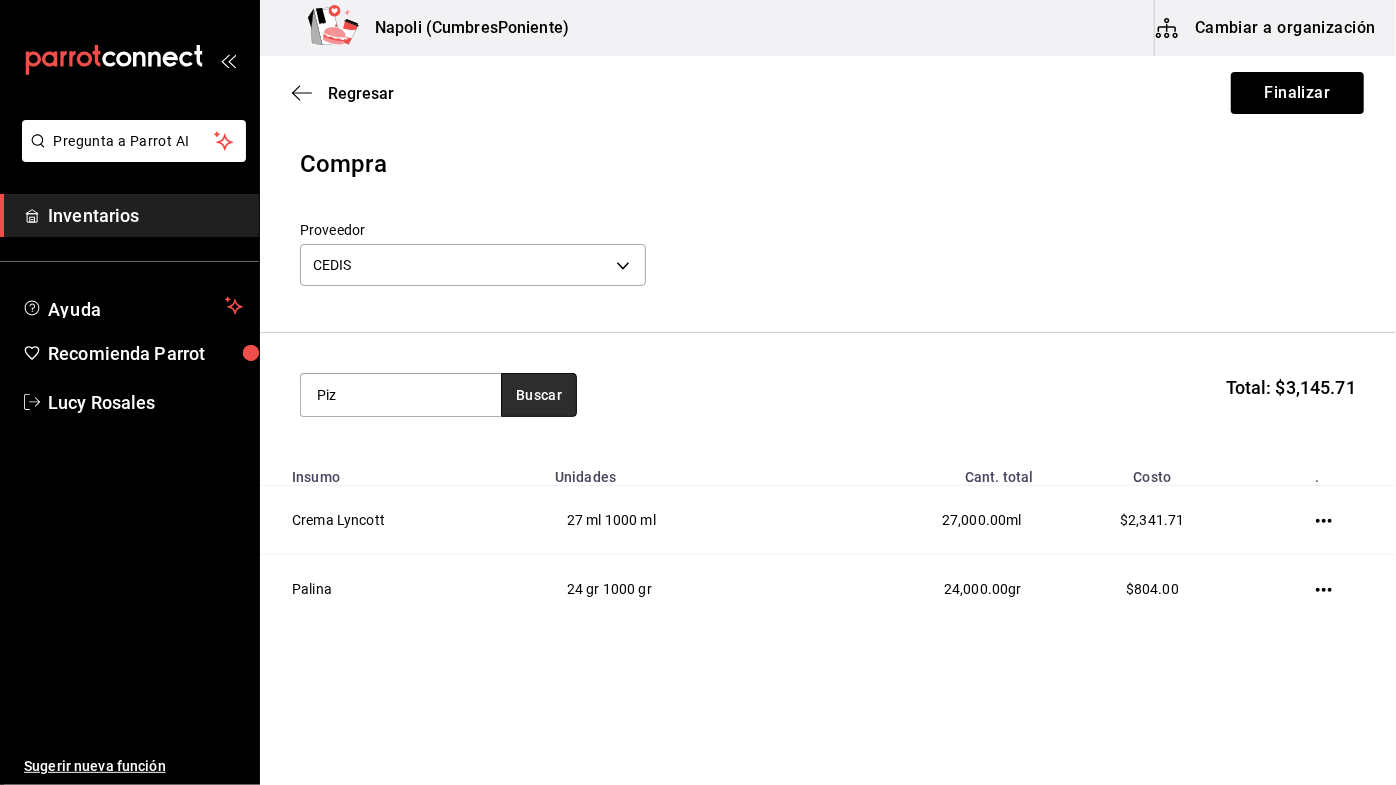 click on "Buscar" at bounding box center [539, 395] 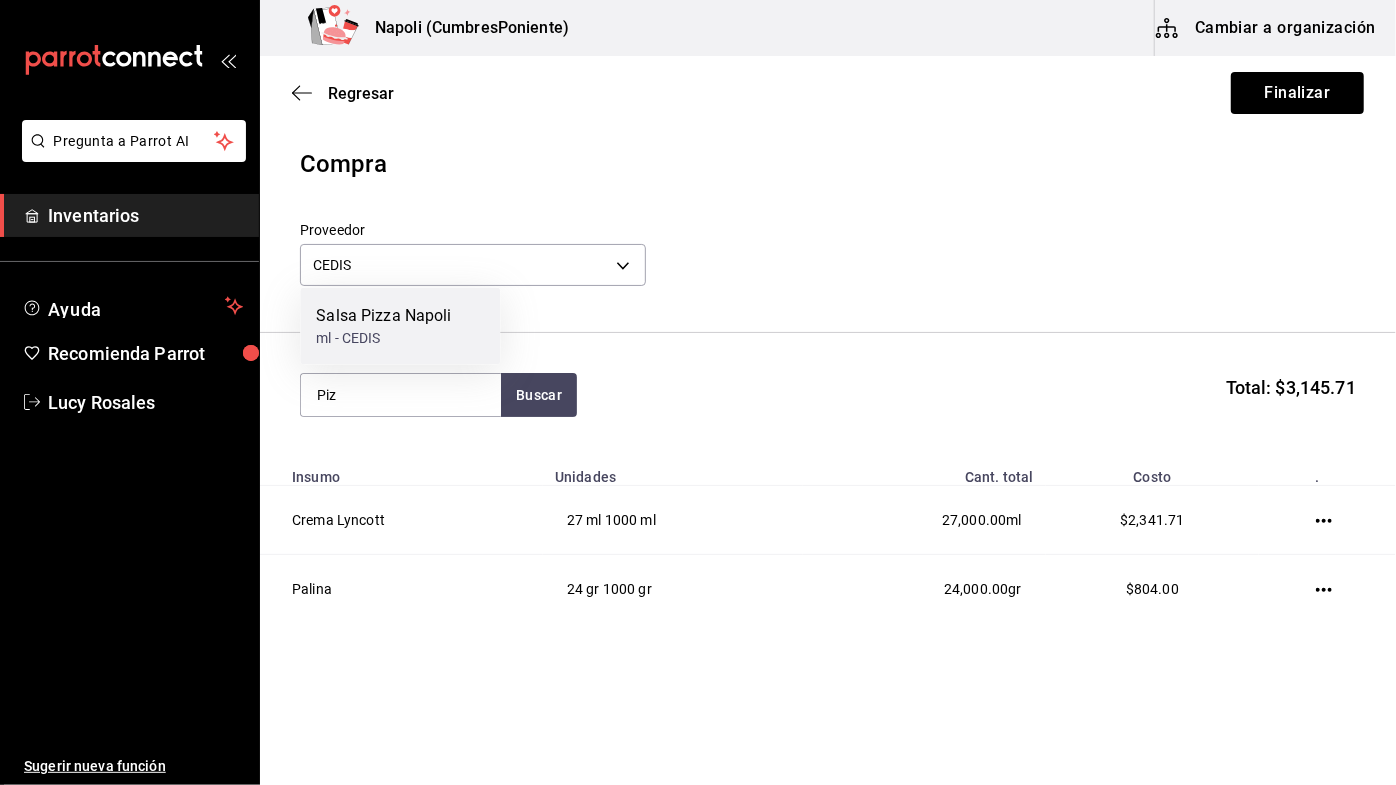 click on "Salsa Pizza Napoli" at bounding box center [383, 316] 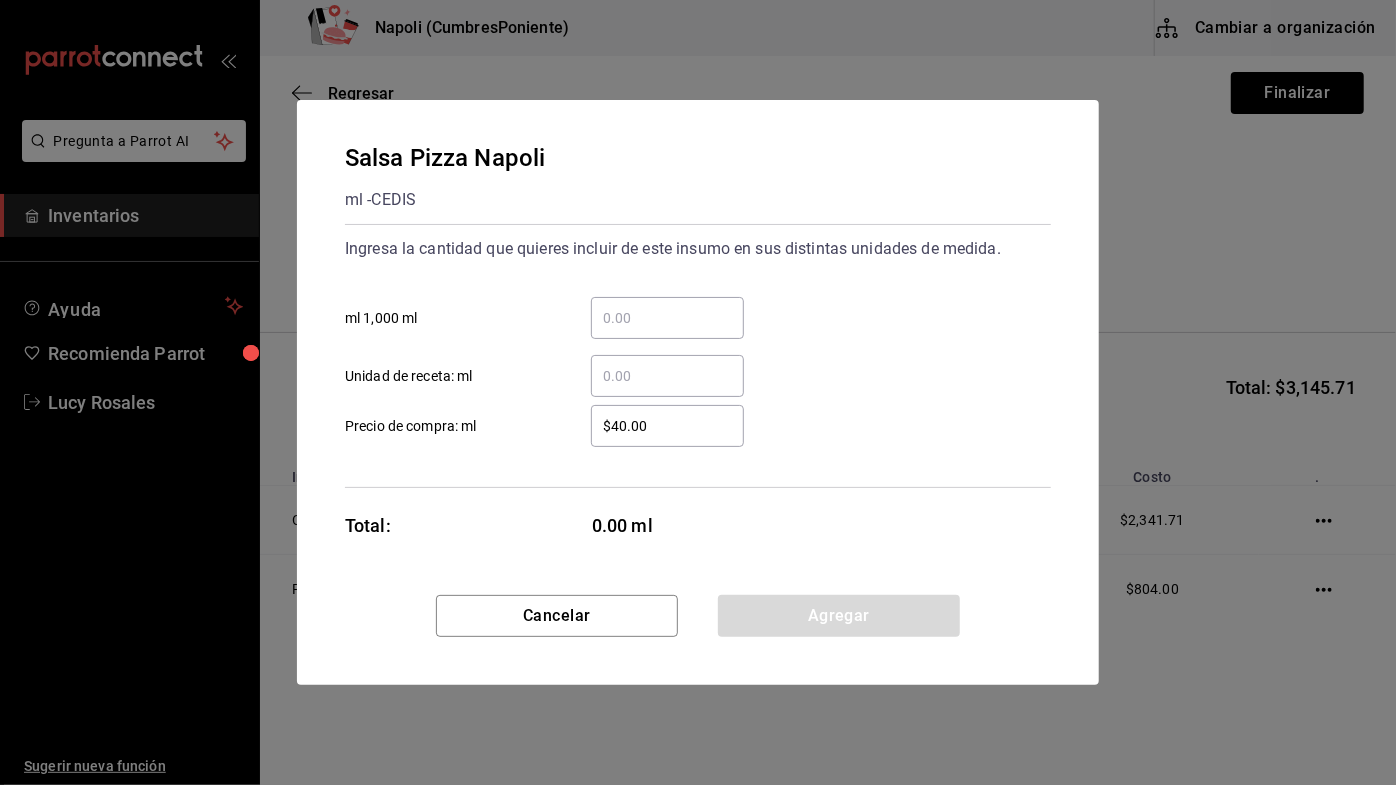 click on "​ ml 1,000 ml" at bounding box center (667, 318) 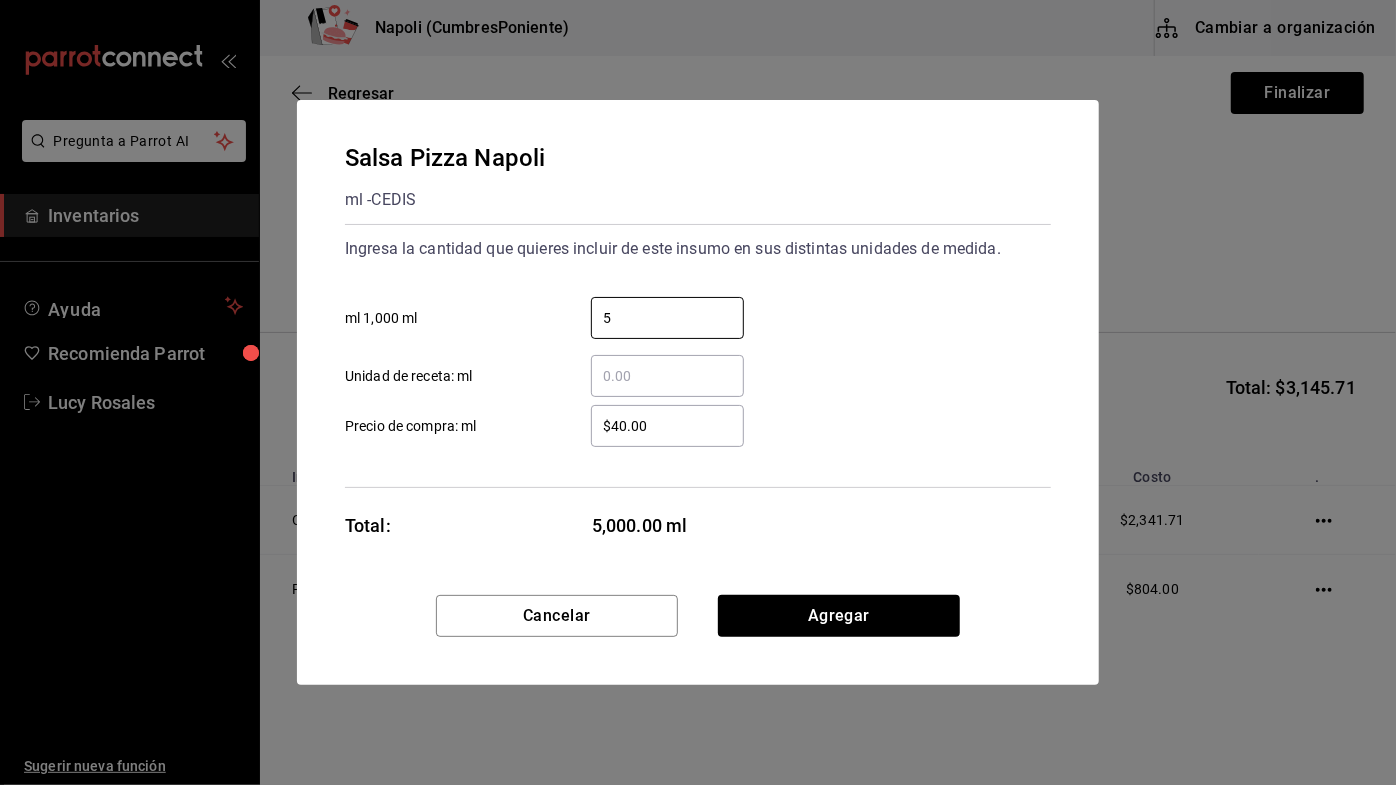 type on "5" 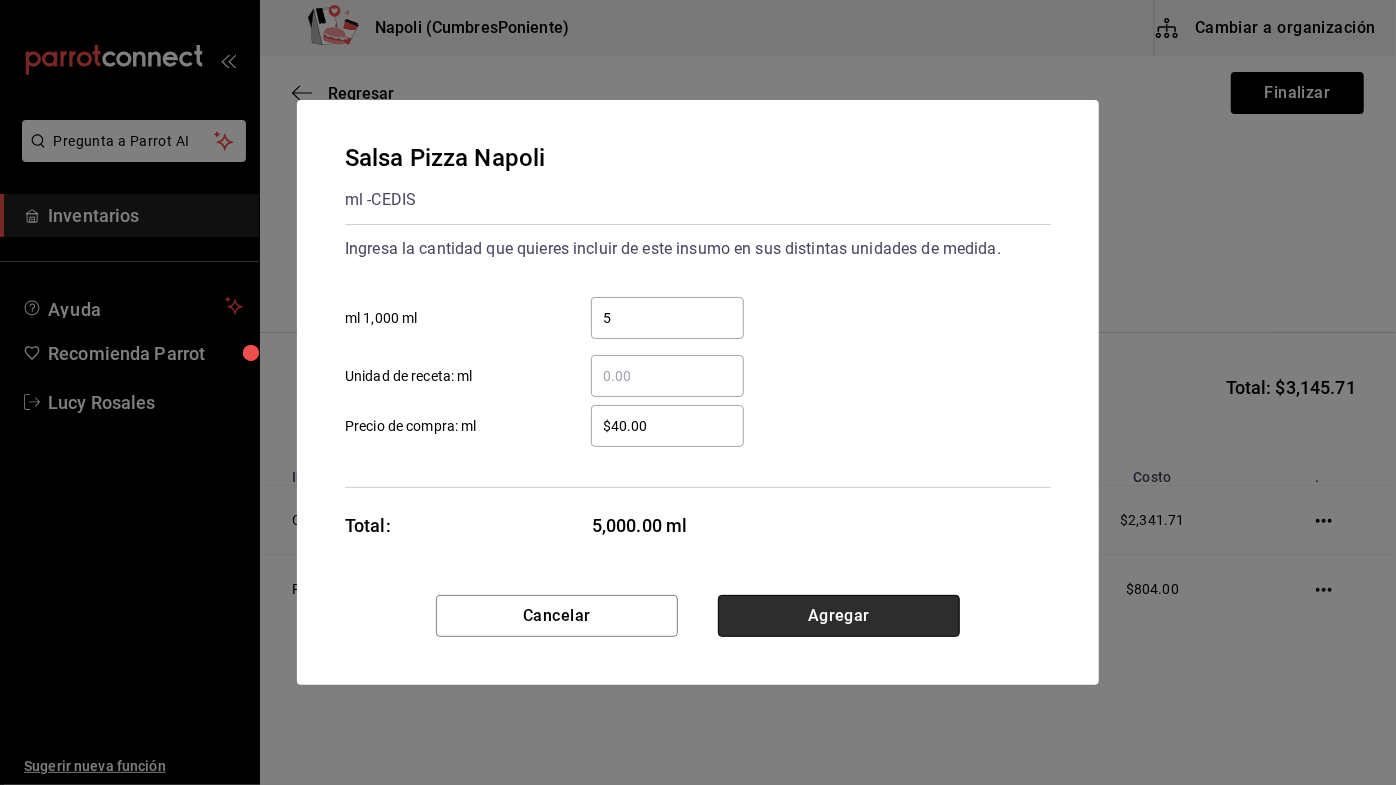 click on "Agregar" at bounding box center (839, 616) 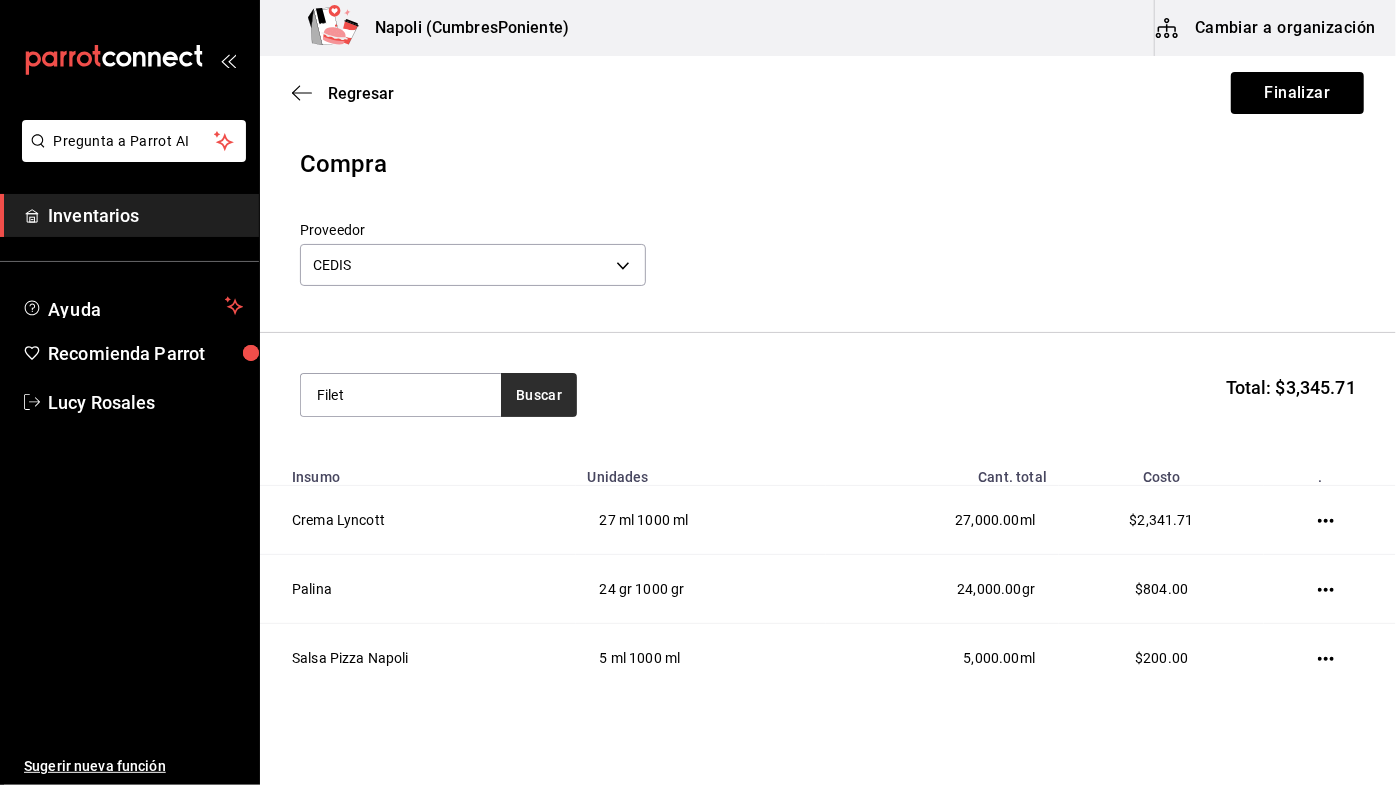 type on "Filet" 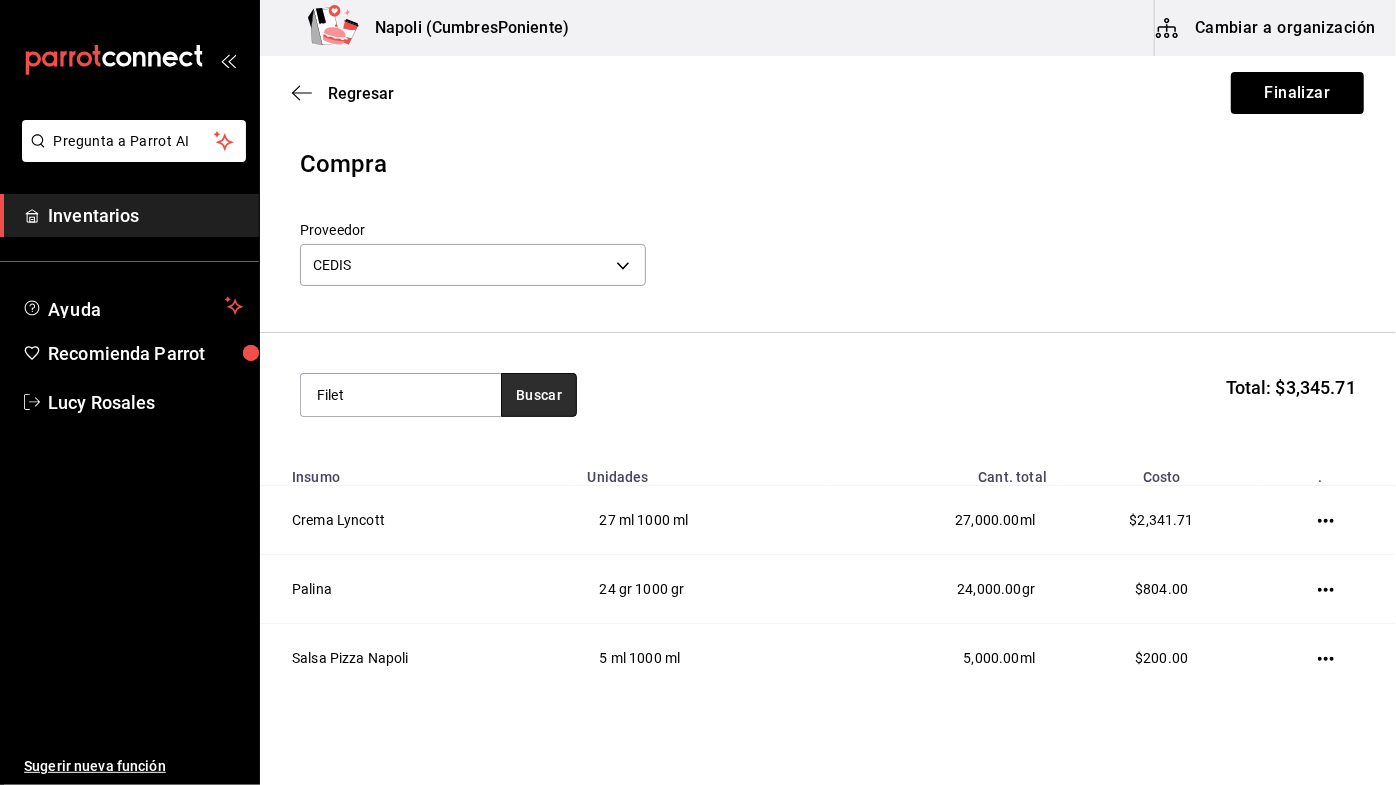click on "Buscar" at bounding box center (539, 395) 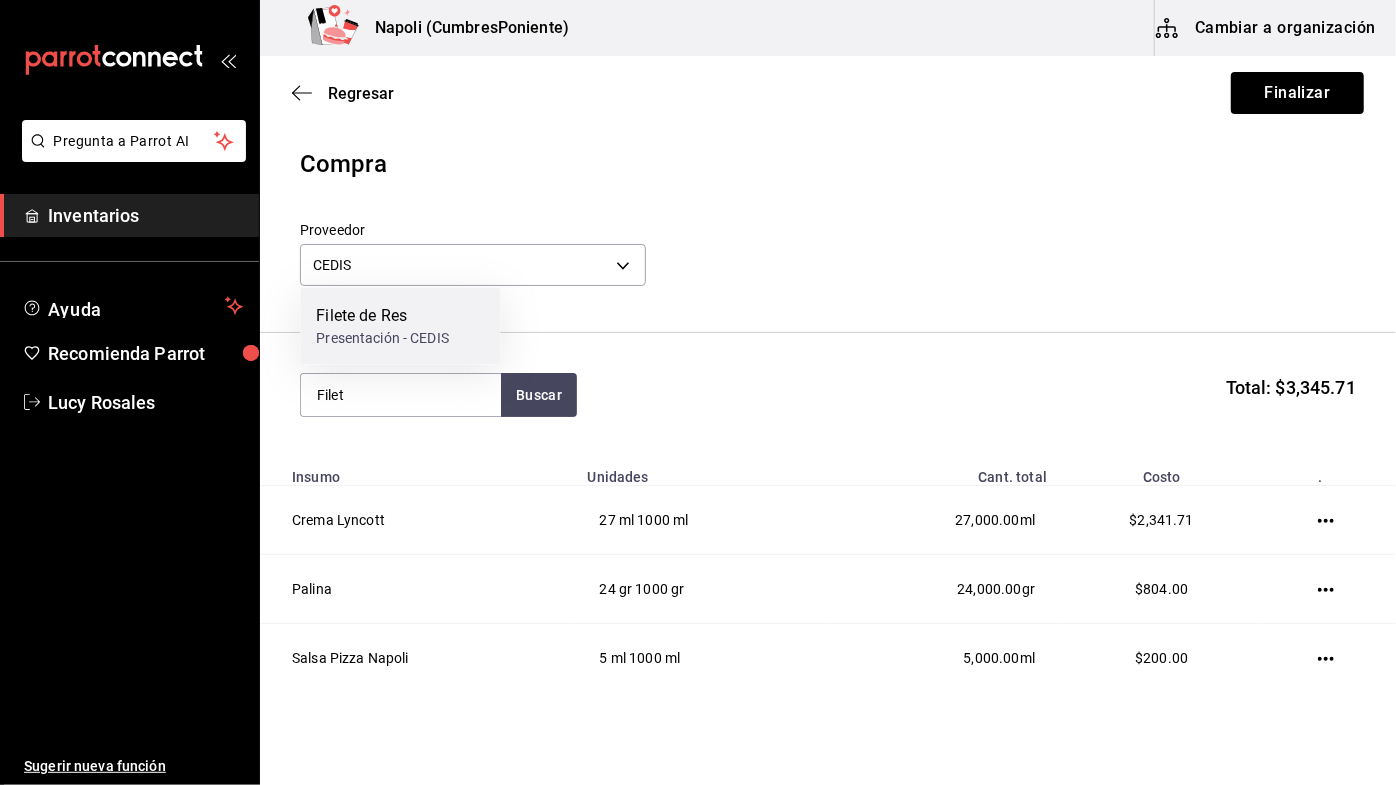 click on "Filete de Res" at bounding box center [382, 316] 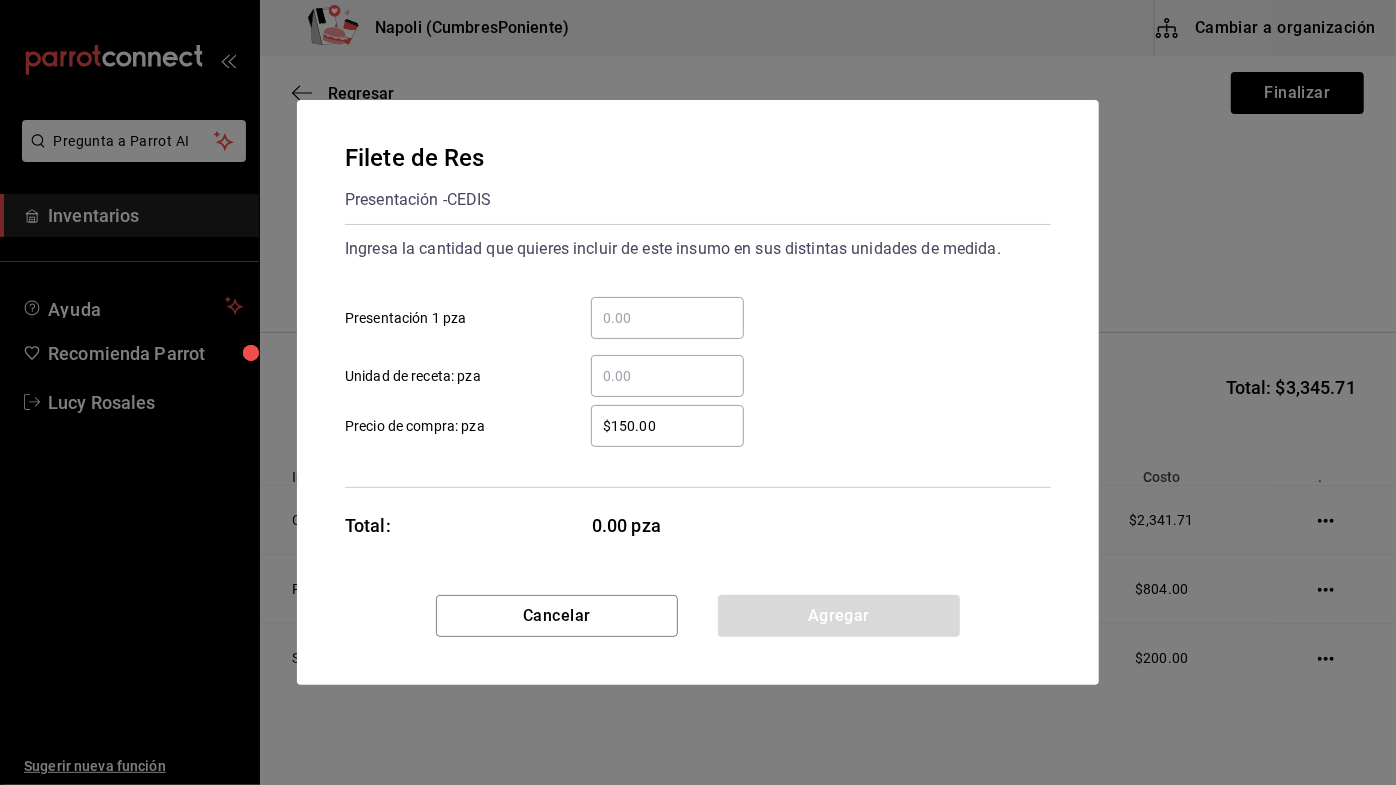 click on "​ Presentación 1 pza" at bounding box center (667, 318) 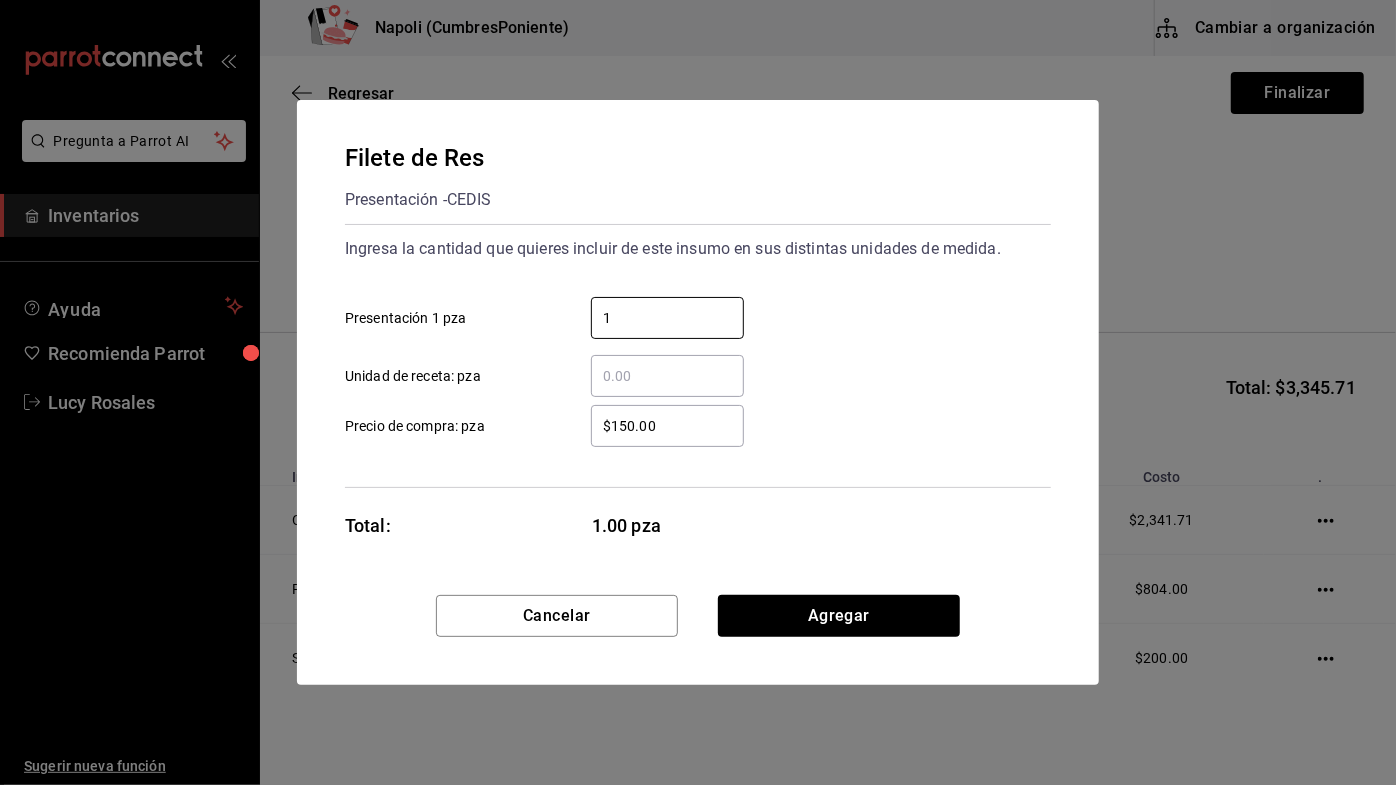type on "1" 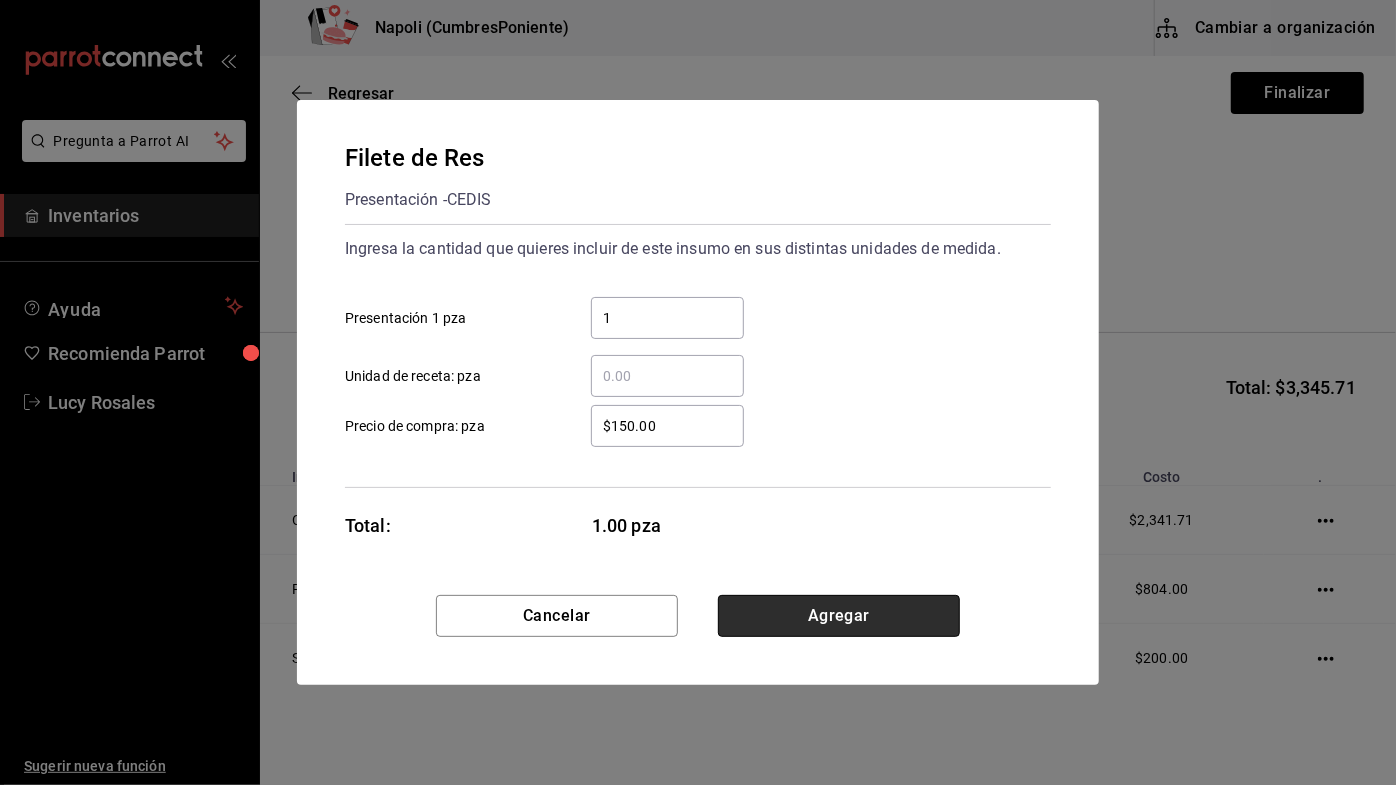click on "Agregar" at bounding box center (839, 616) 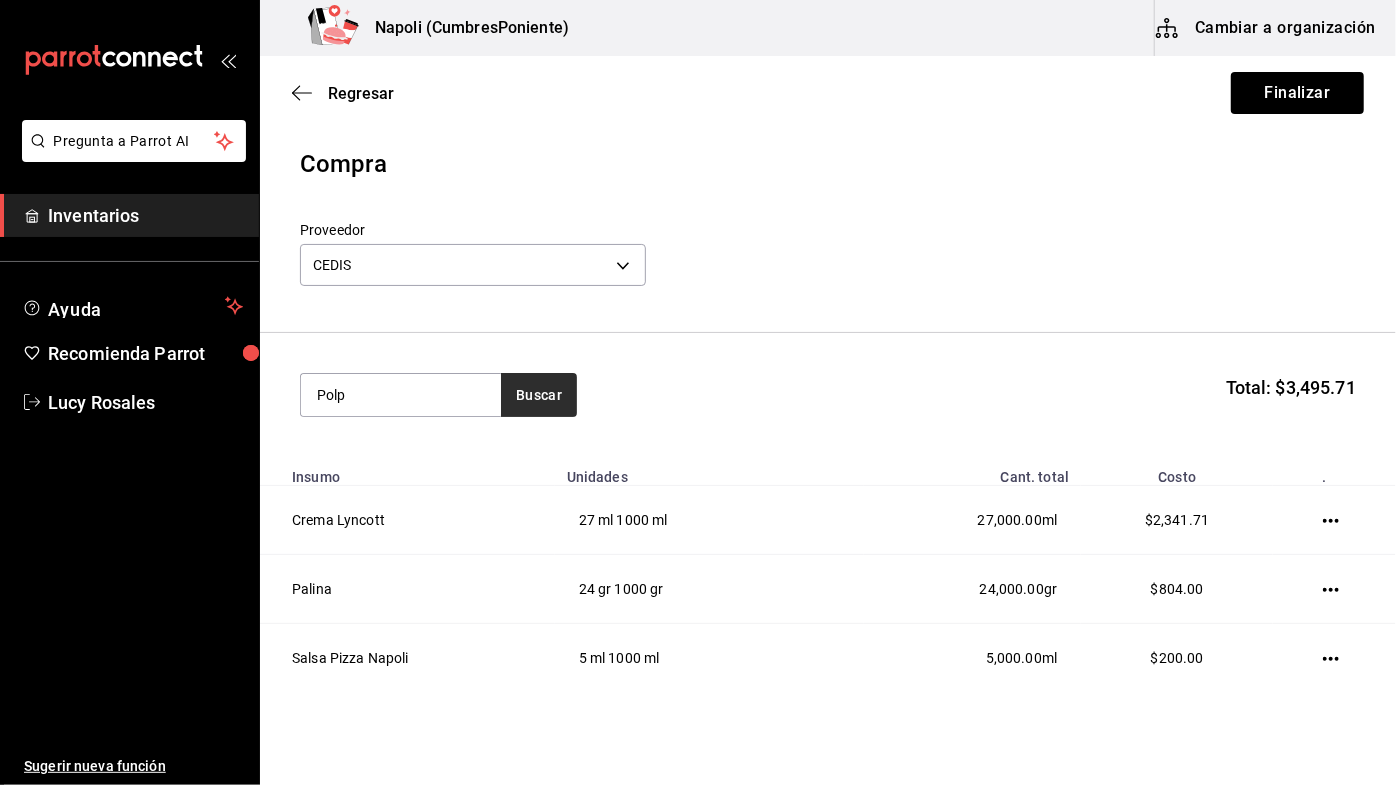 type on "Polp" 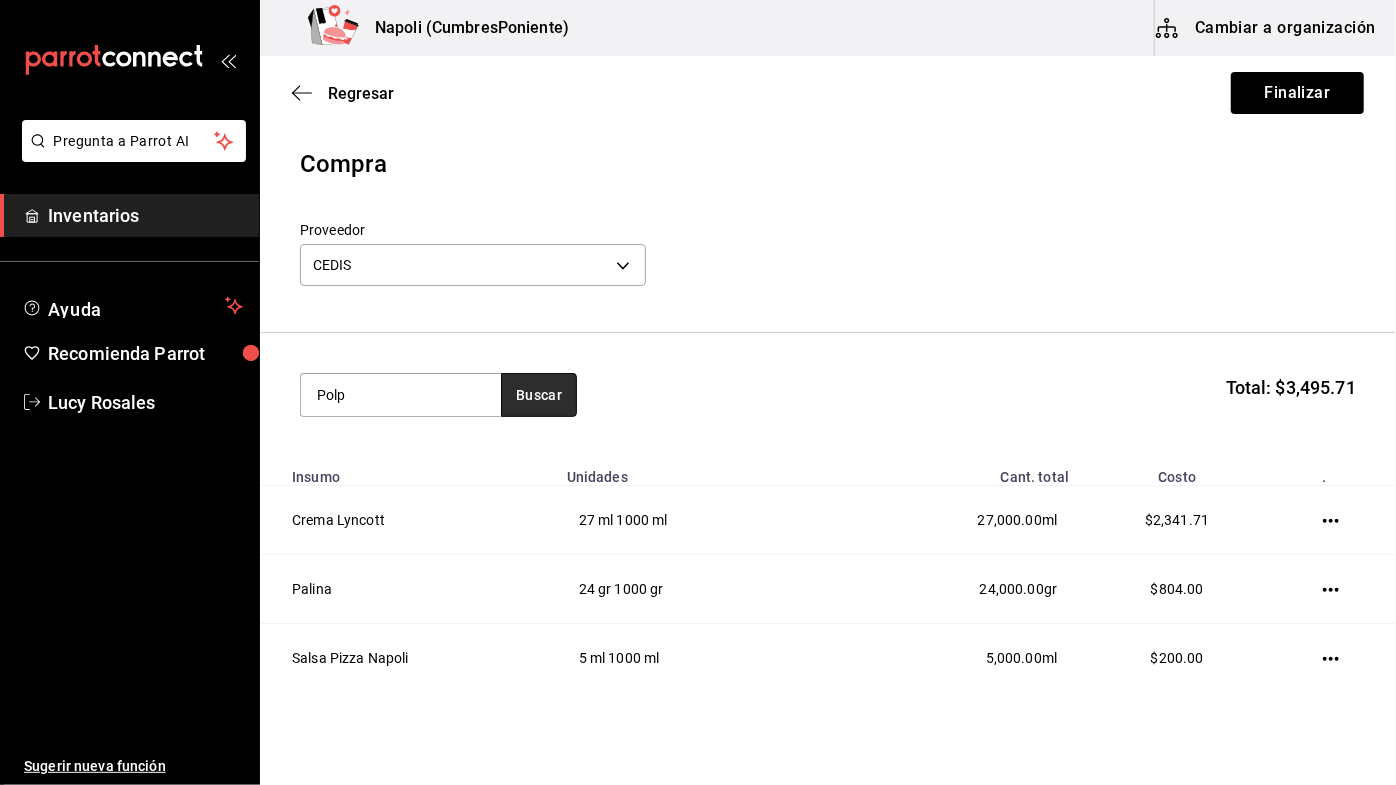 click on "Buscar" at bounding box center [539, 395] 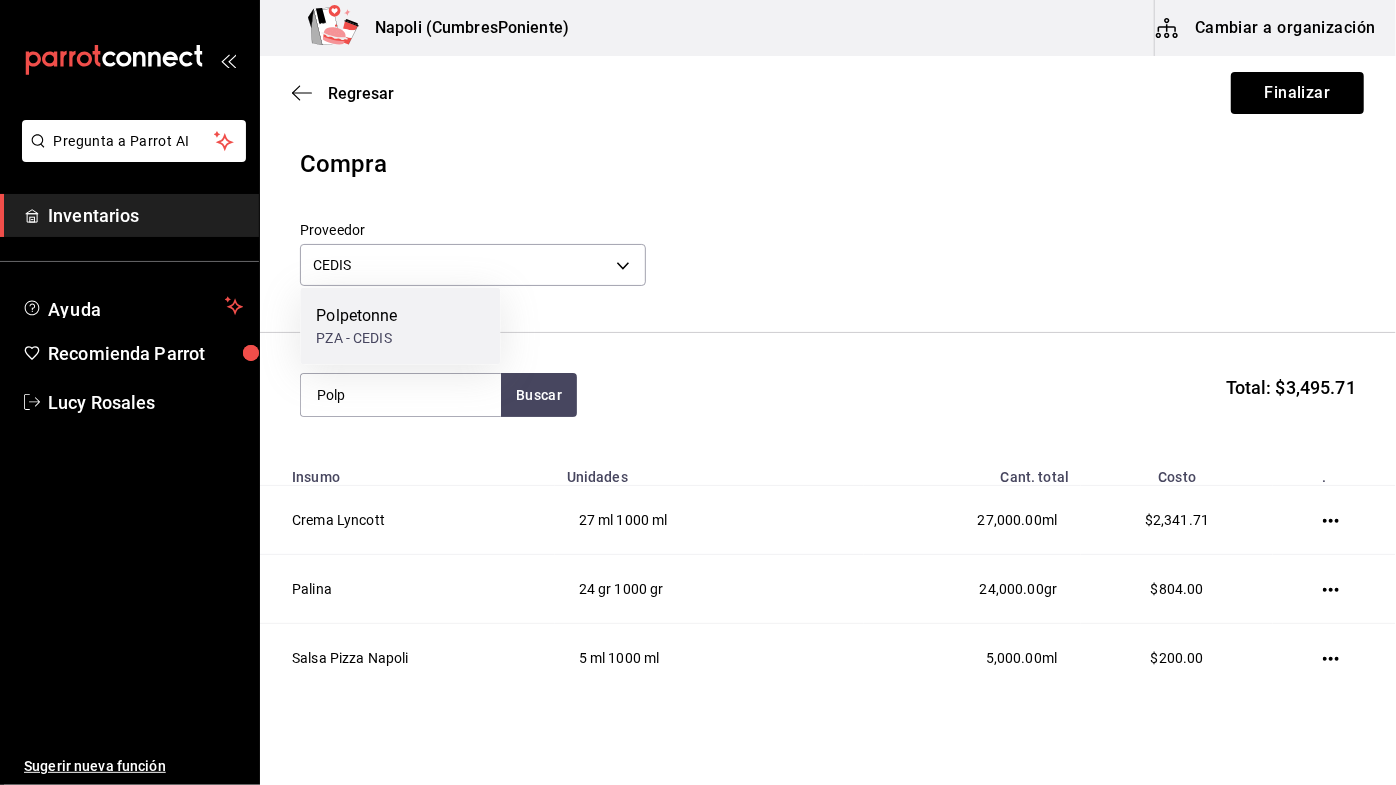 click on "Polpetonne PZA - CEDIS" at bounding box center [400, 326] 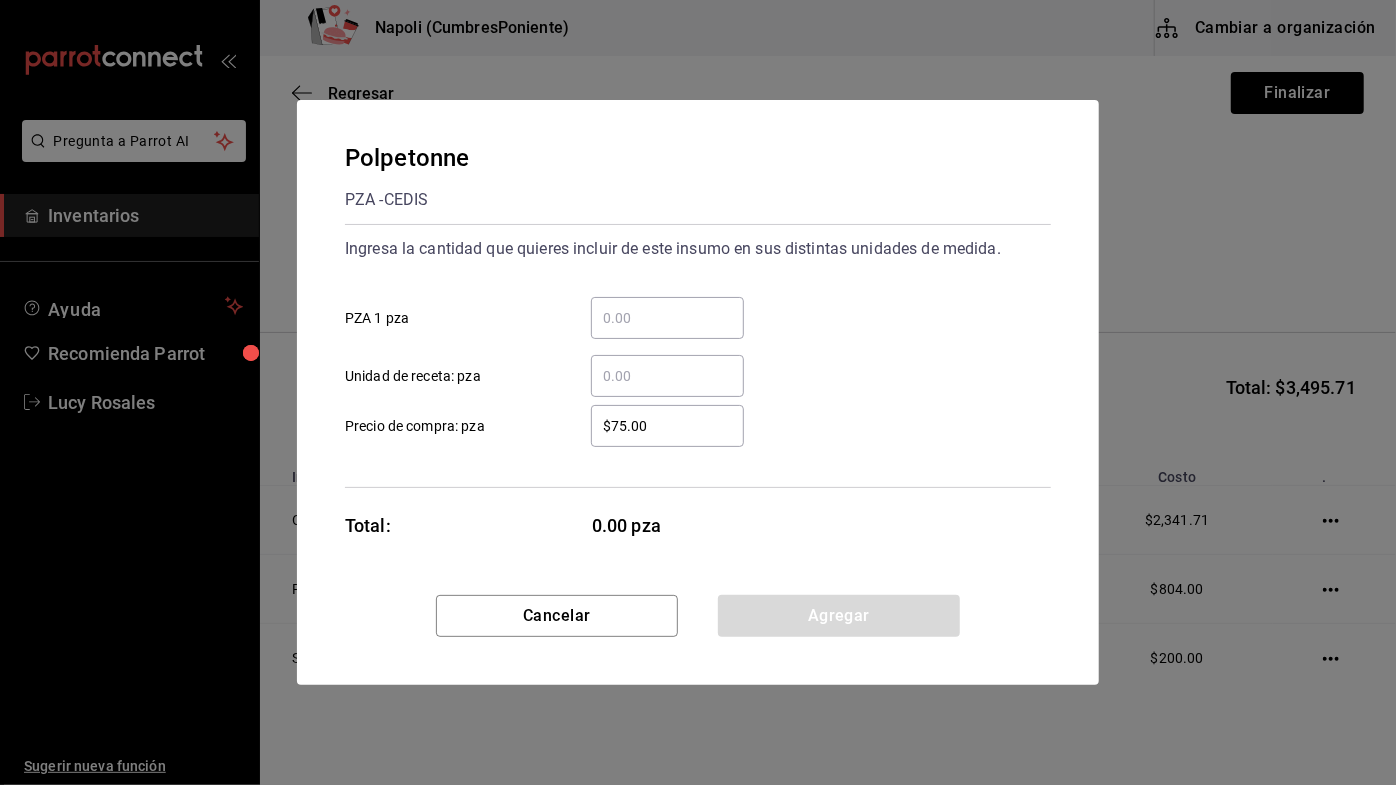 click on "​ PZA 1 pza" at bounding box center (667, 318) 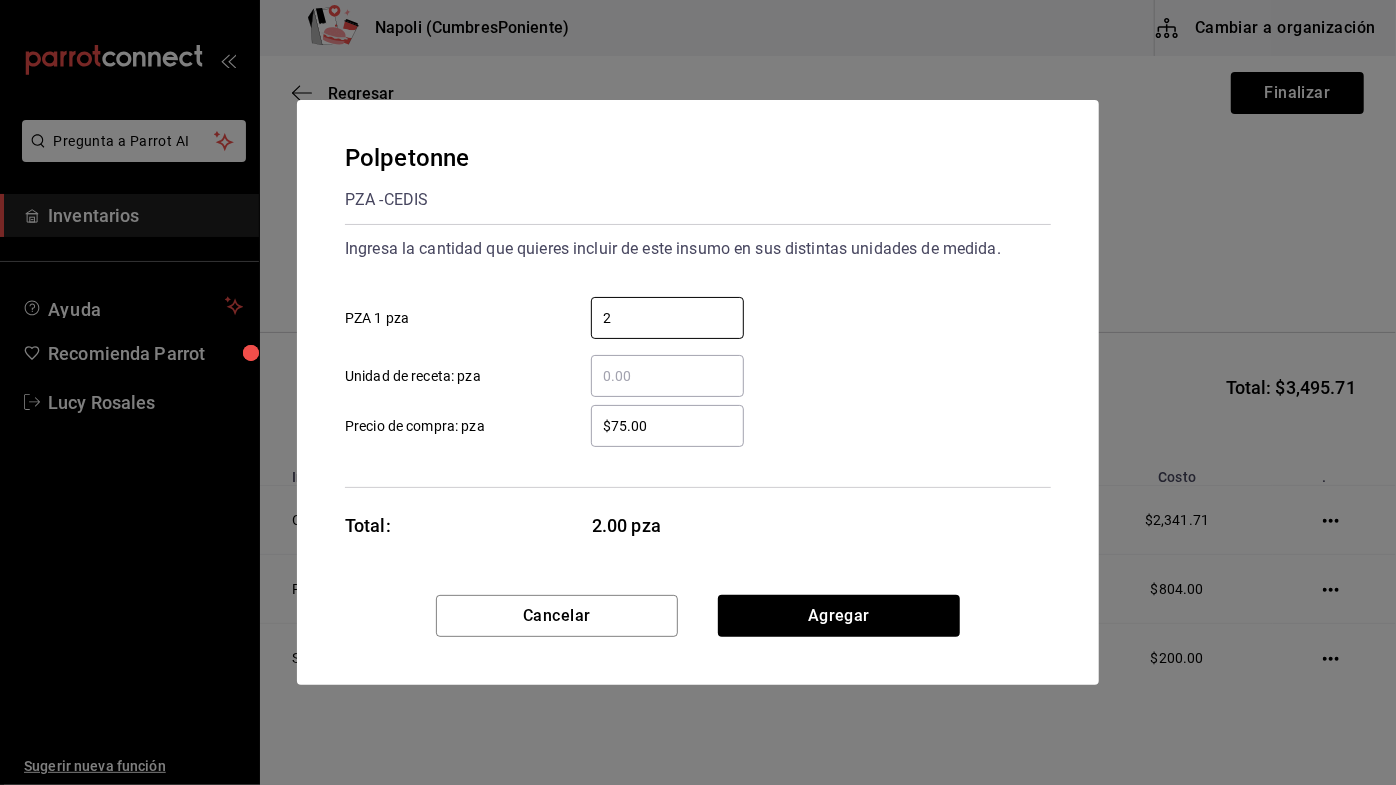 type on "2" 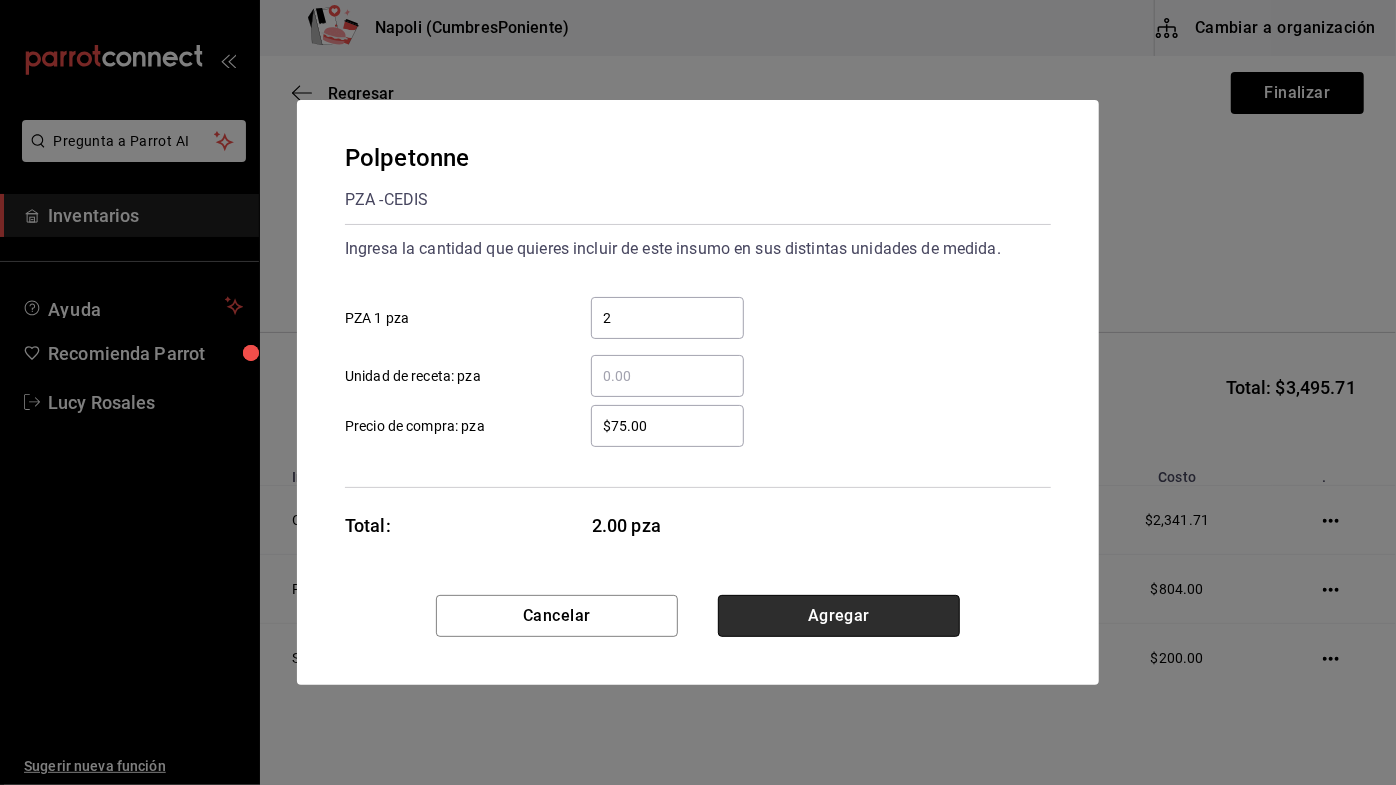 click on "Agregar" at bounding box center (839, 616) 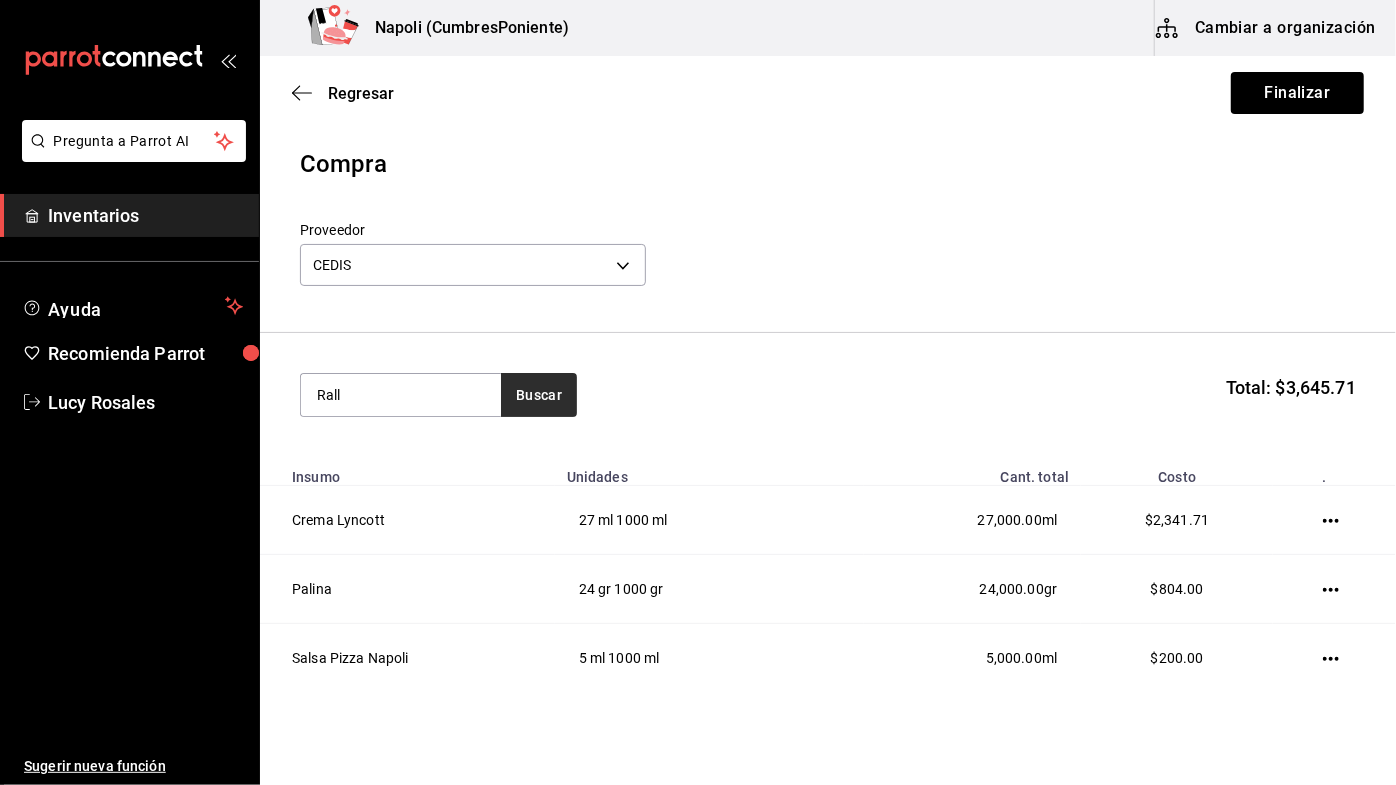type on "Rall" 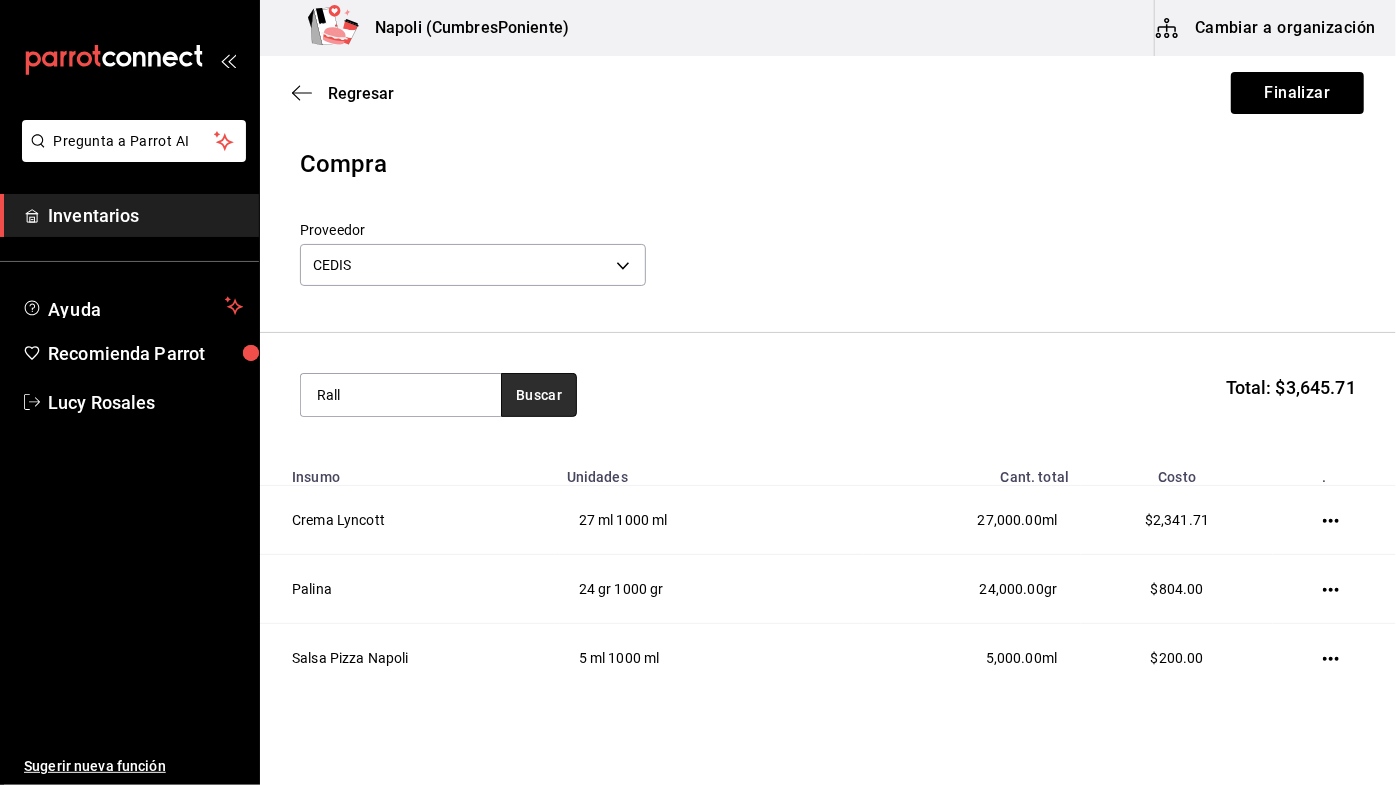 click on "Buscar" at bounding box center [539, 395] 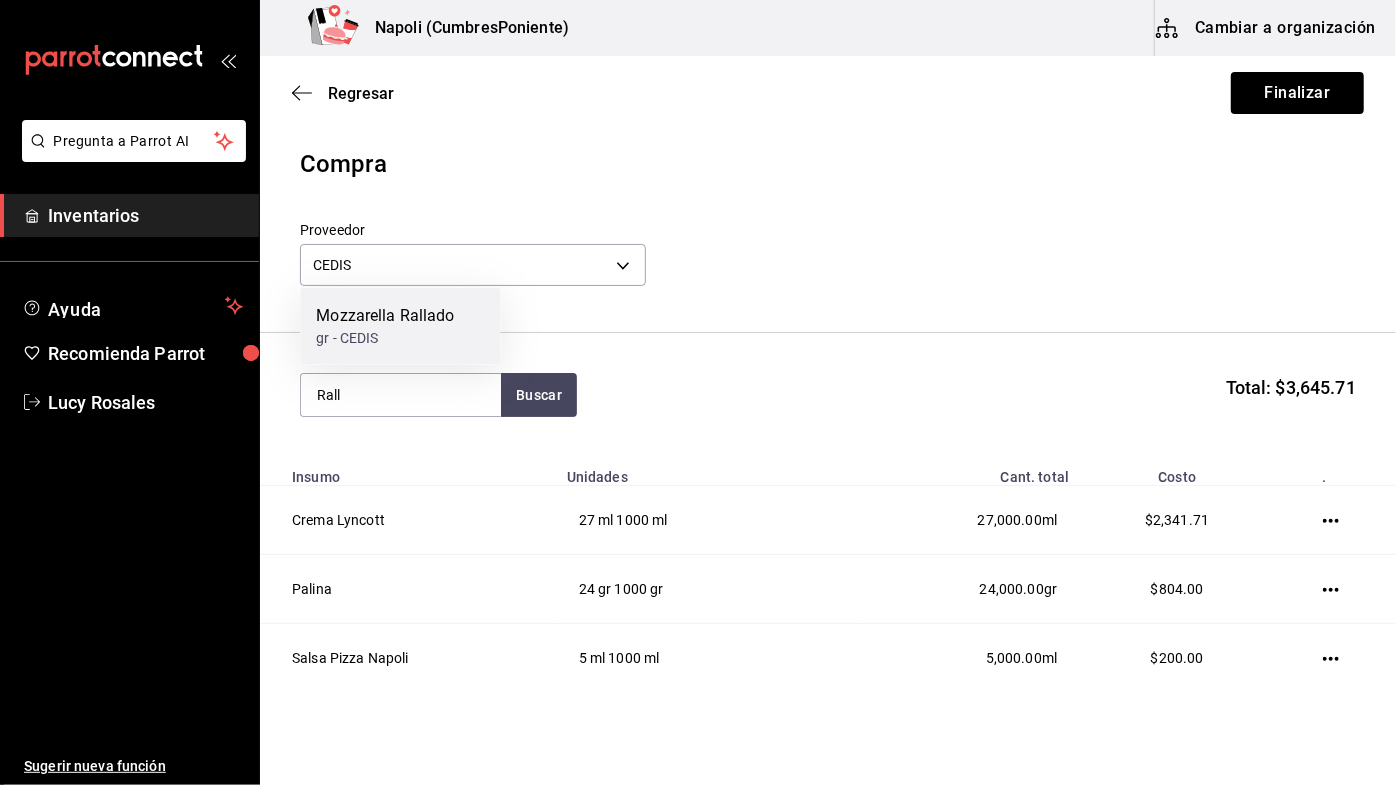 click on "Mozzarella Rallado" at bounding box center [385, 316] 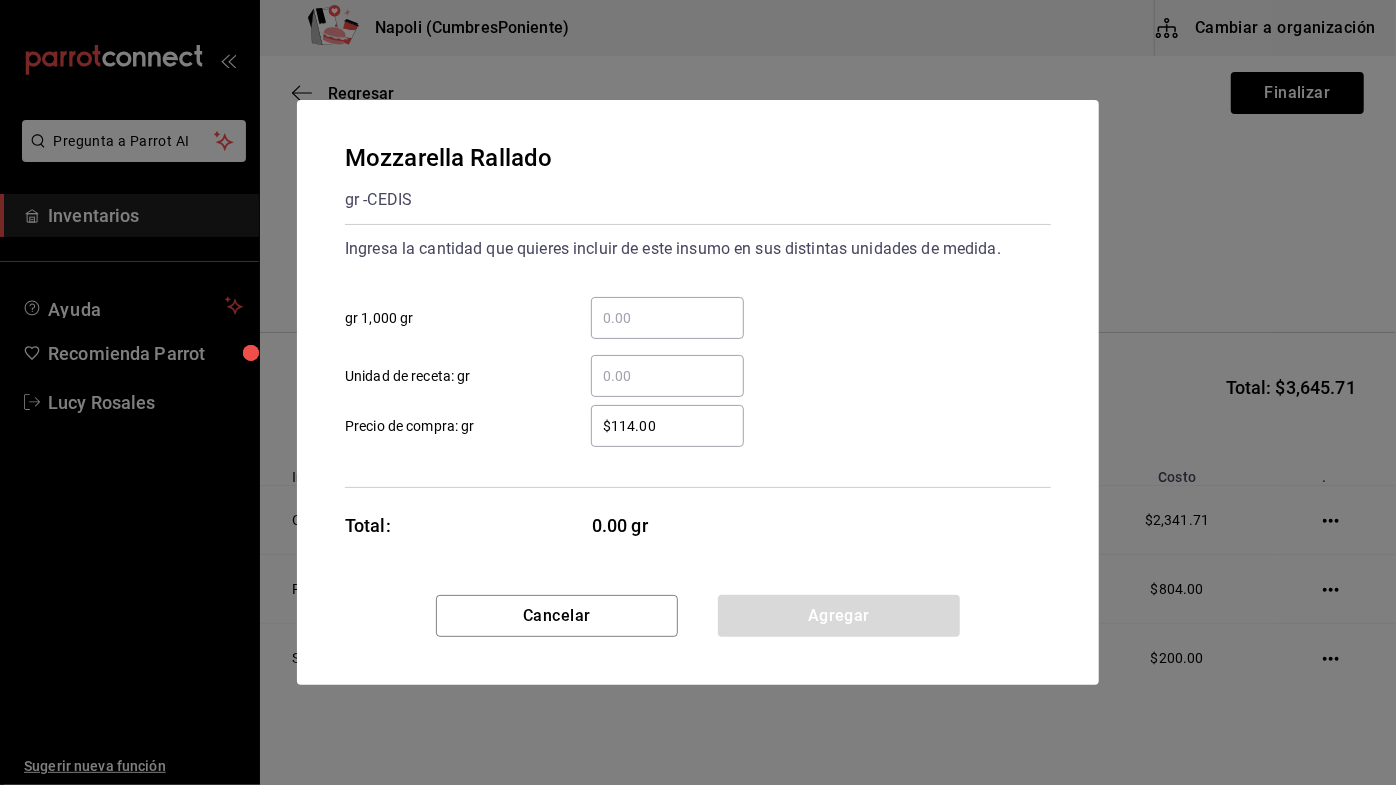 click on "​ gr 1,000 gr" at bounding box center (667, 318) 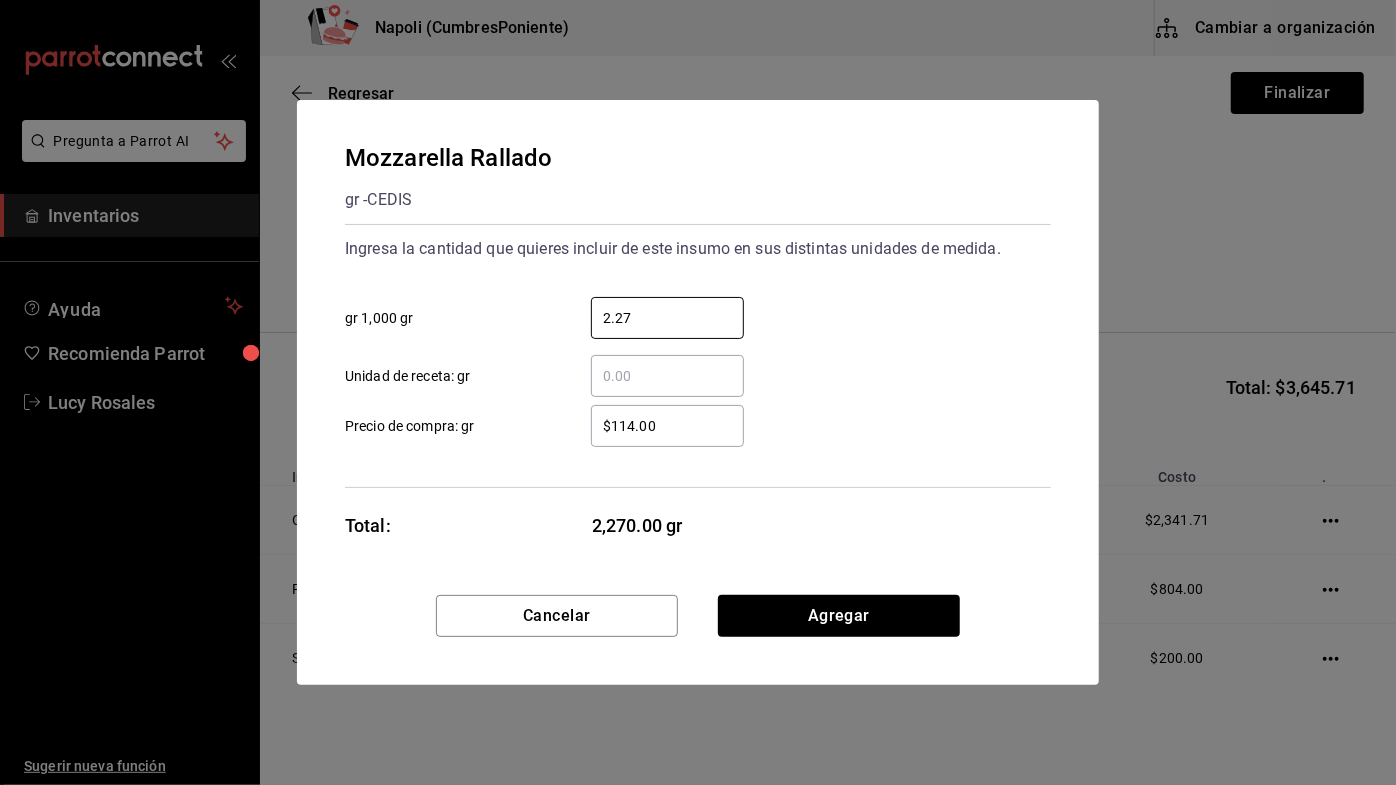 type on "2.27" 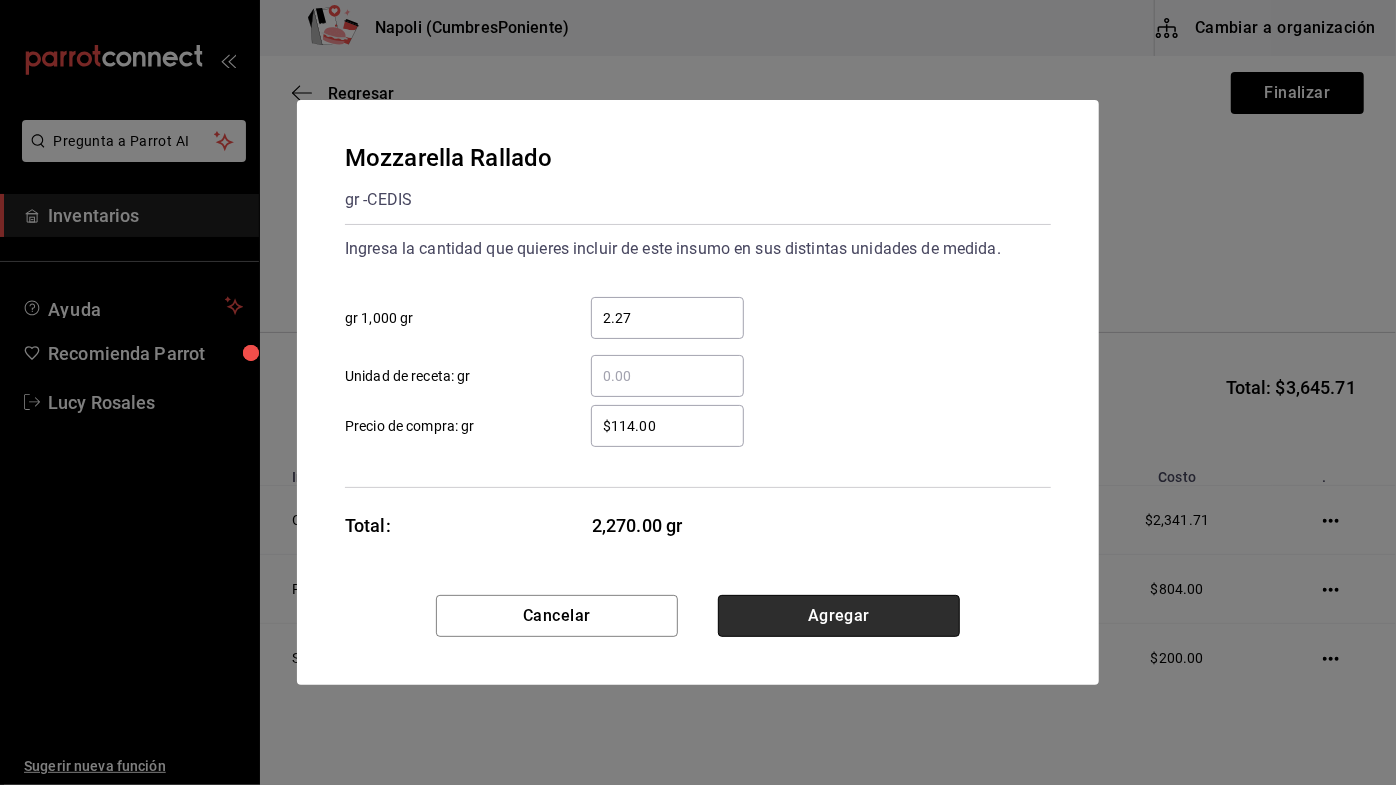click on "Agregar" at bounding box center [839, 616] 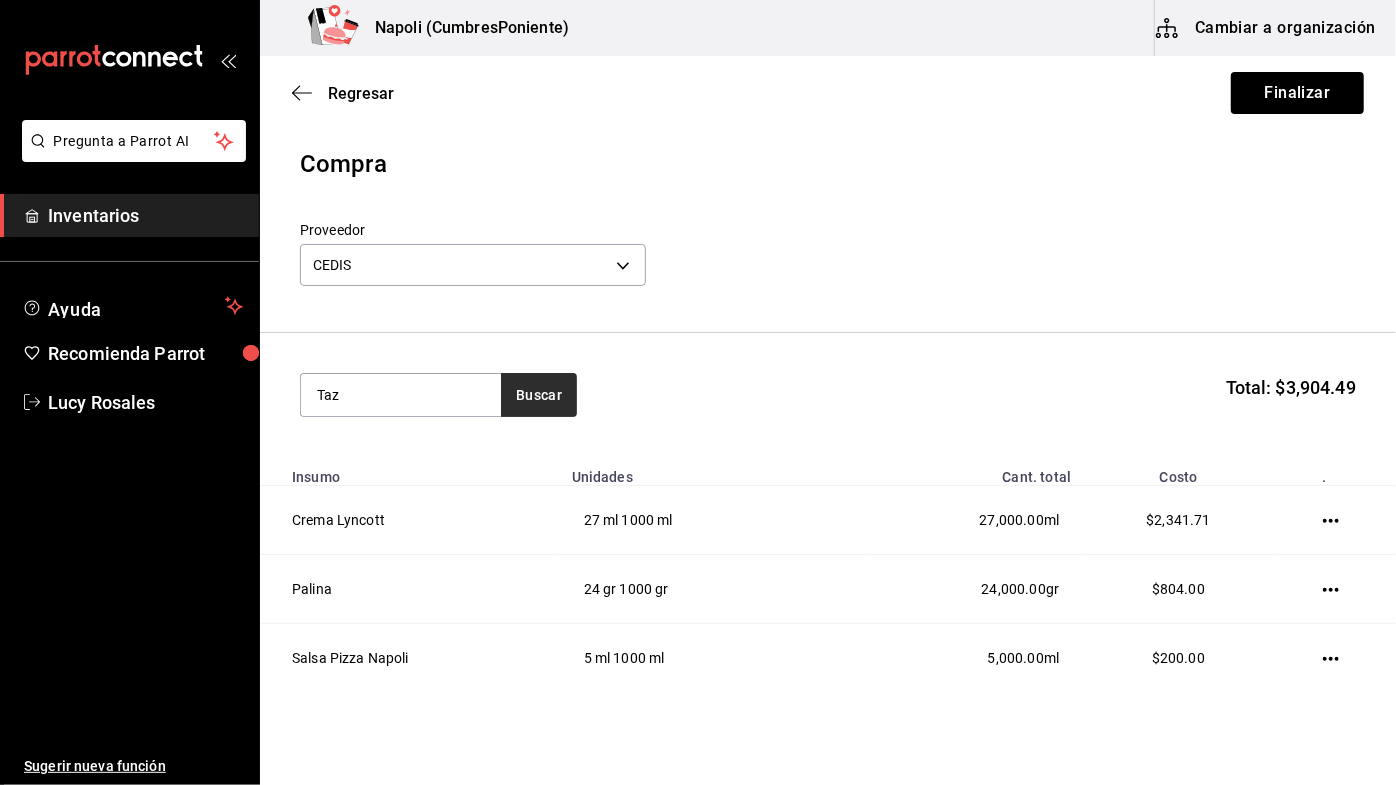 type on "Taz" 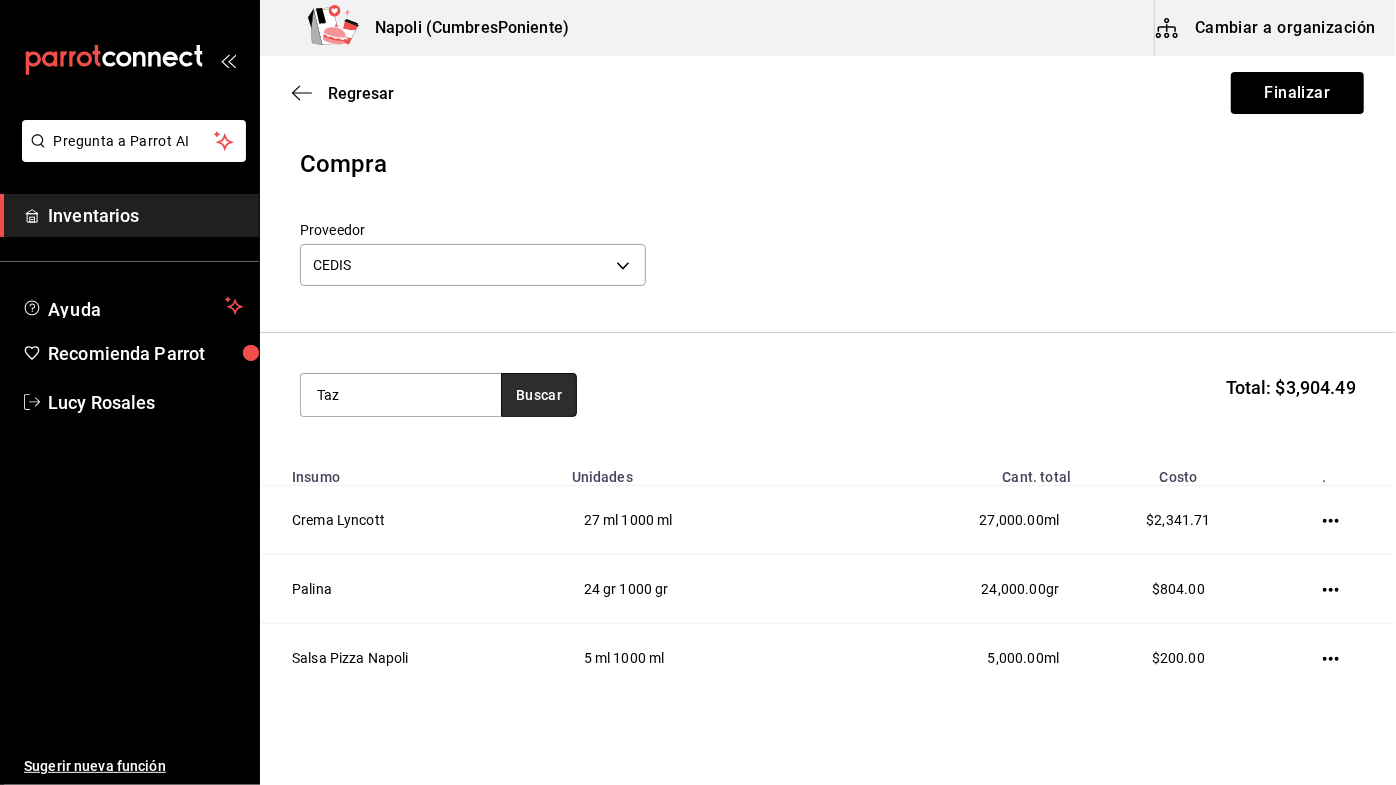 click on "Buscar" at bounding box center (539, 395) 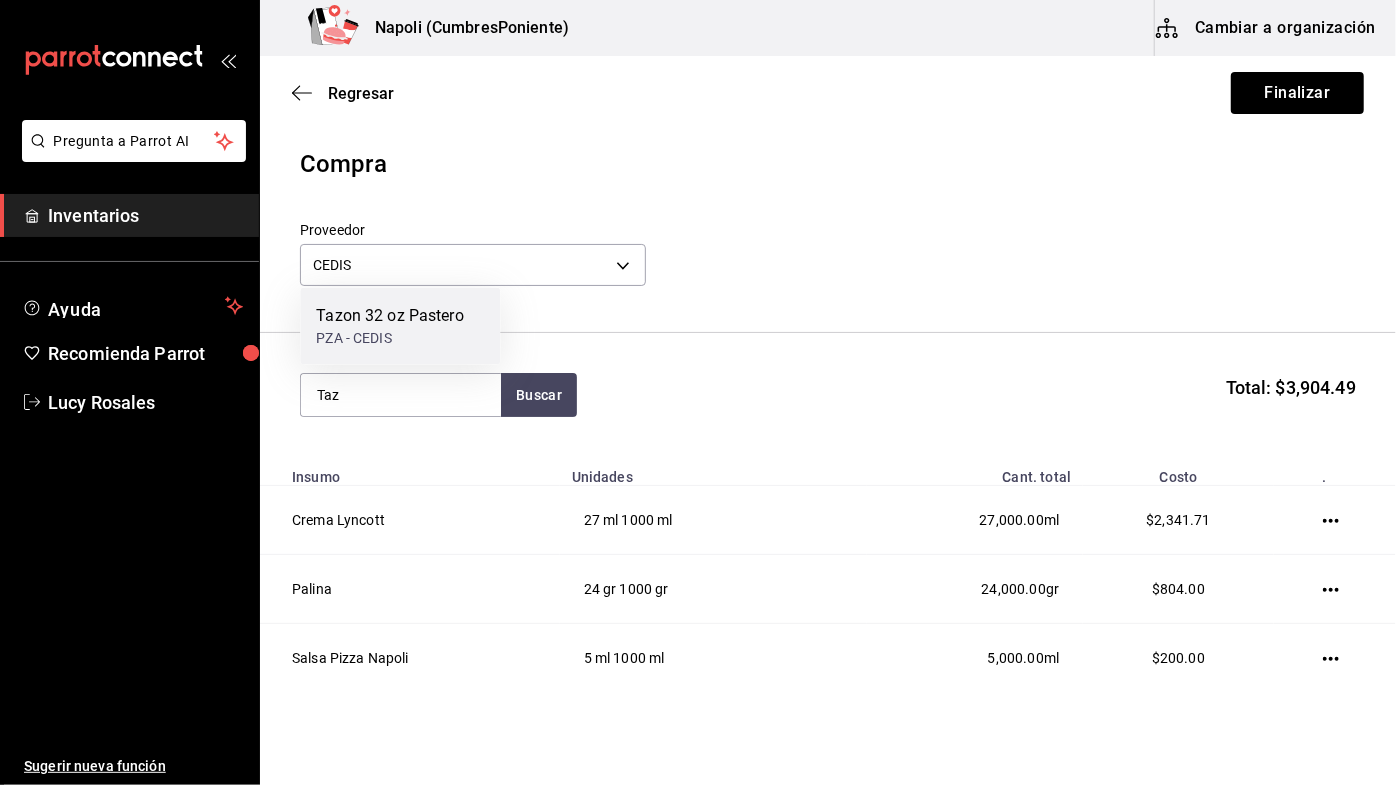 click on "Tazon 32 oz Pastero" at bounding box center [390, 316] 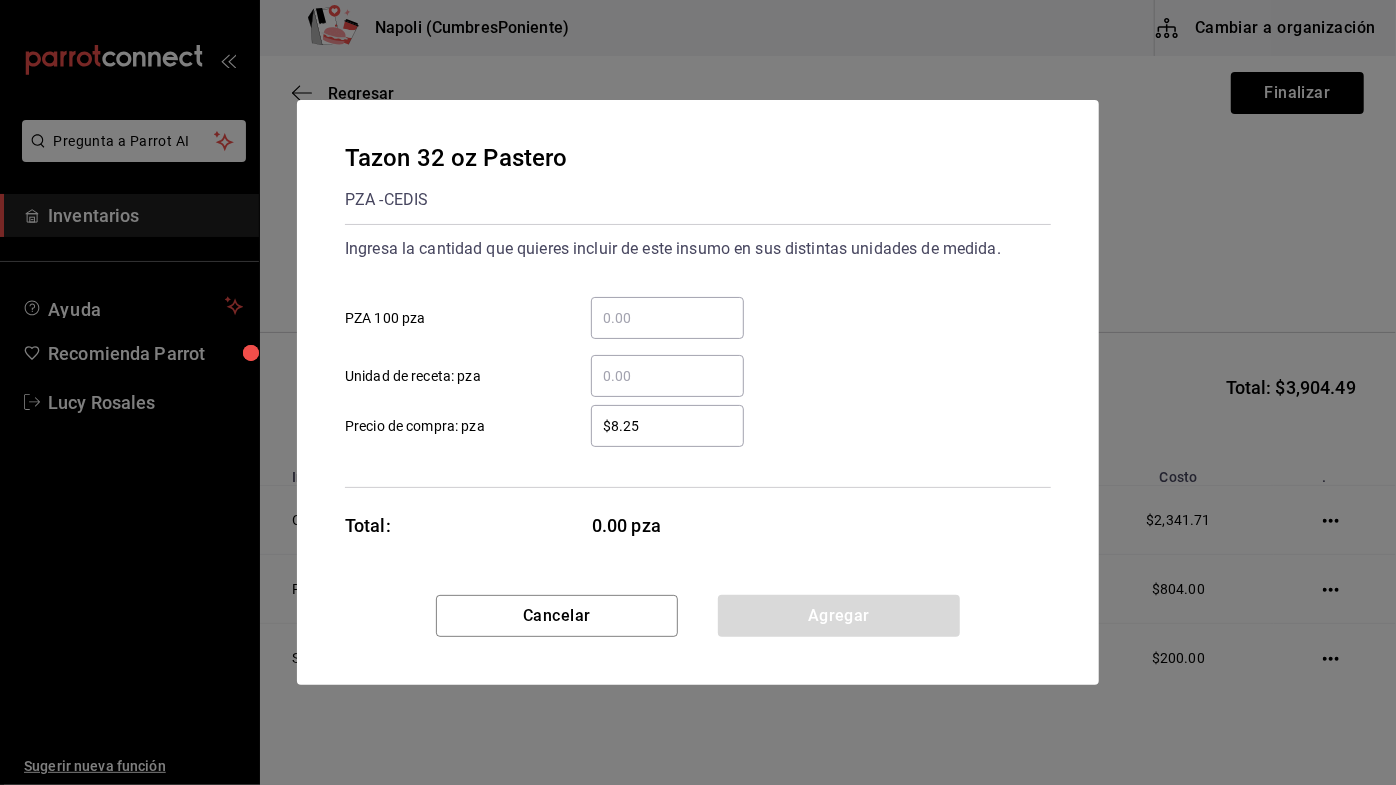 click on "​ PZA 100 pza" at bounding box center (667, 318) 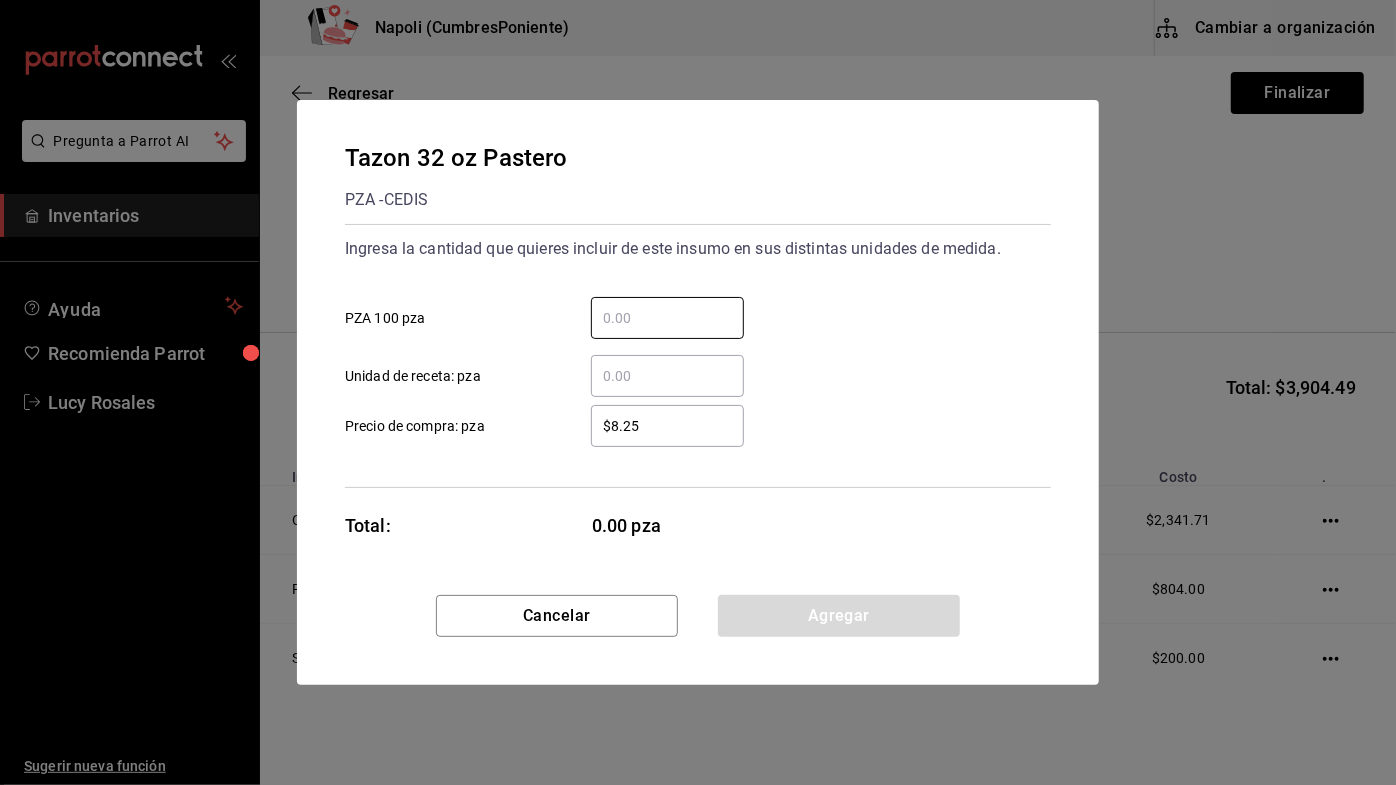 click on "​ Unidad de receta: pza" at bounding box center (667, 376) 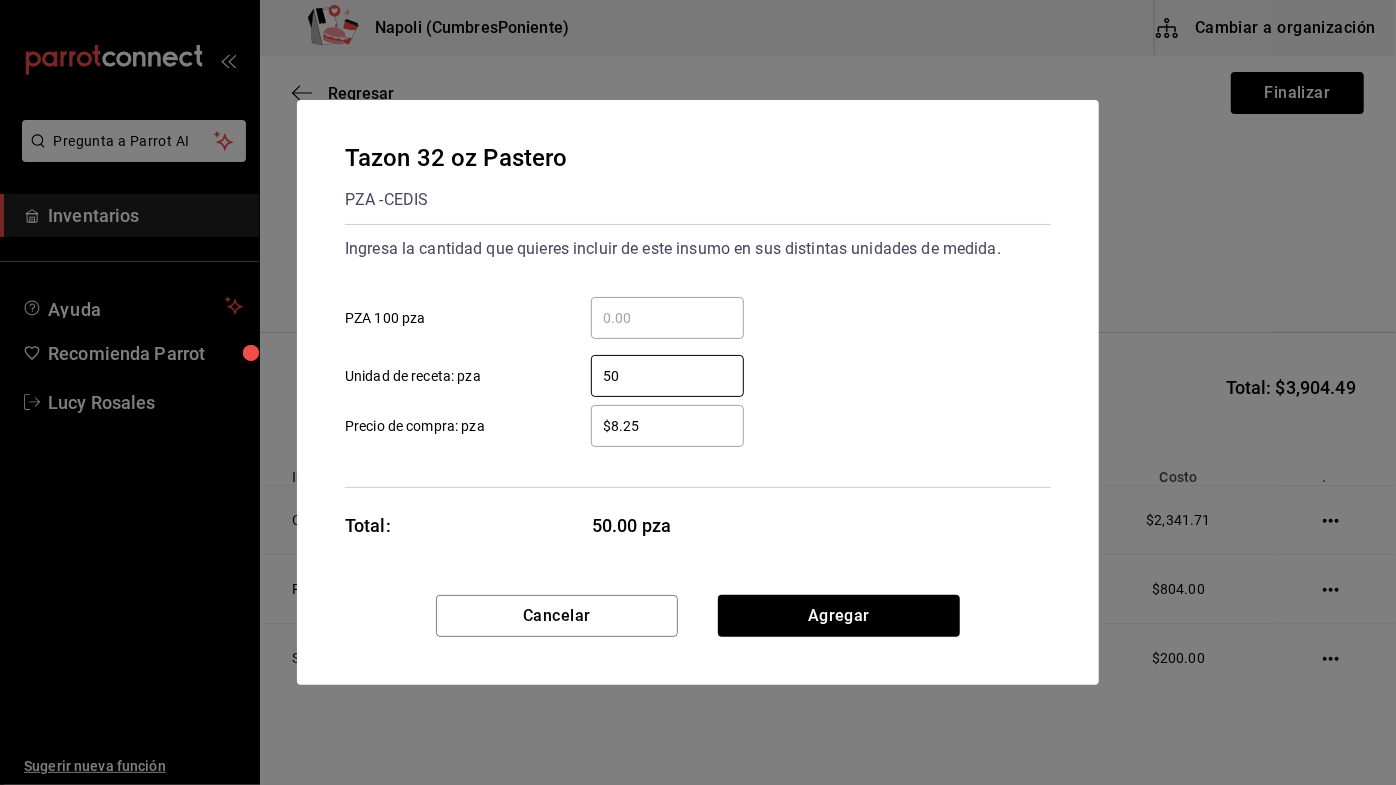 type on "50" 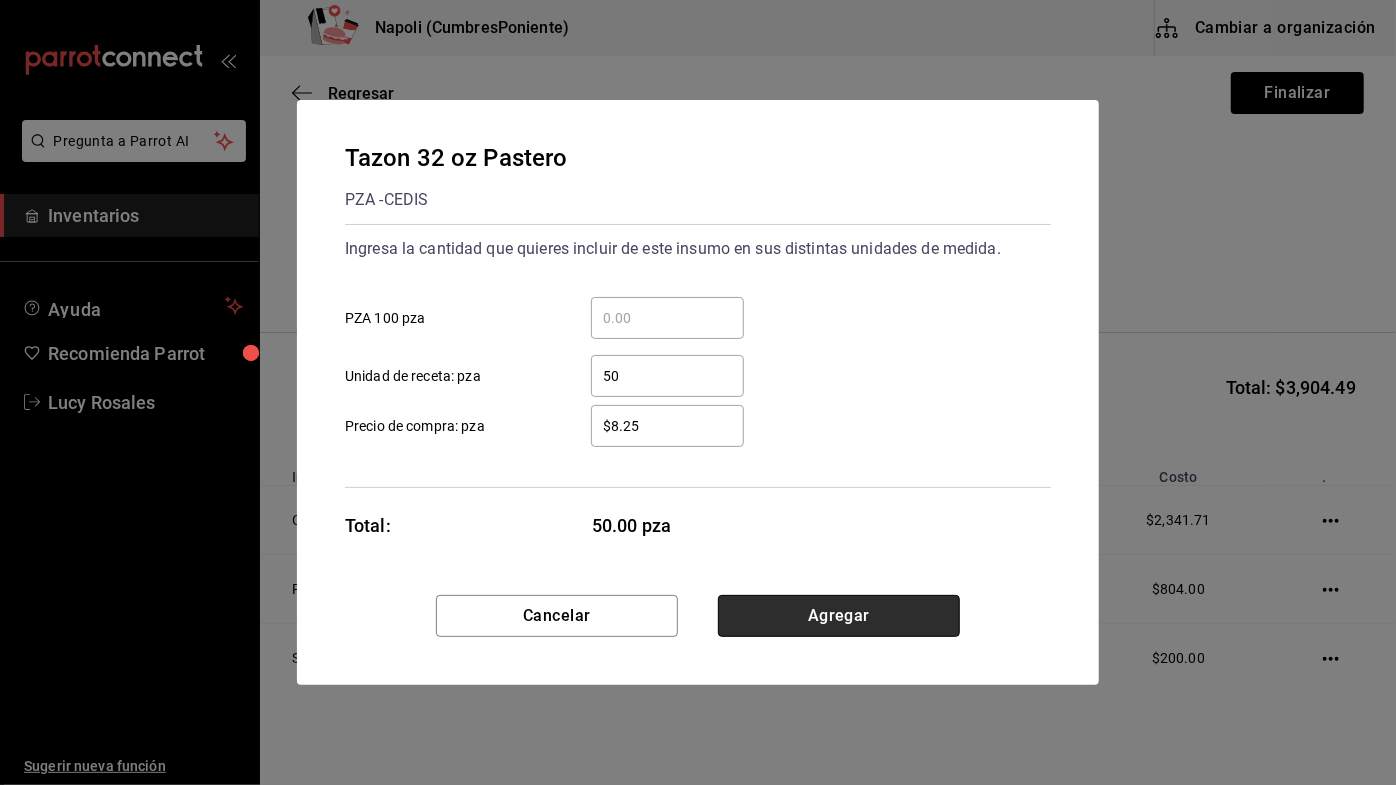 click on "Agregar" at bounding box center [839, 616] 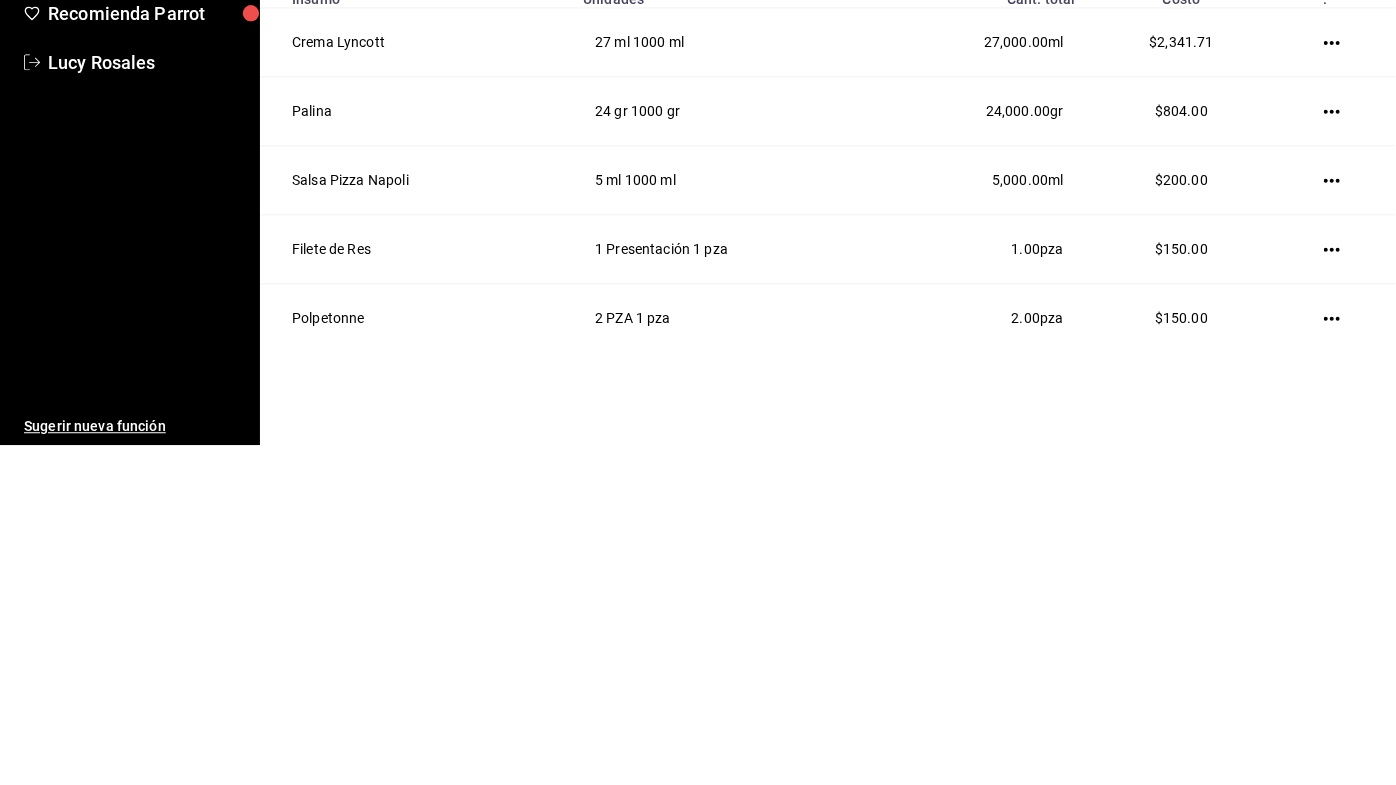 scroll, scrollTop: 0, scrollLeft: 0, axis: both 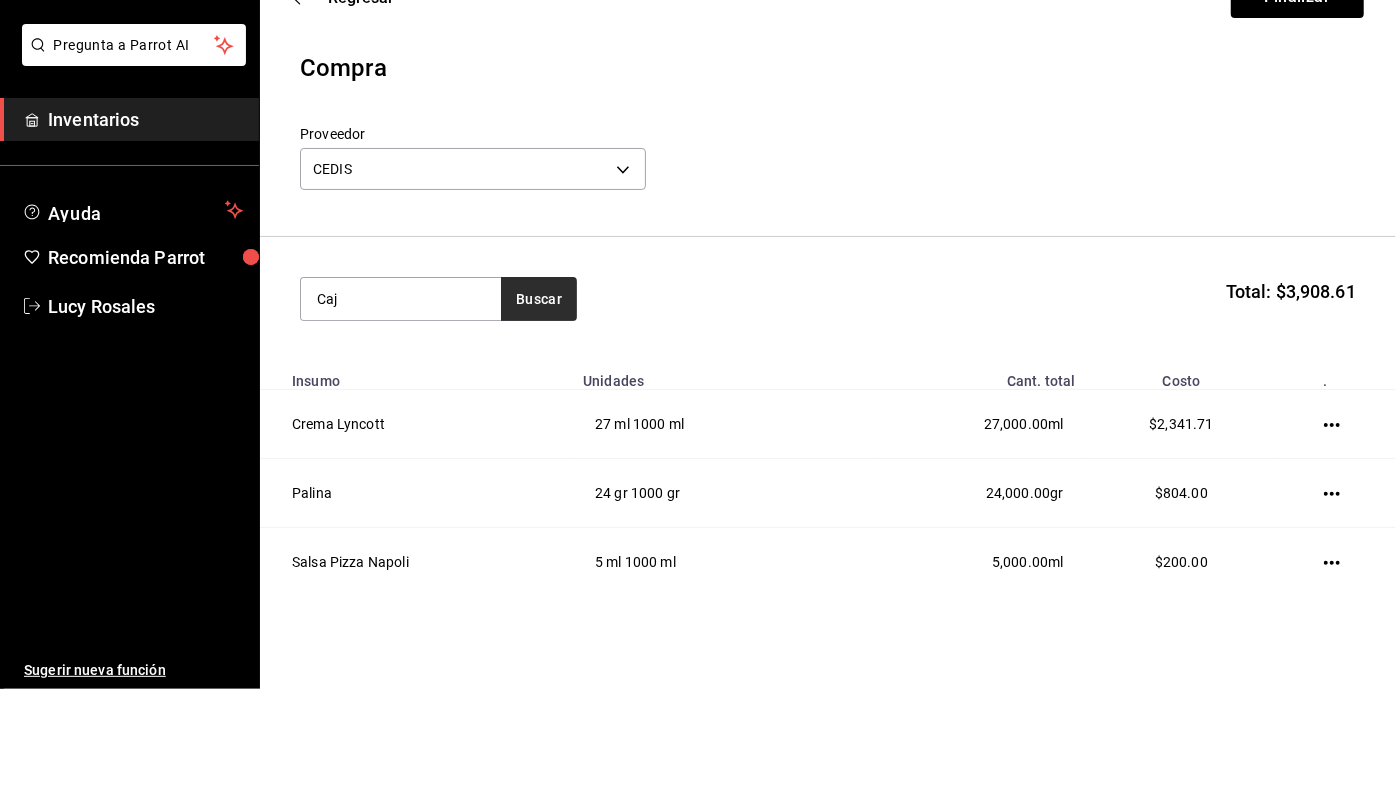 type on "Caj" 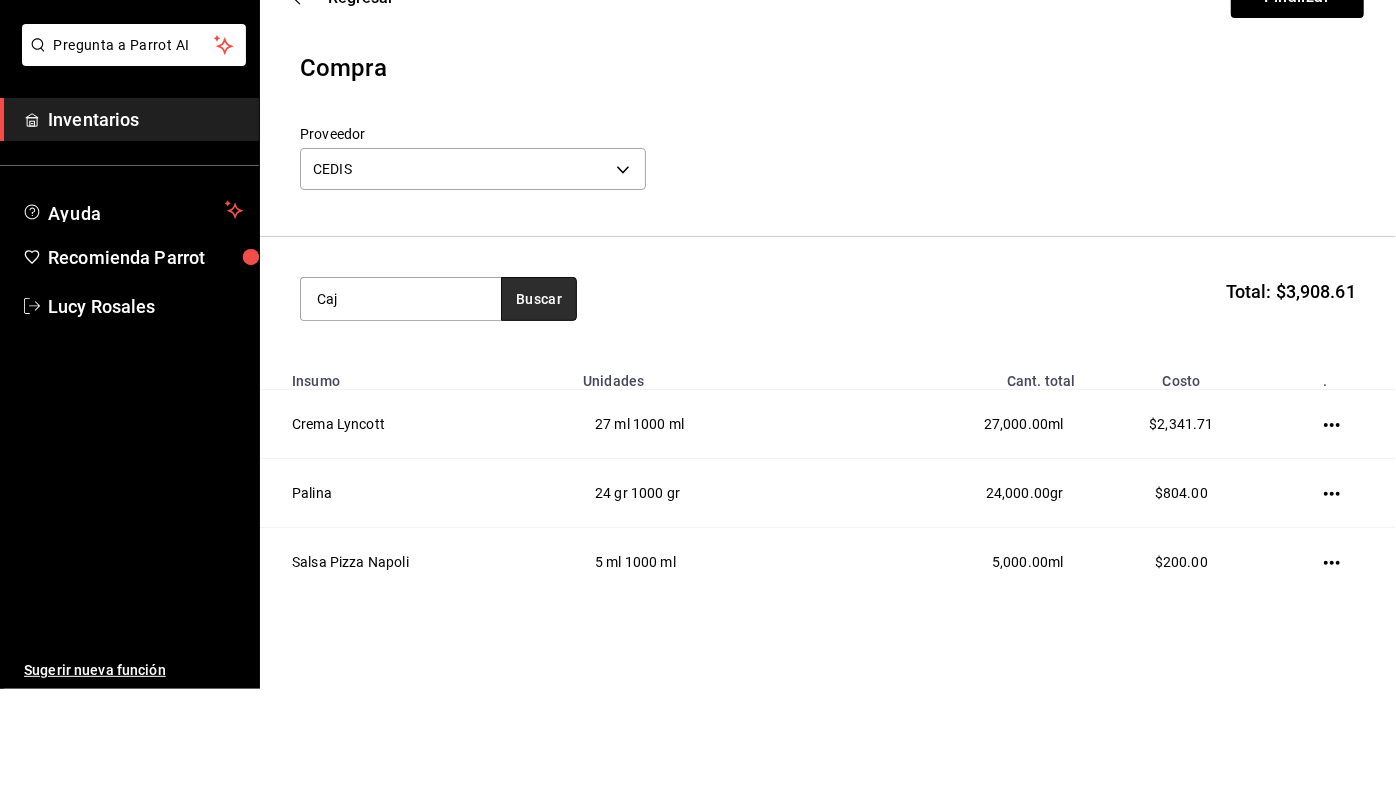 click on "Buscar" at bounding box center (539, 395) 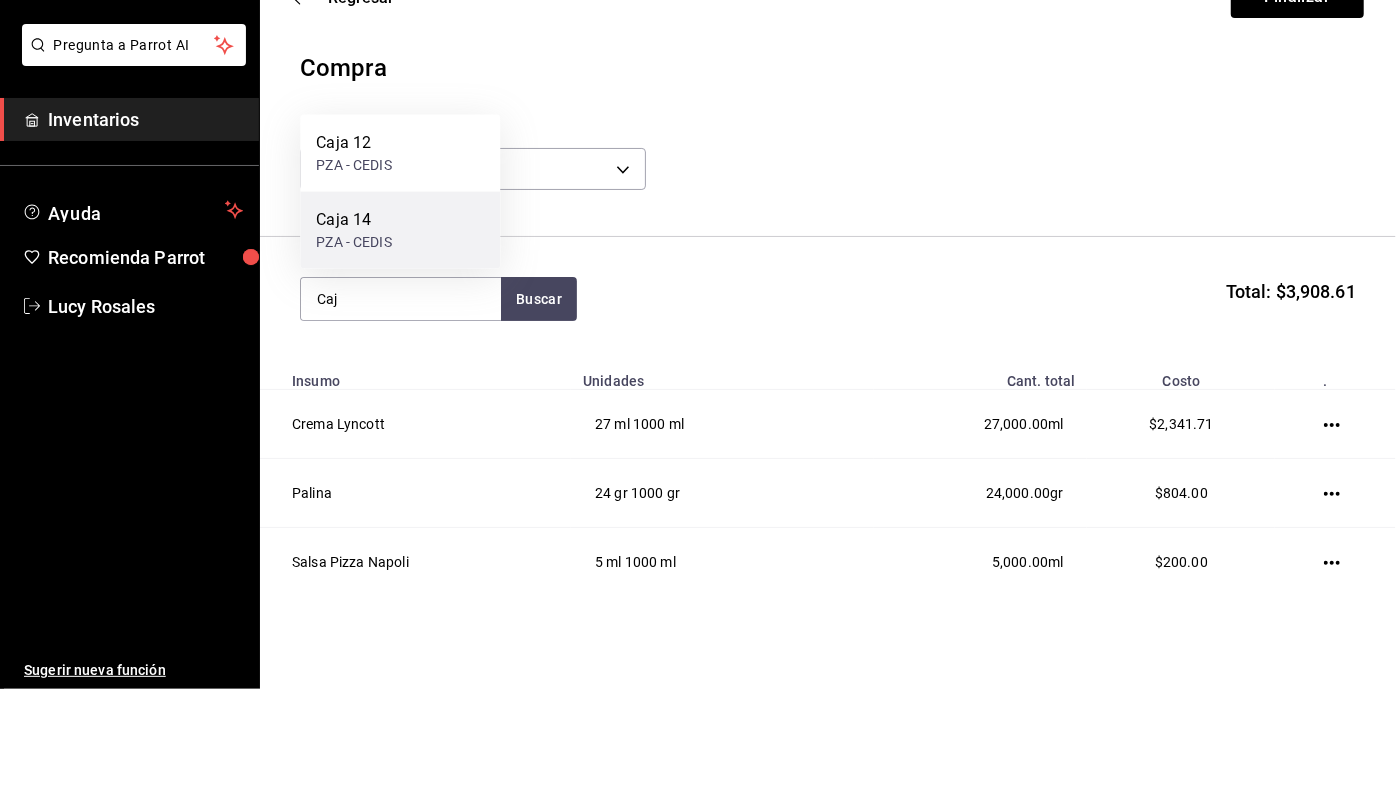 click on "Caja 14 PZA - CEDIS" at bounding box center [400, 326] 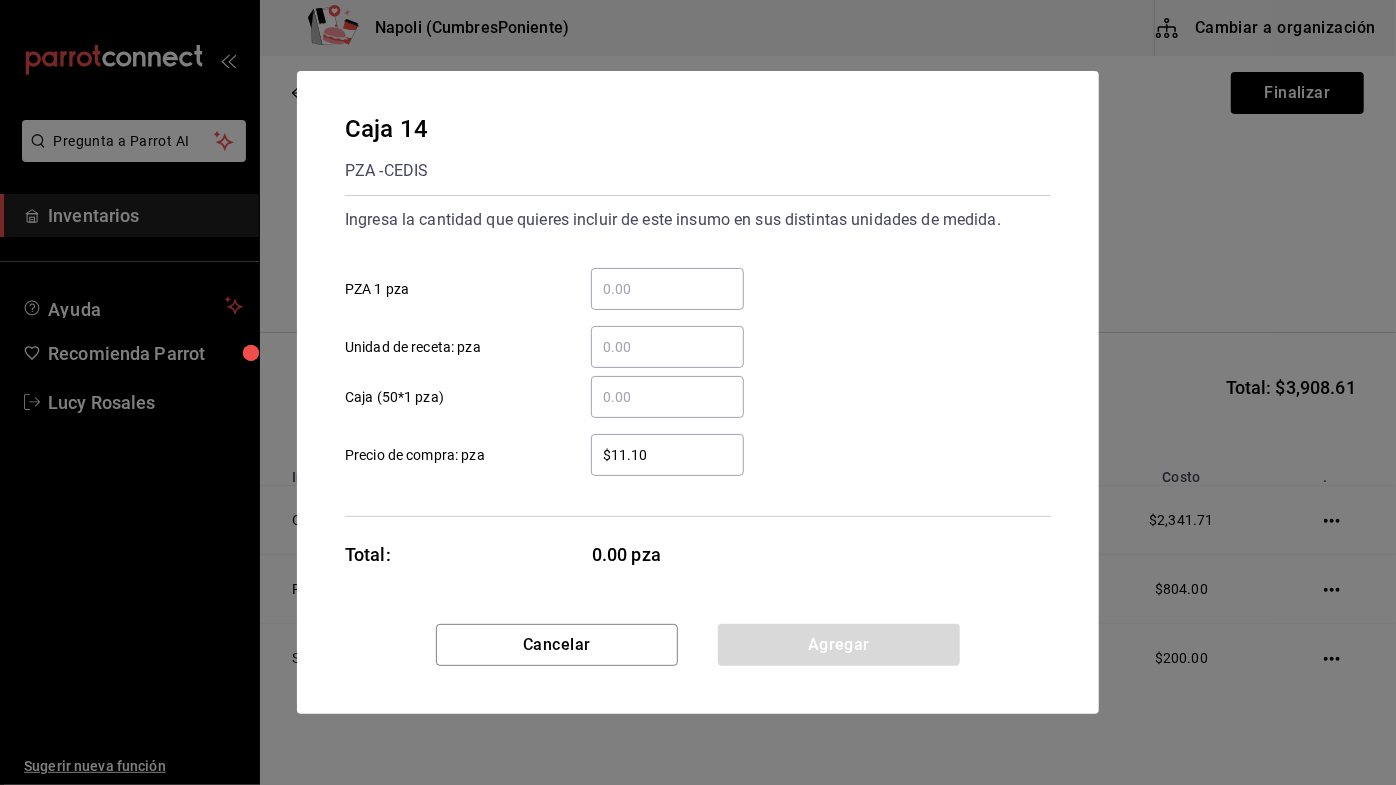 click on "​ PZA 1 pza" at bounding box center (667, 289) 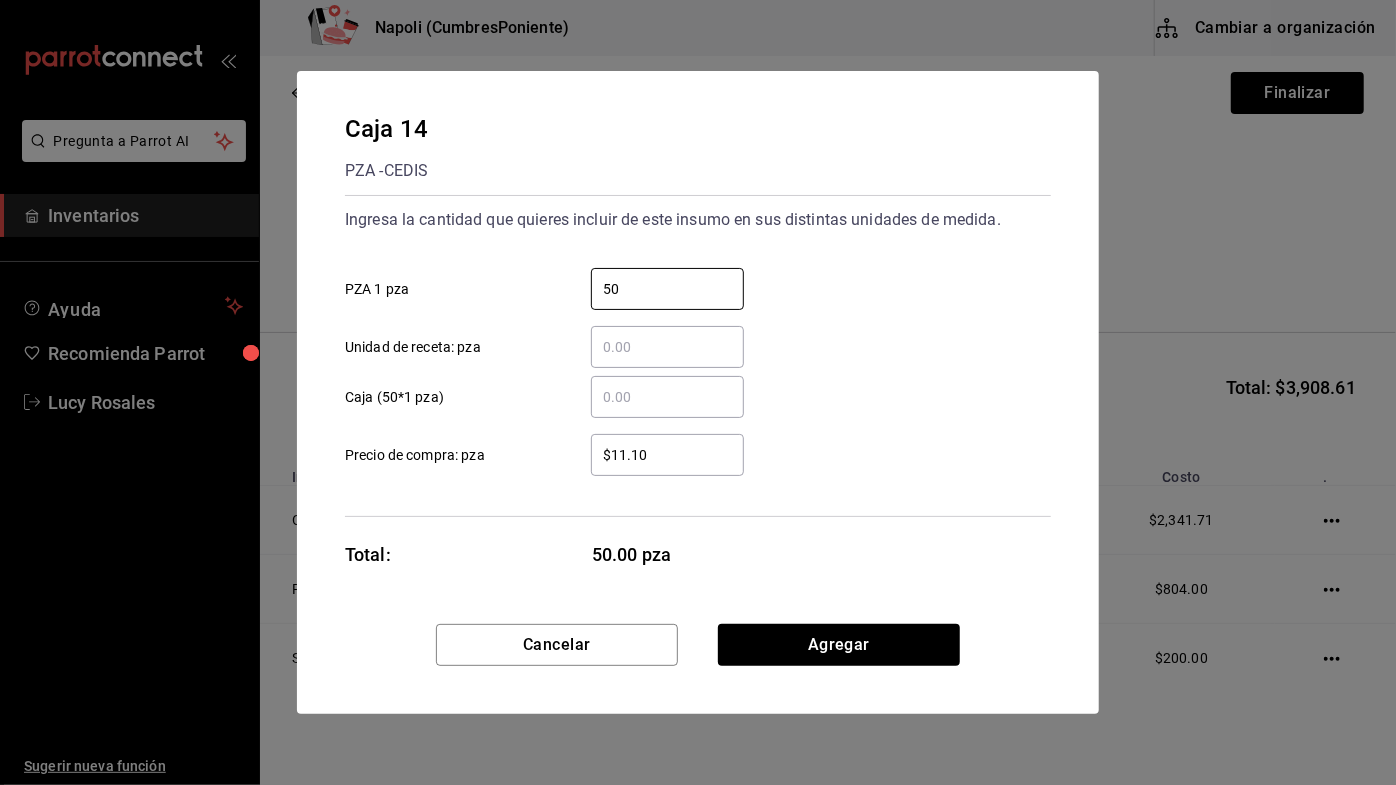 type on "50" 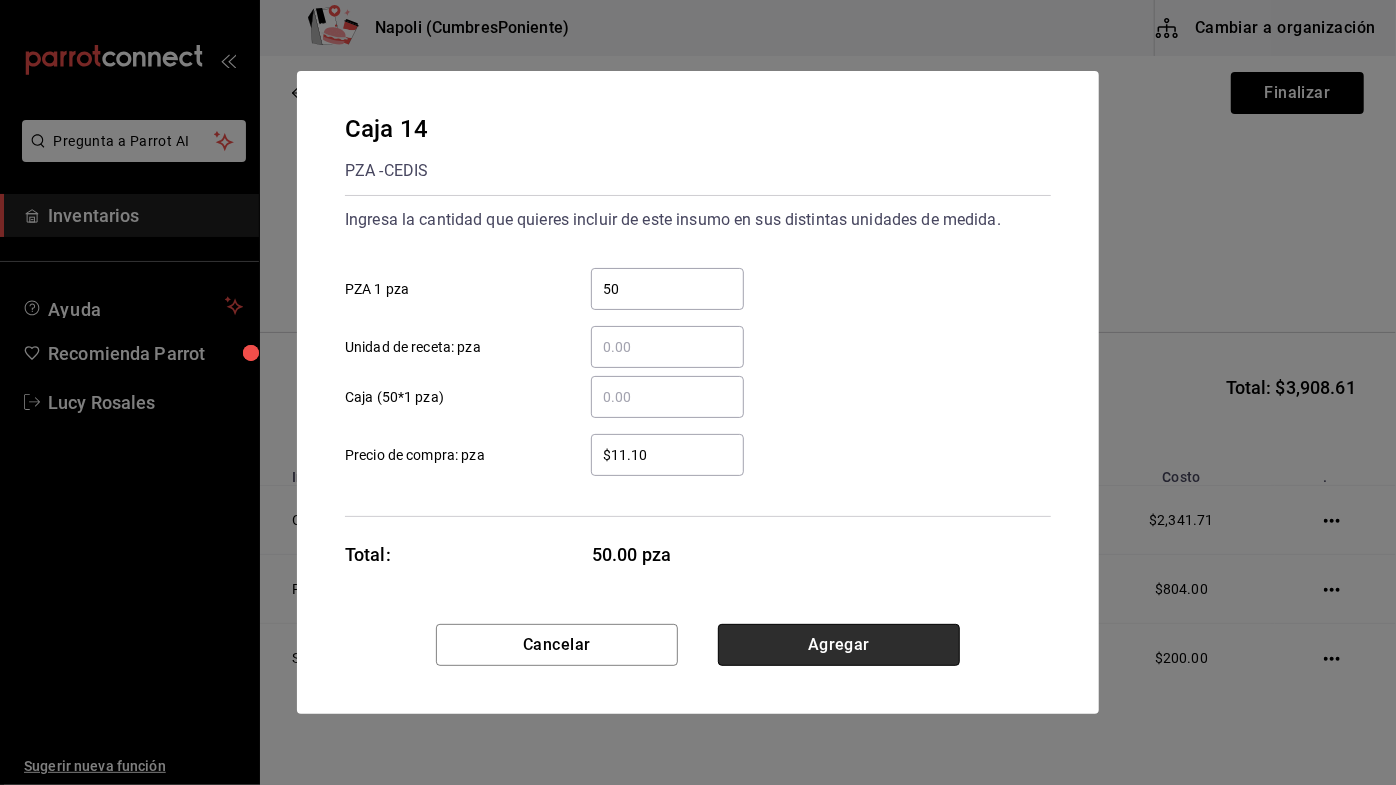 click on "Agregar" at bounding box center (839, 645) 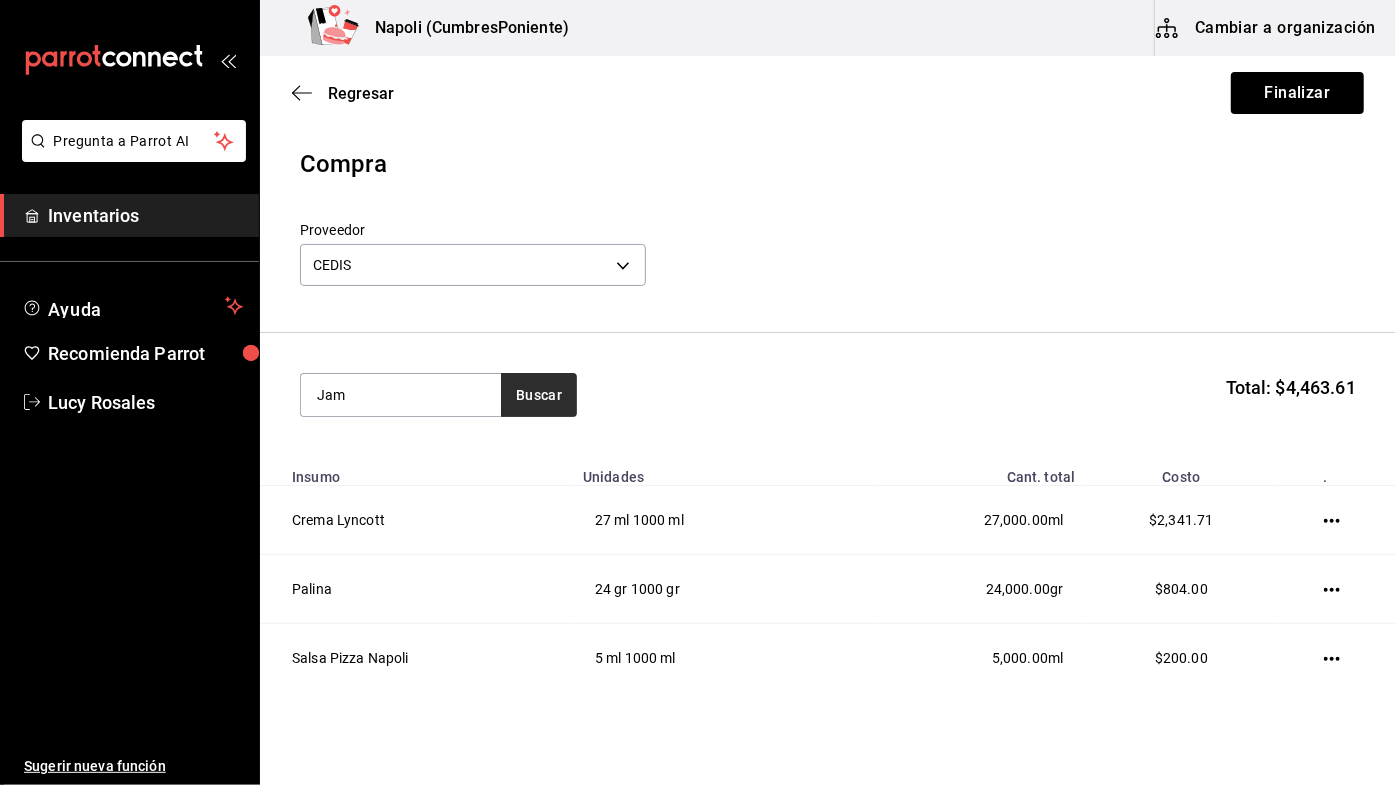 type on "Jam" 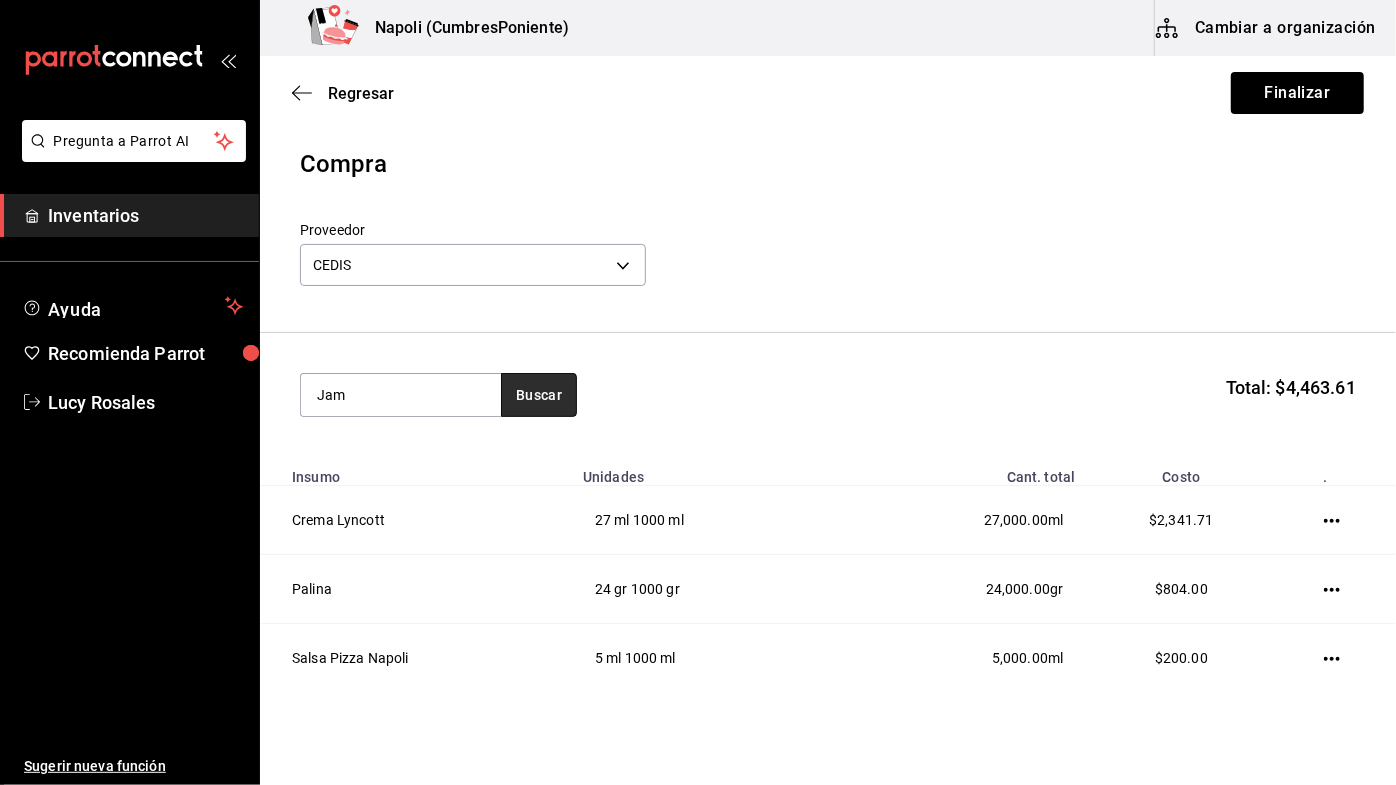 click on "Buscar" at bounding box center [539, 395] 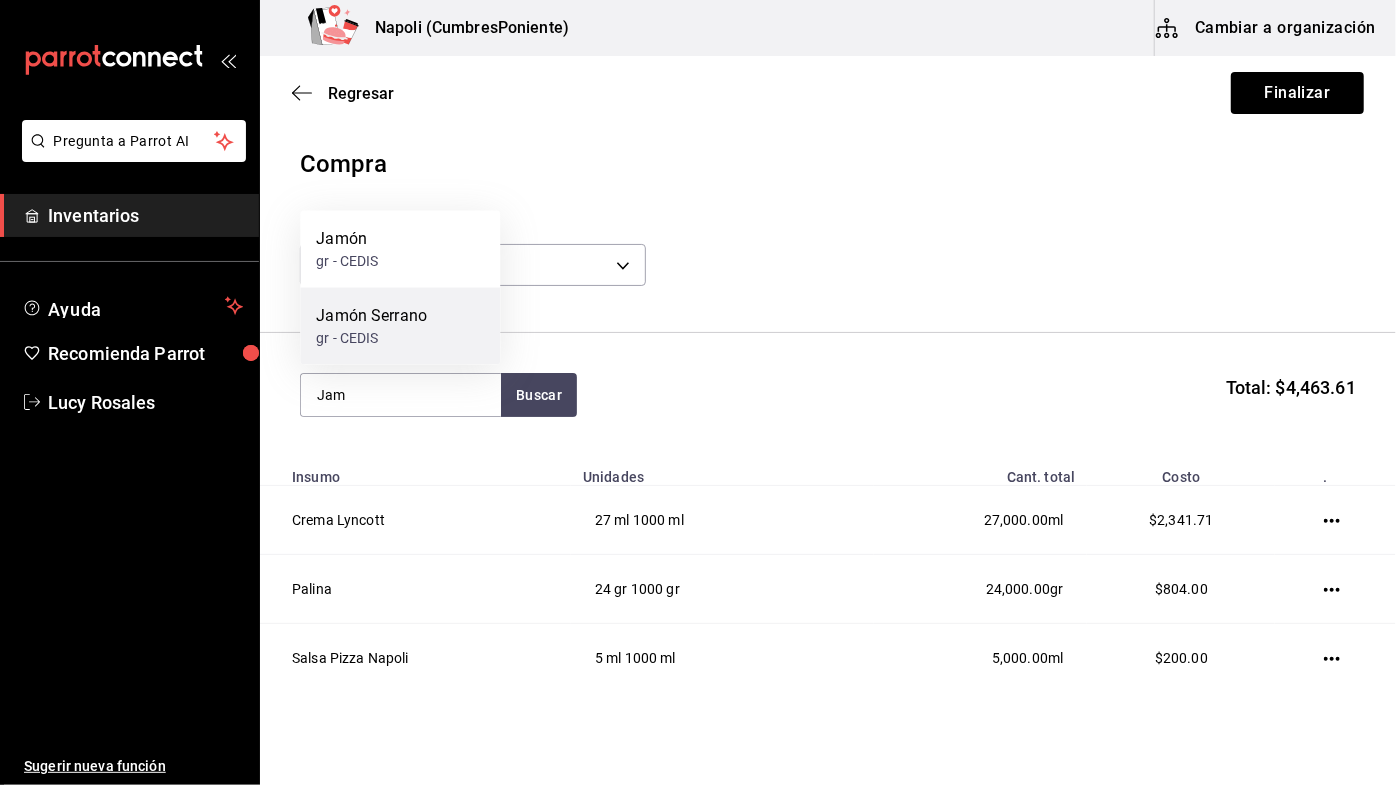 click on "Jamón Serrano gr - CEDIS" at bounding box center (400, 326) 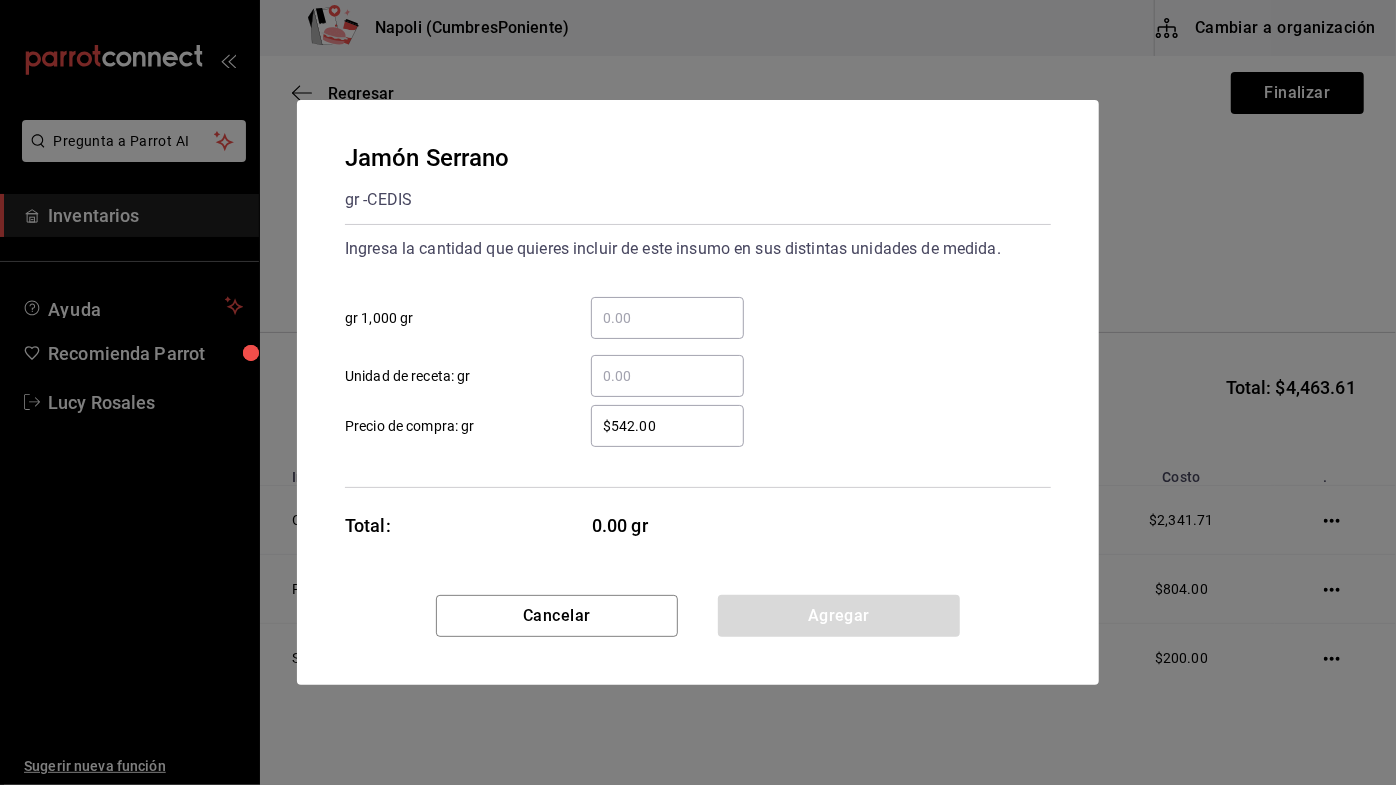 click on "​ gr 1,000 gr" at bounding box center [667, 318] 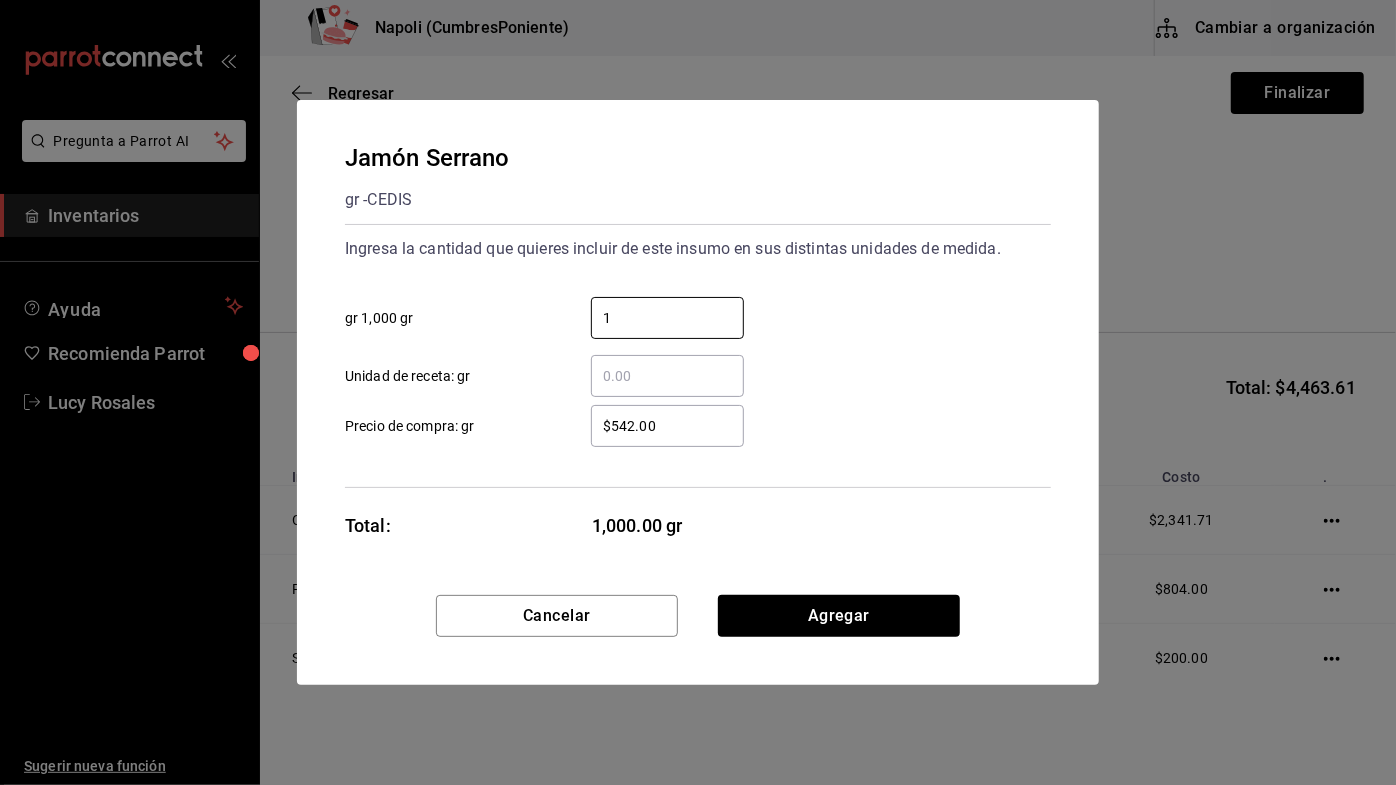 type on "1" 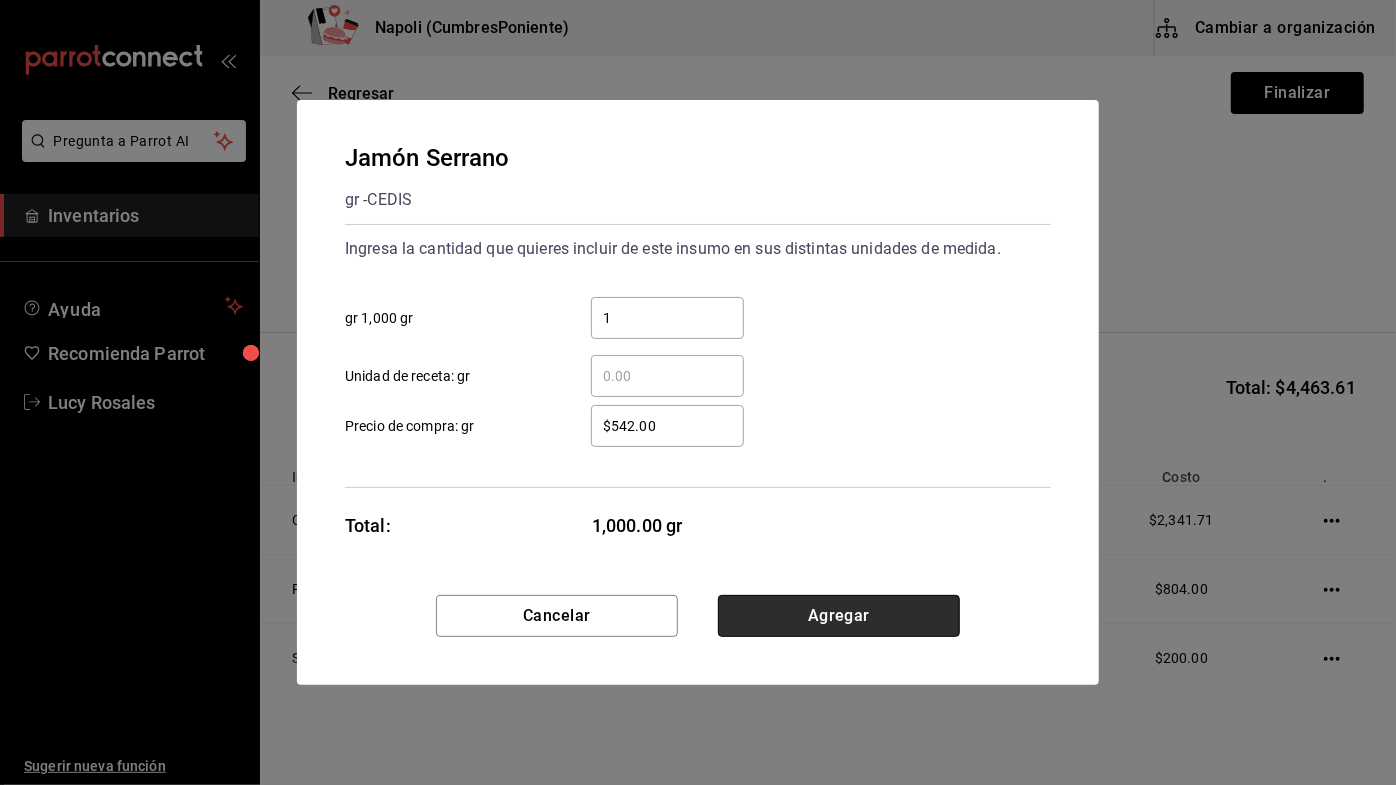 click on "Agregar" at bounding box center [839, 616] 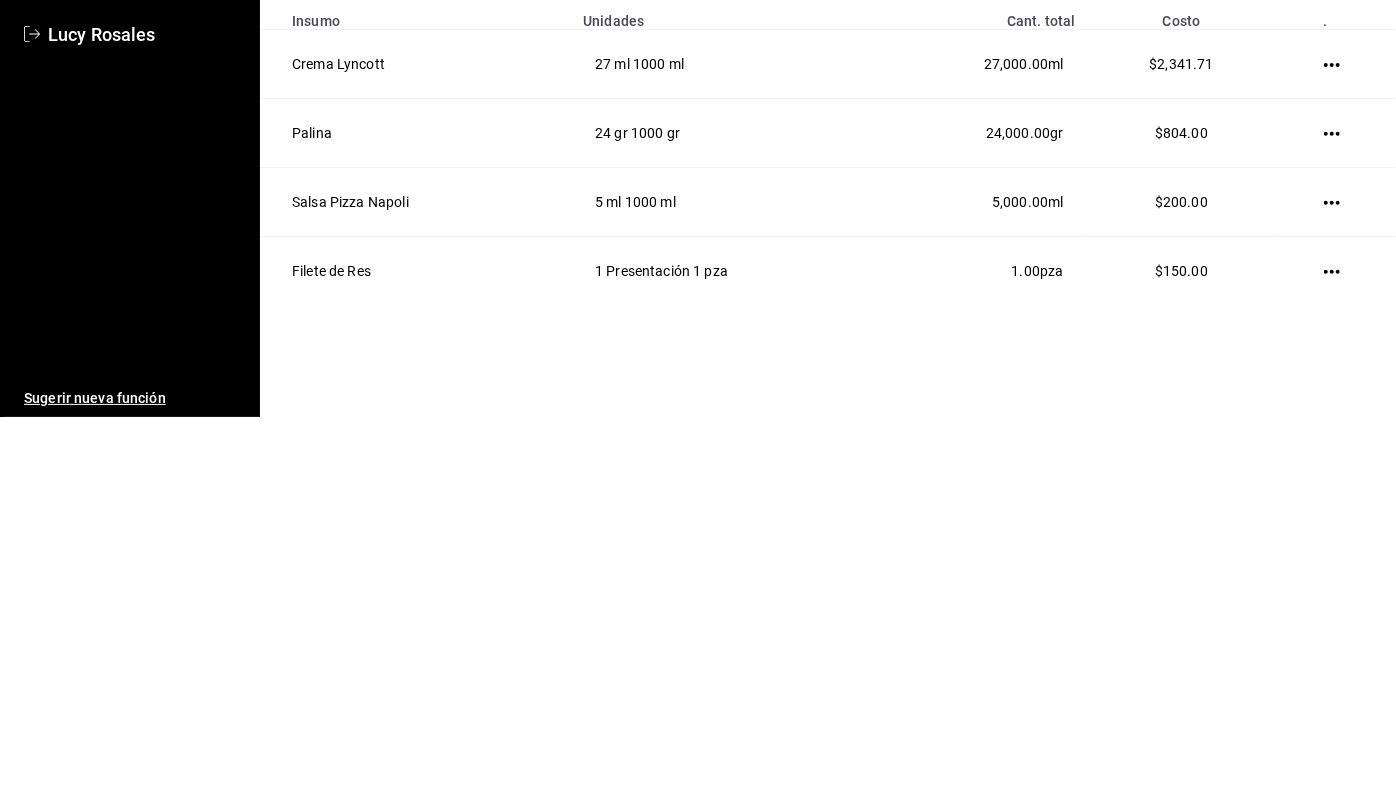 scroll, scrollTop: 0, scrollLeft: 0, axis: both 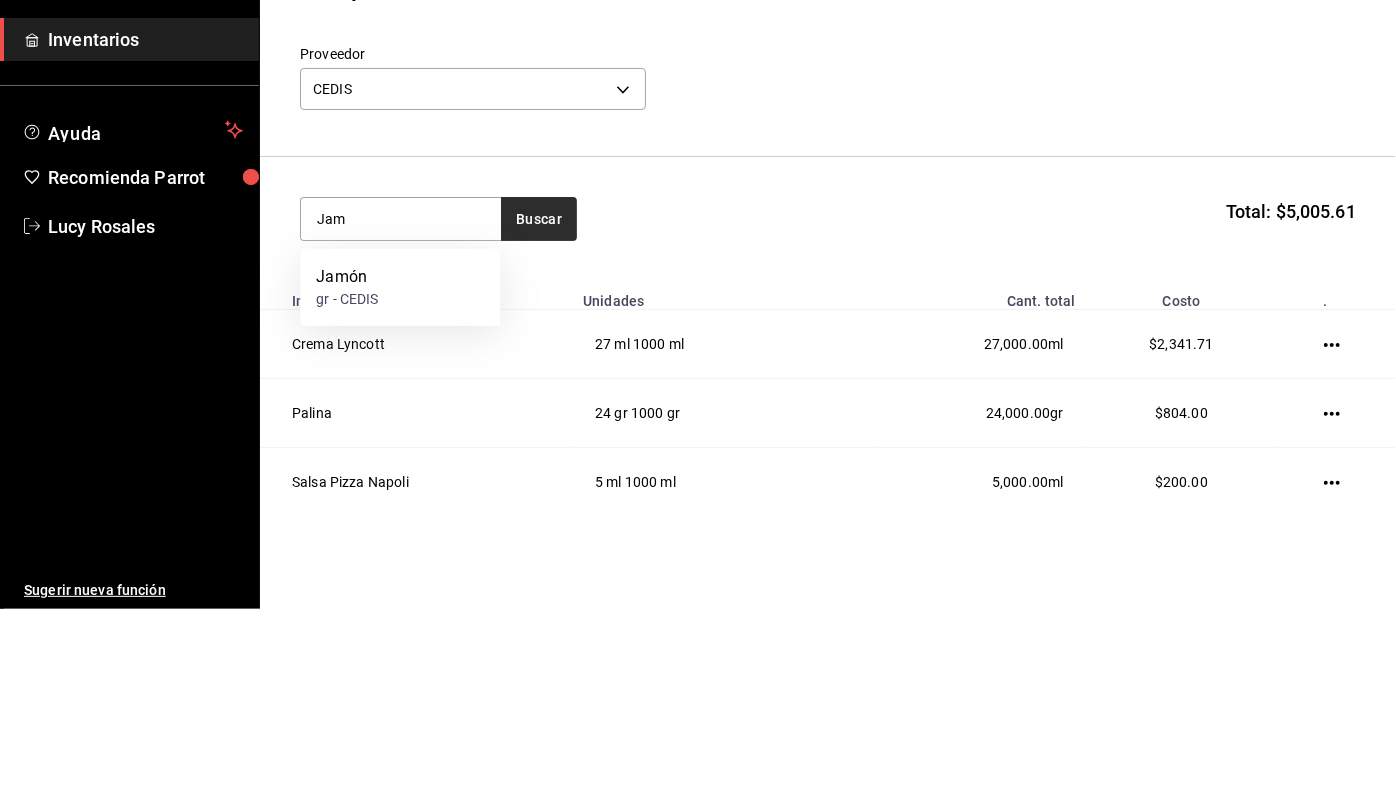 type on "Jam" 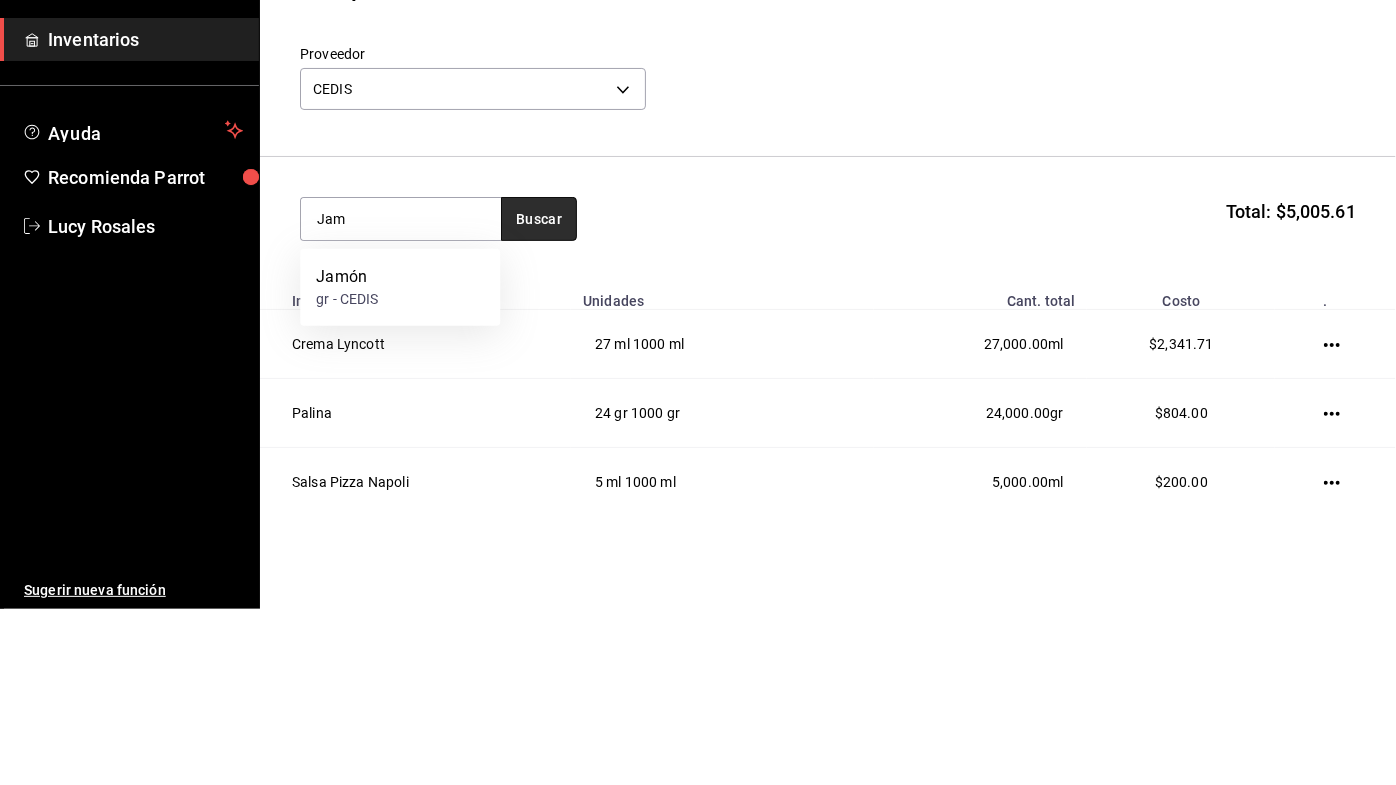 click on "Buscar" at bounding box center (539, 395) 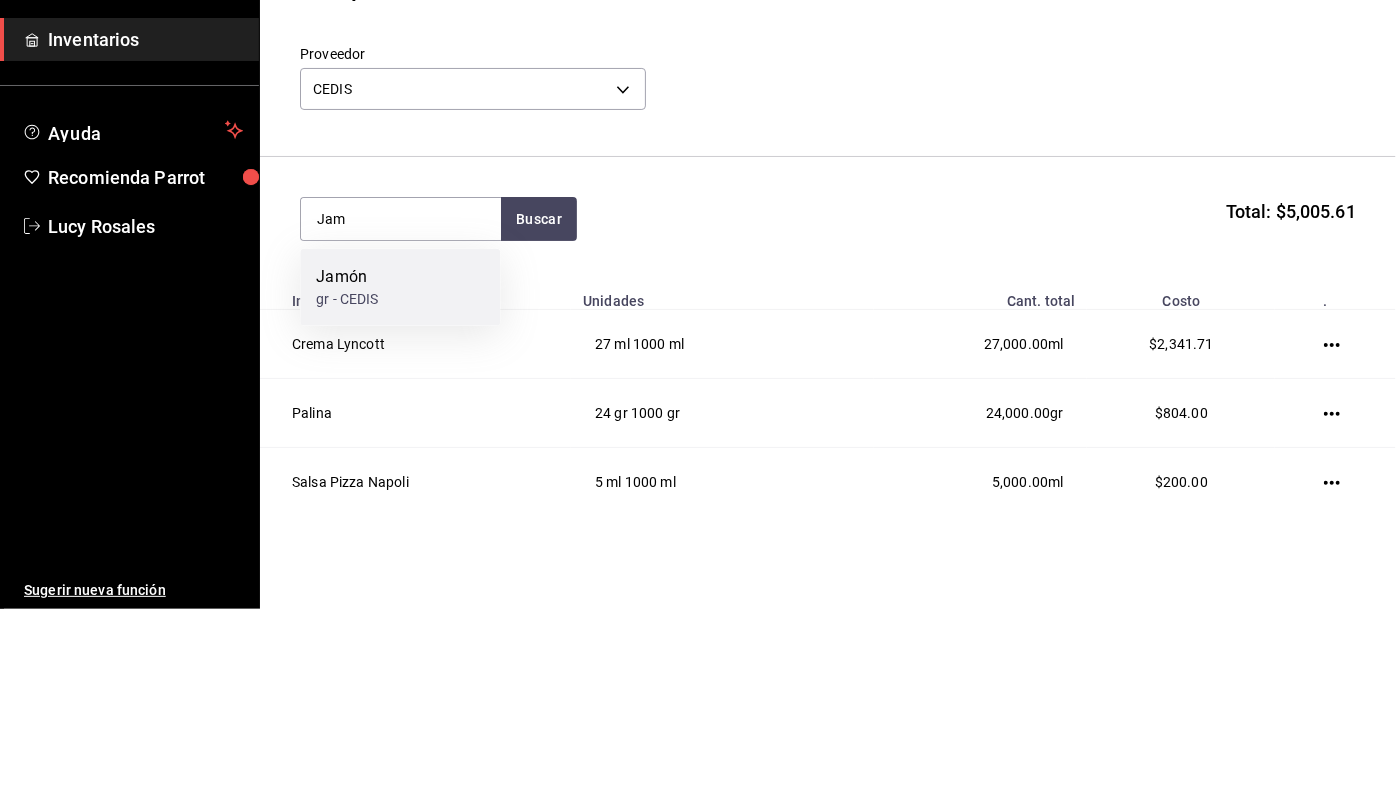 click on "Jamón gr - CEDIS" at bounding box center (400, 463) 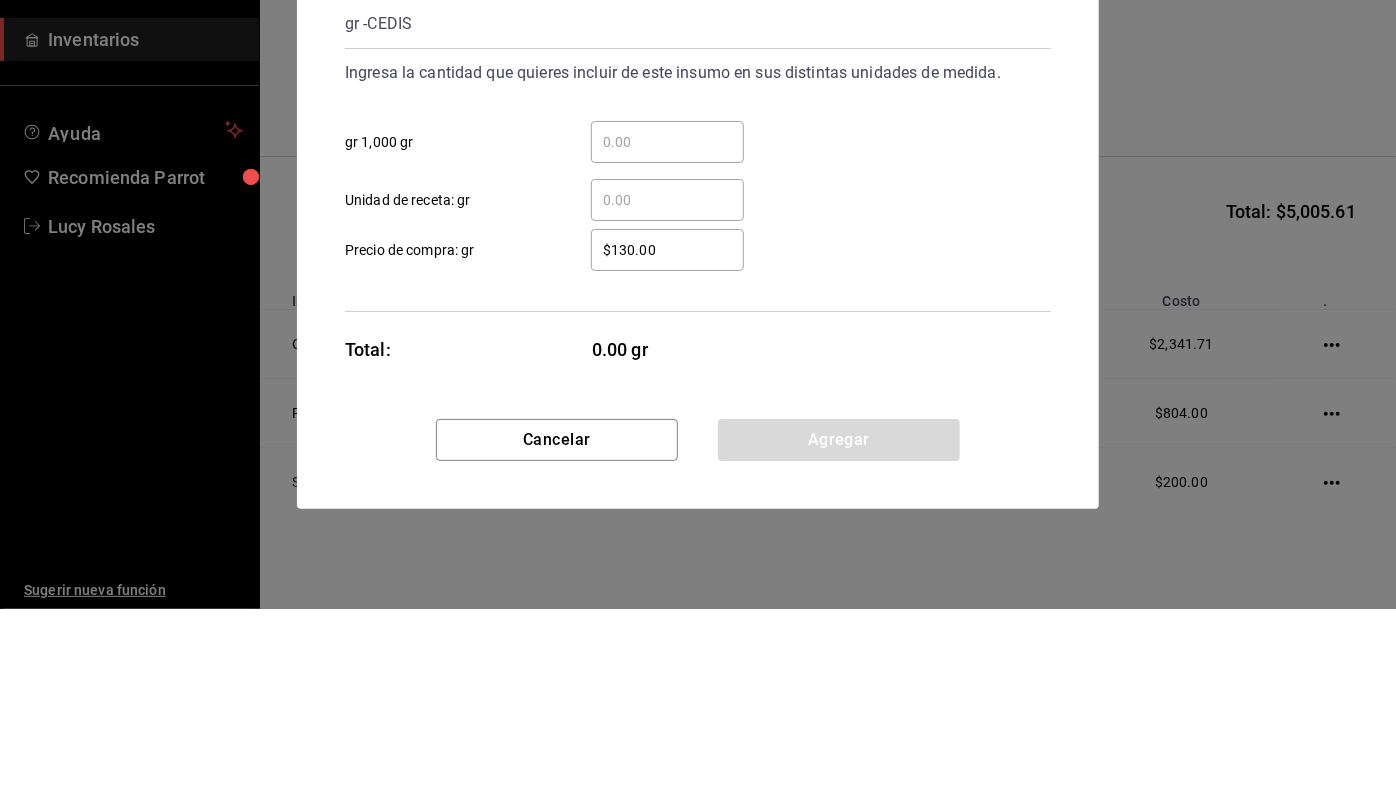 type 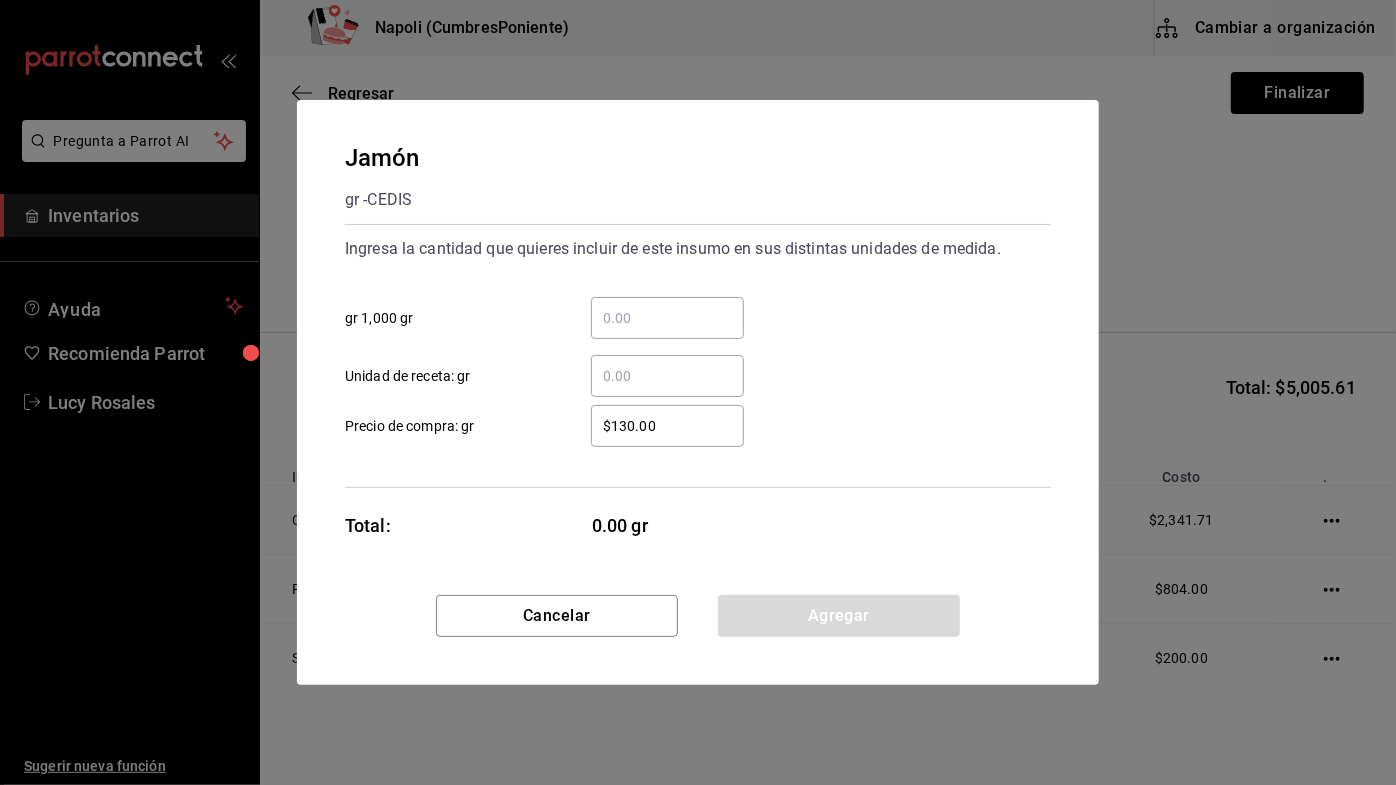 click on "Jamón   gr -  CEDIS" at bounding box center (698, 178) 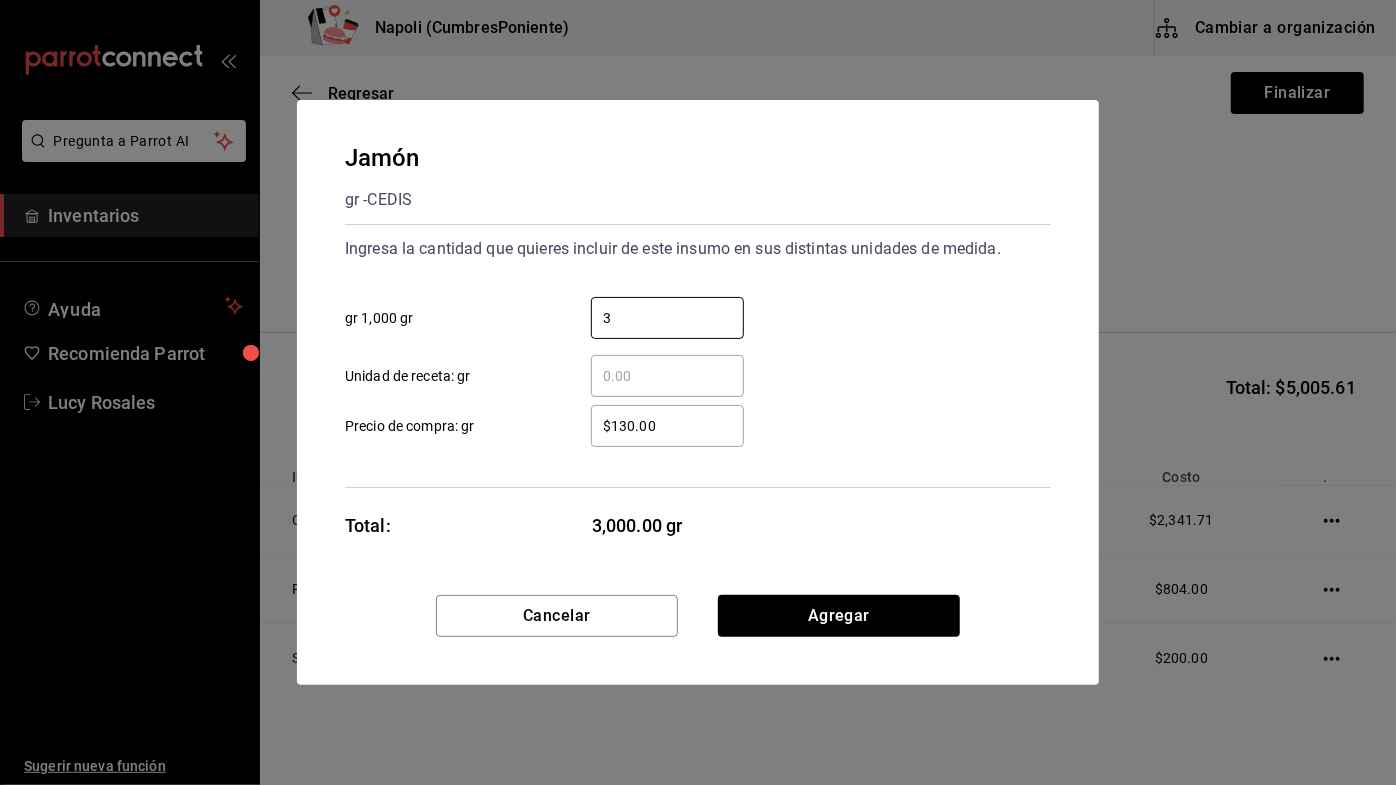 type on "3" 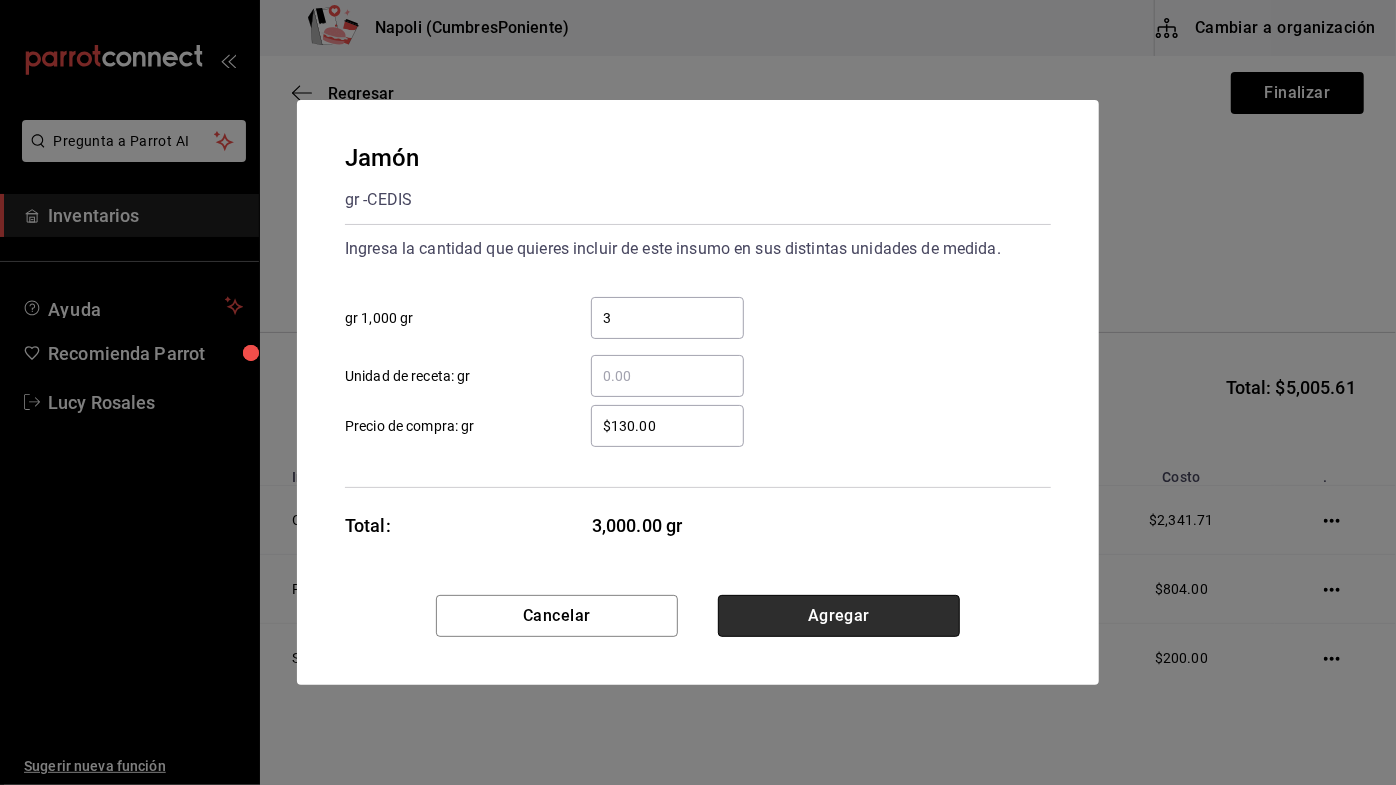 click on "Agregar" at bounding box center (839, 616) 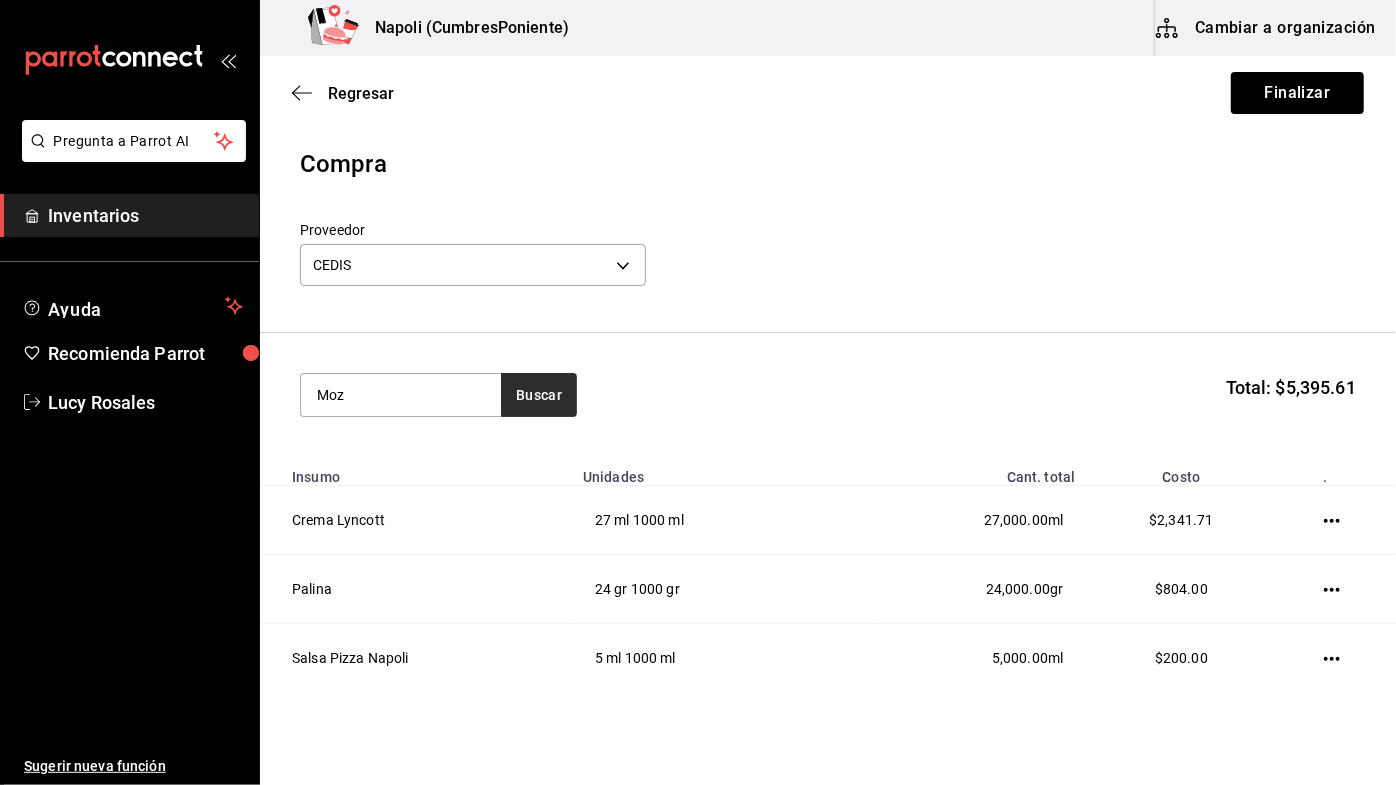 type on "Moz" 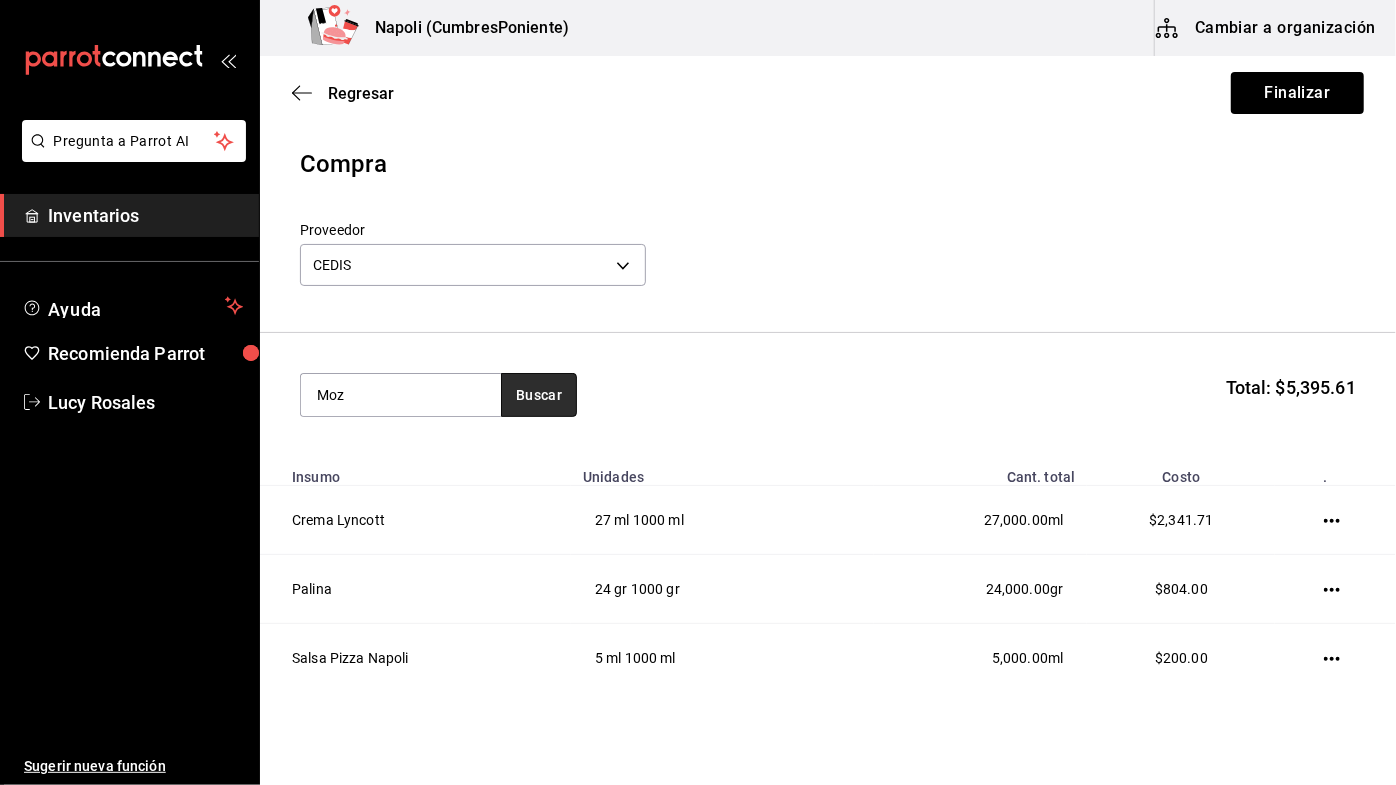 click on "Buscar" at bounding box center [539, 395] 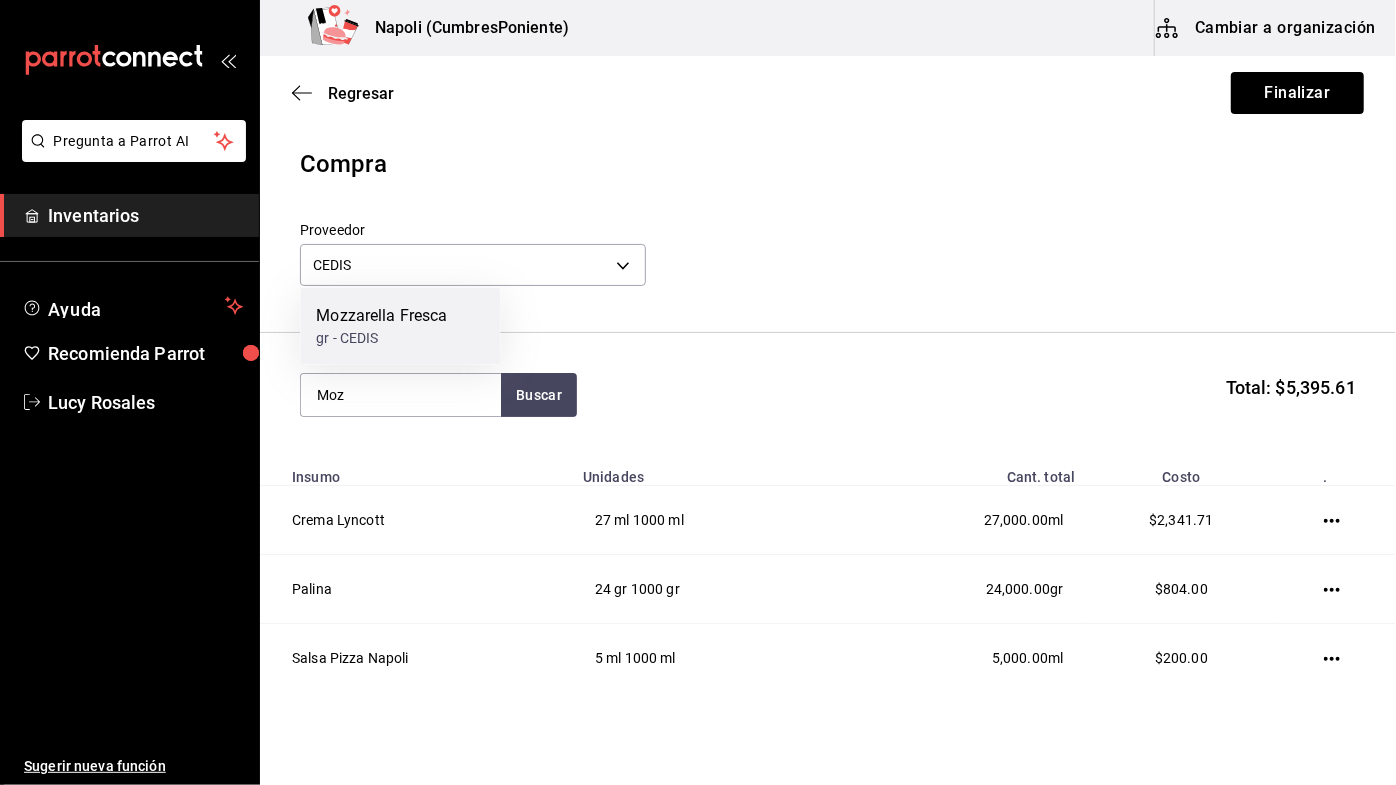 click on "gr - CEDIS" at bounding box center [381, 338] 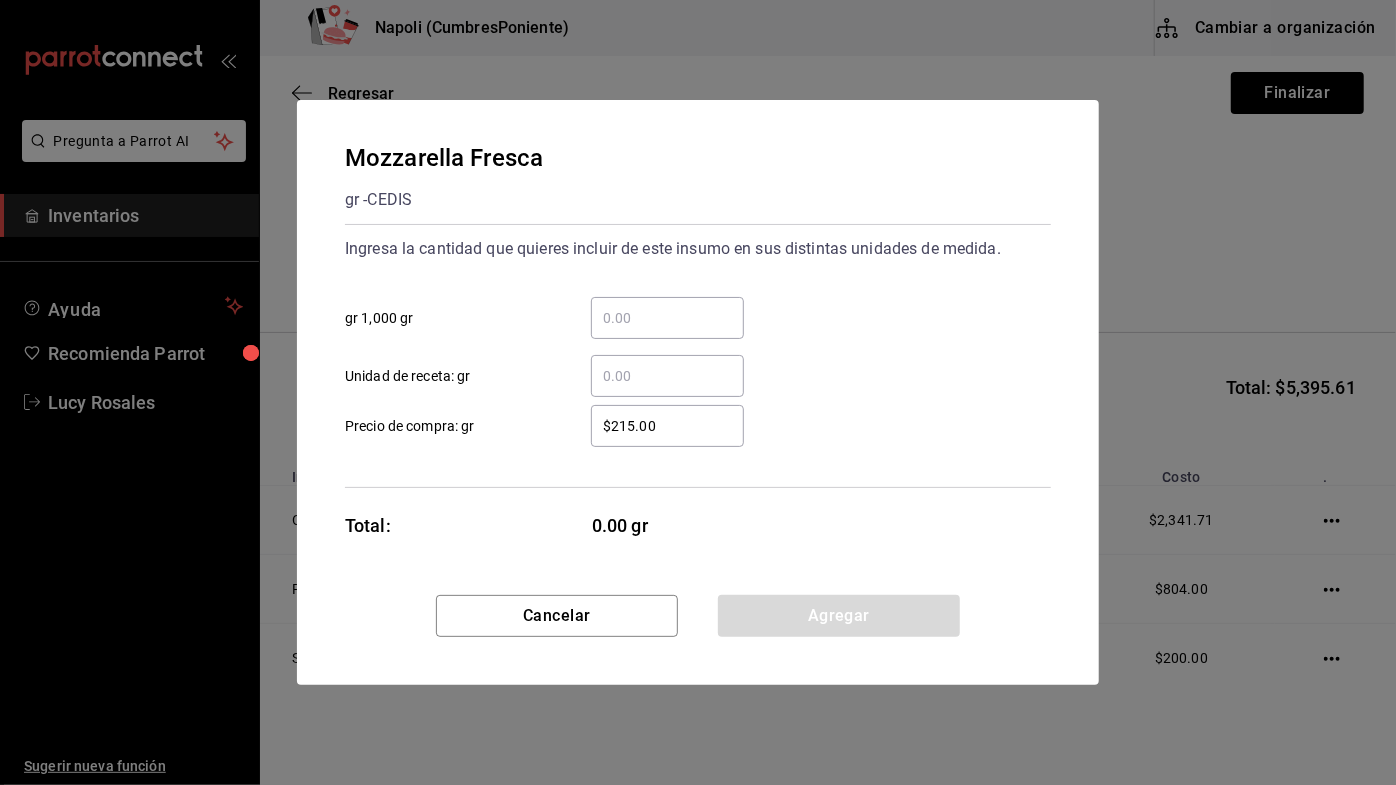 click on "​ gr 1,000 gr" at bounding box center (667, 318) 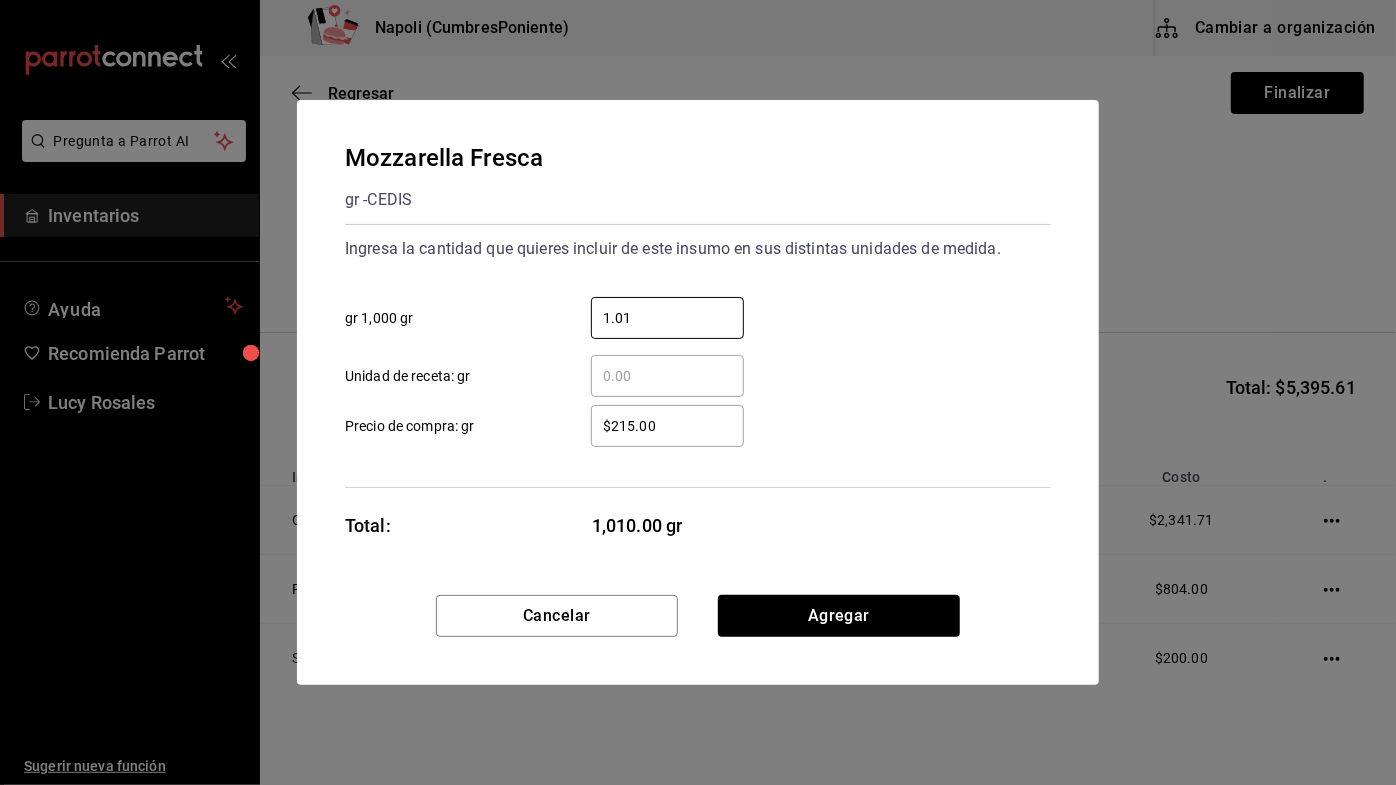type on "1.01" 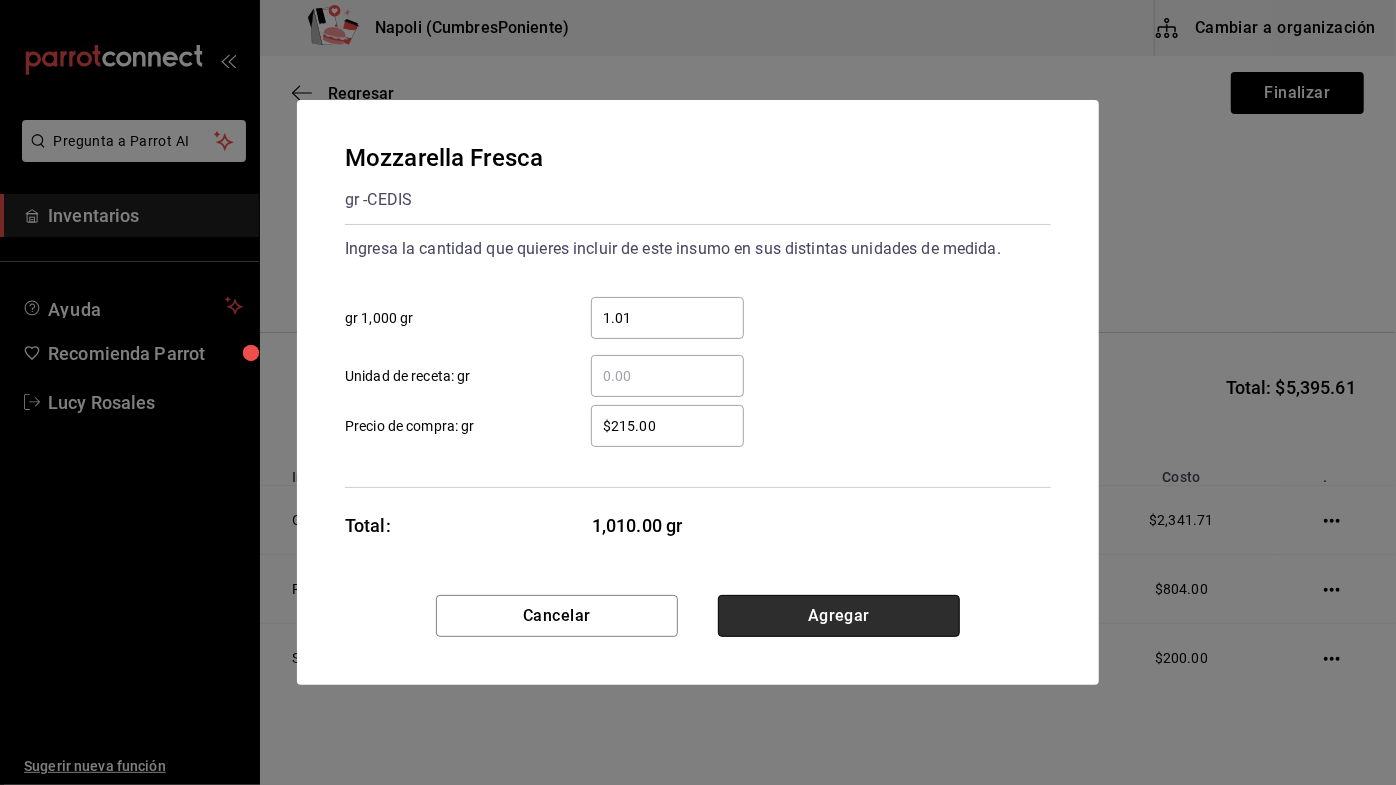 click on "Agregar" at bounding box center [839, 616] 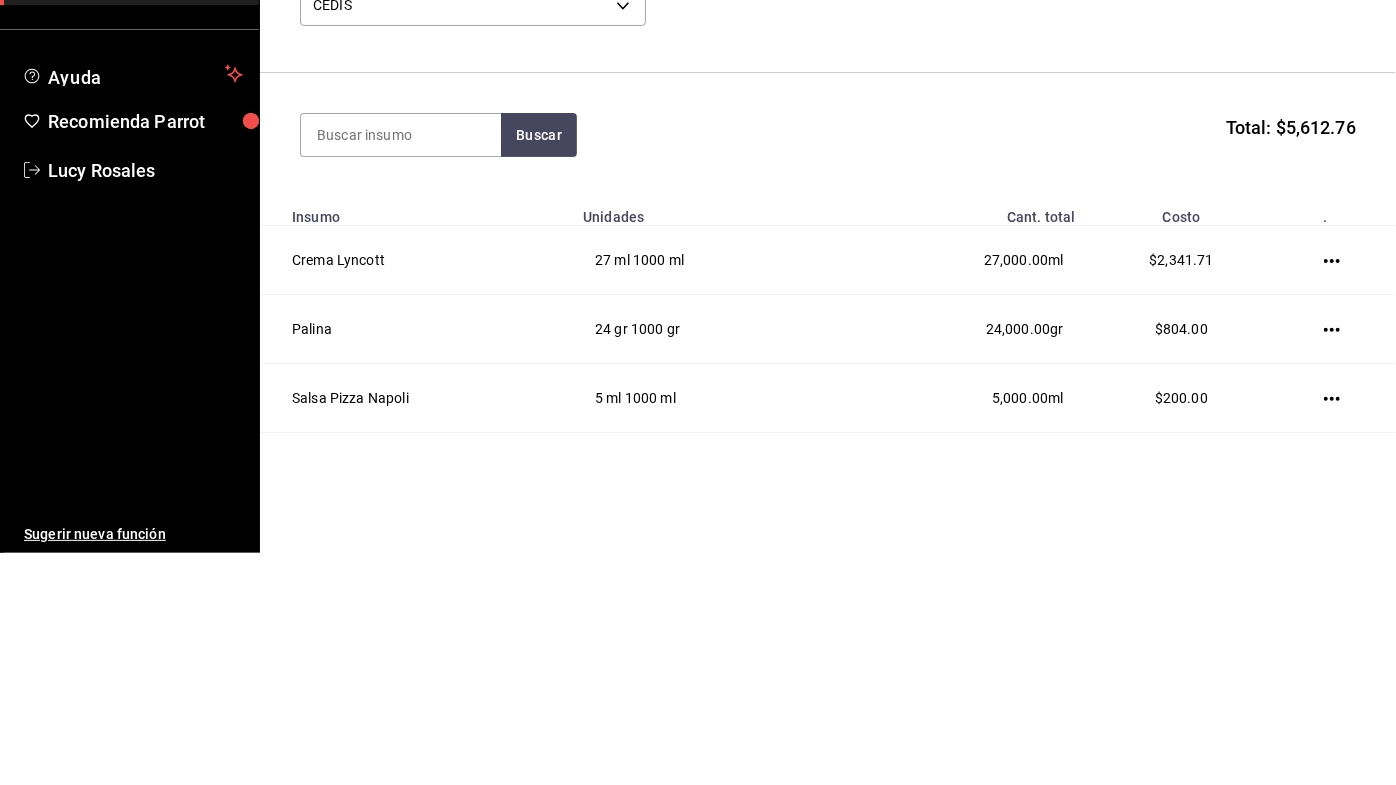 scroll, scrollTop: 26, scrollLeft: 0, axis: vertical 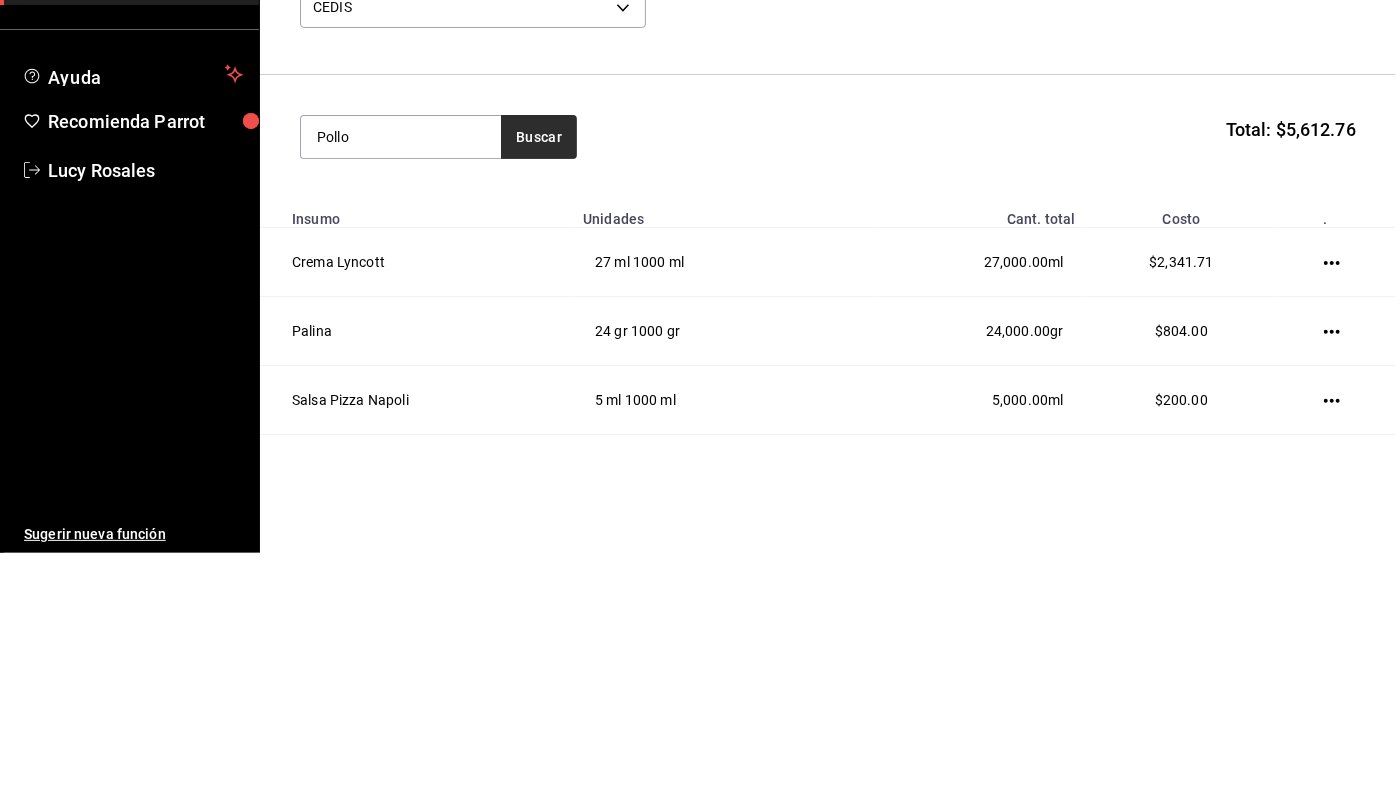 type on "Pollo" 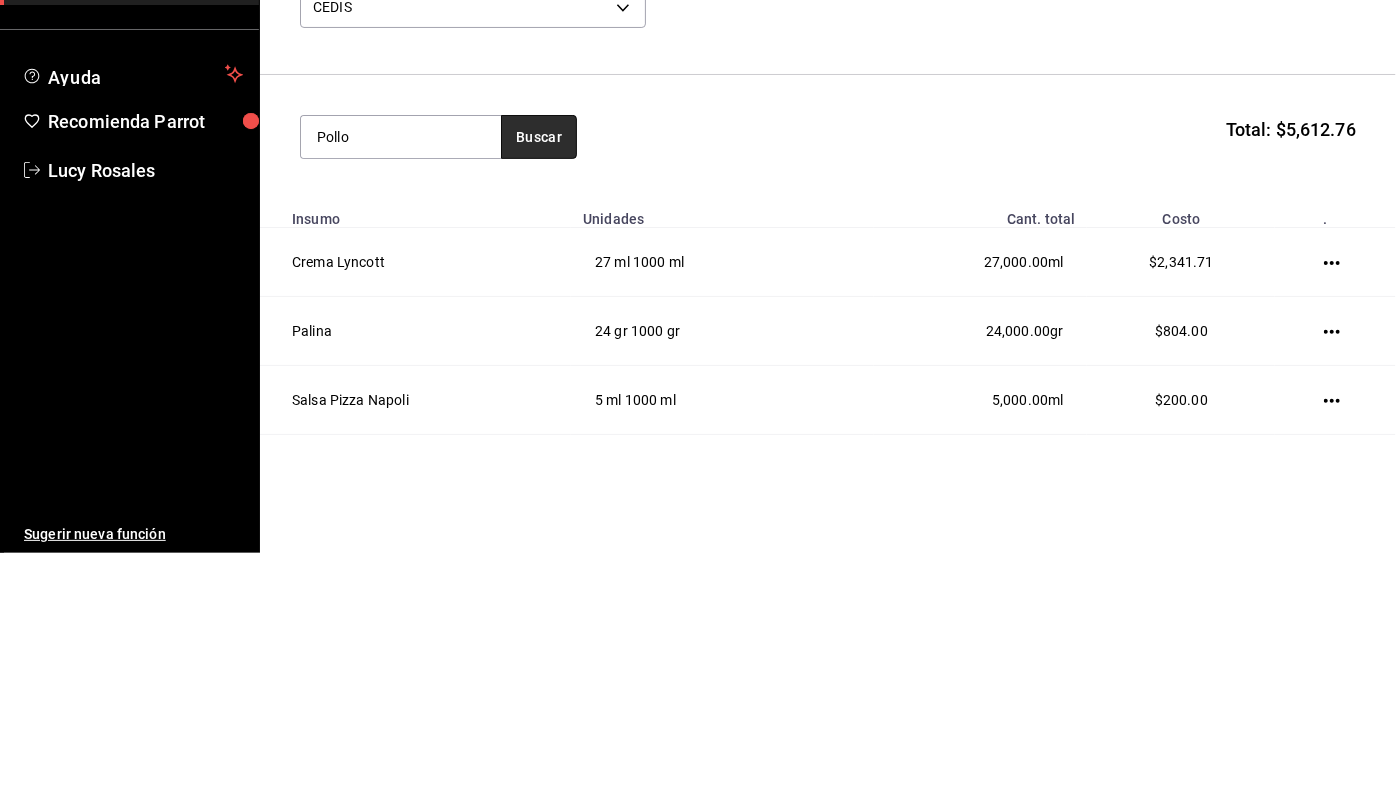 click on "Buscar" at bounding box center [539, 369] 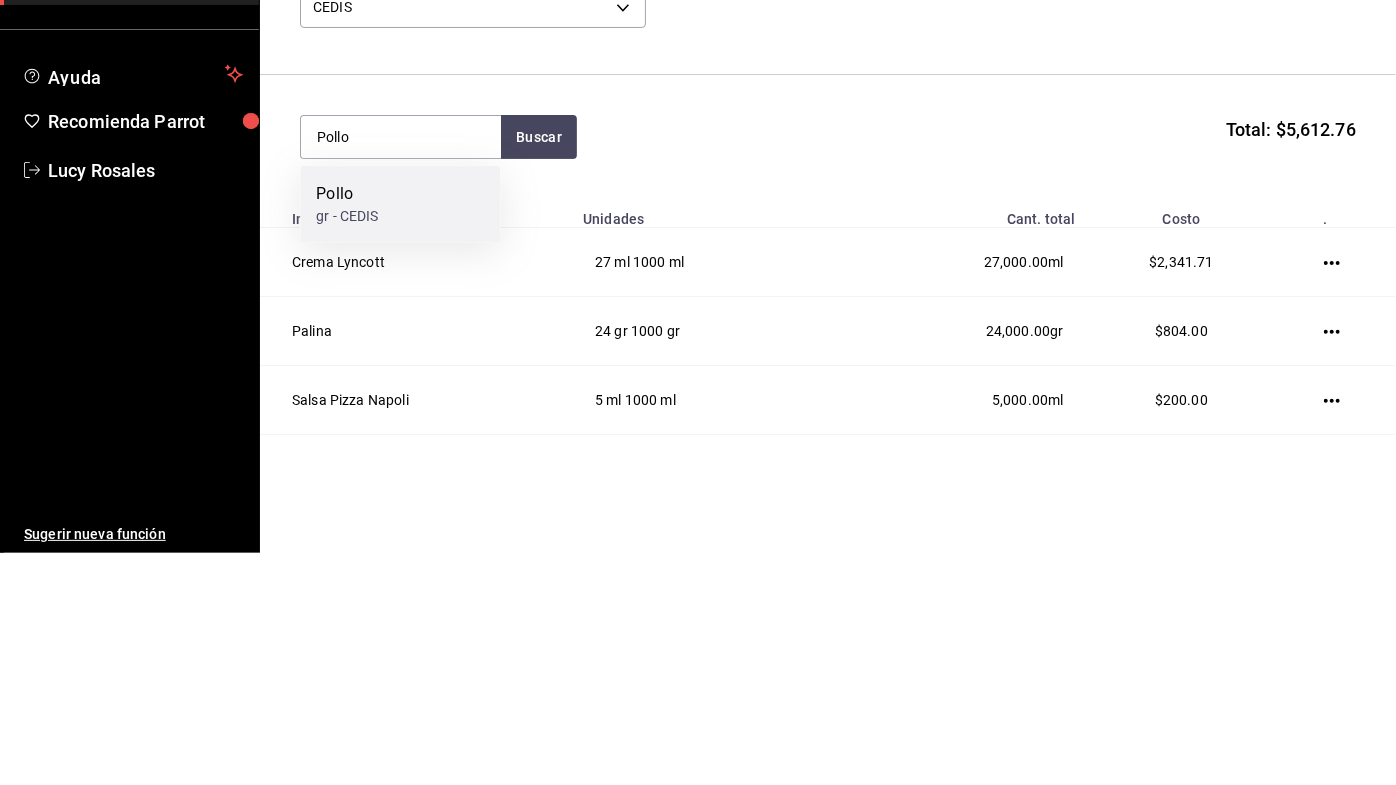 click on "Pollo gr - CEDIS" at bounding box center [400, 436] 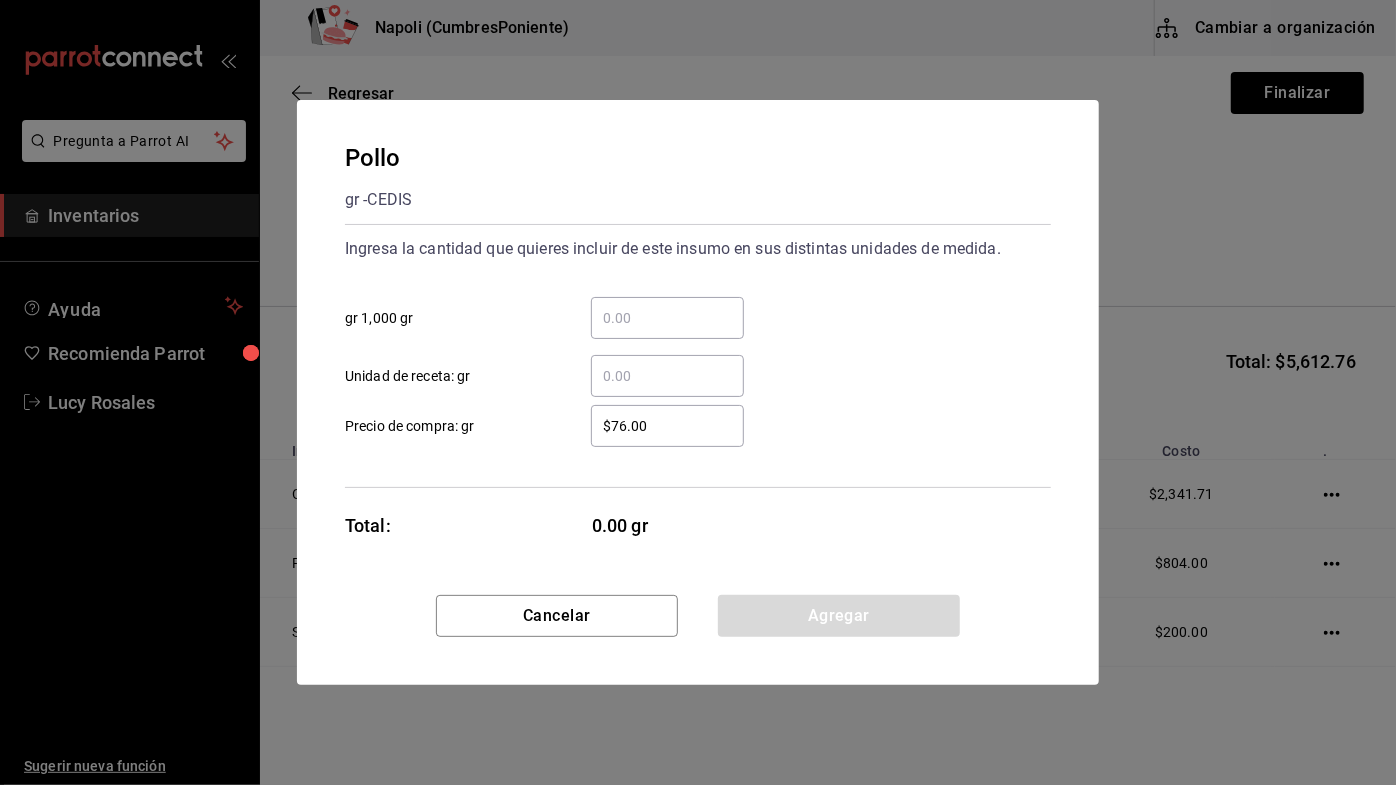 click on "​ gr 1,000 gr" at bounding box center [667, 318] 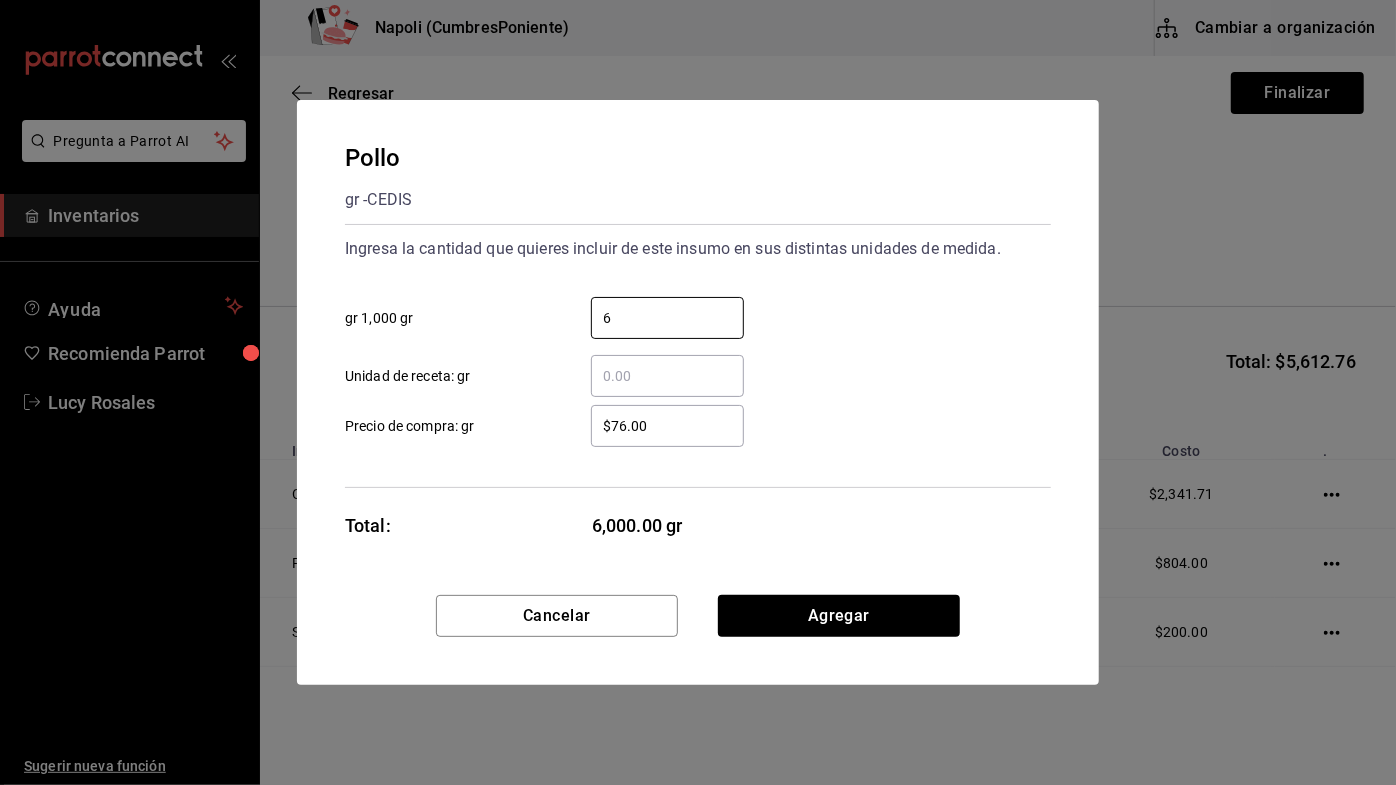 type on "6" 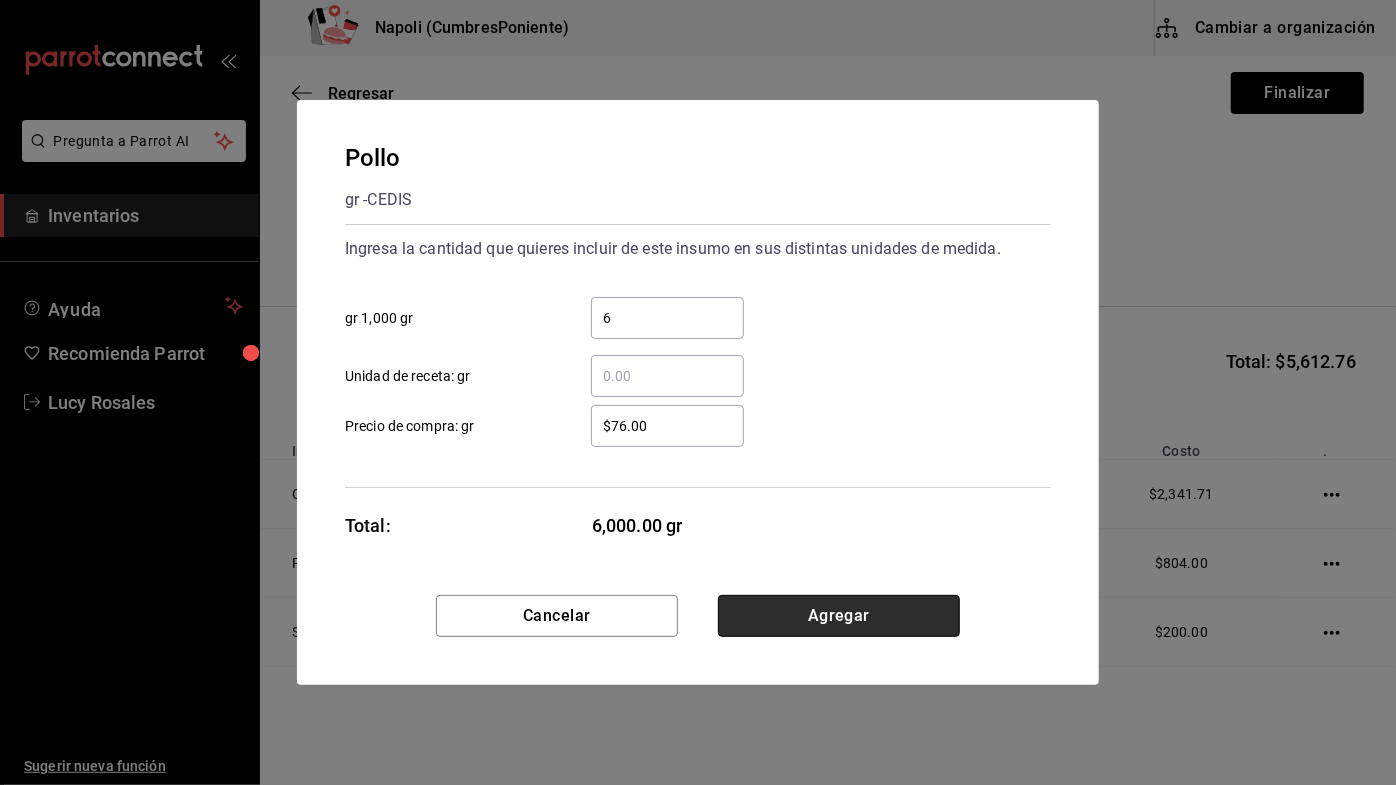 click on "Agregar" at bounding box center (839, 616) 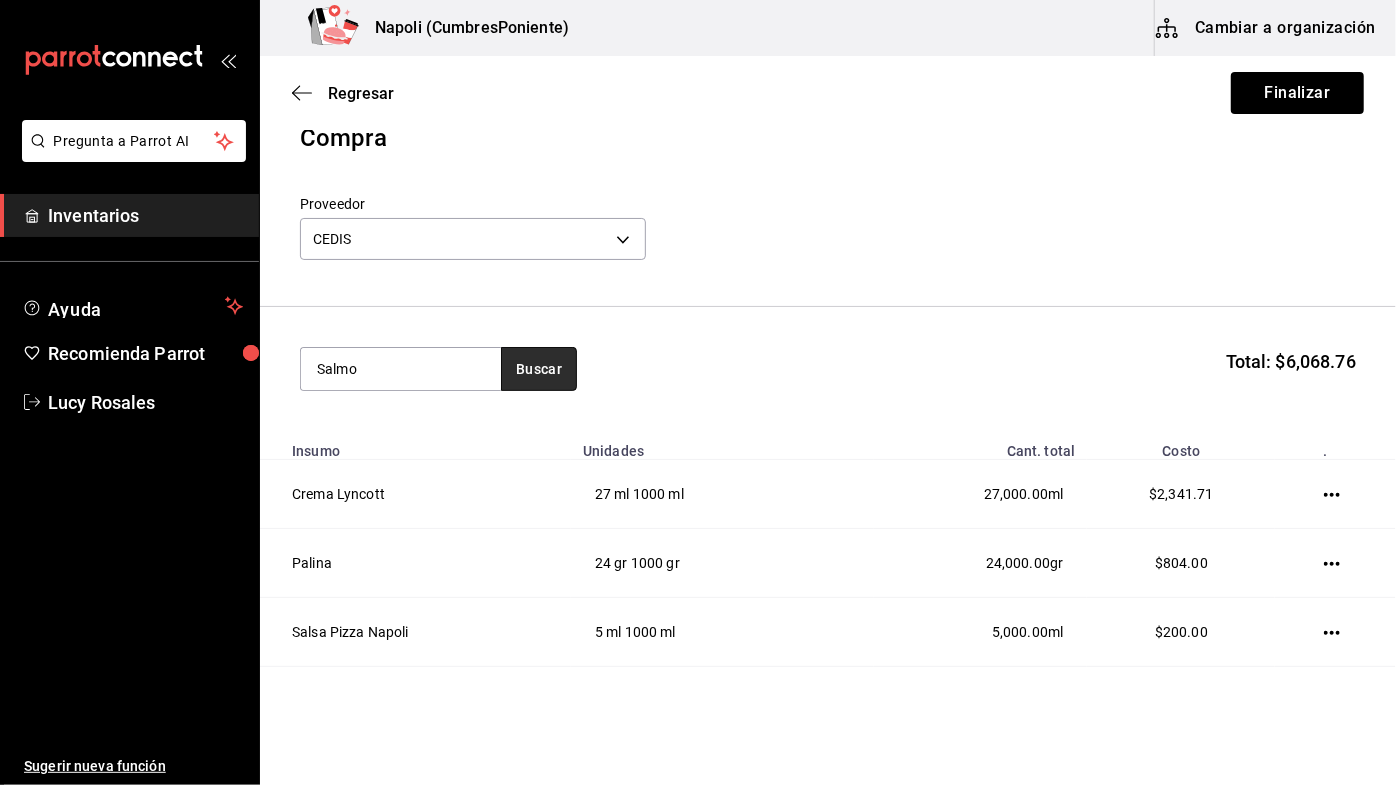 click on "Buscar" at bounding box center (539, 369) 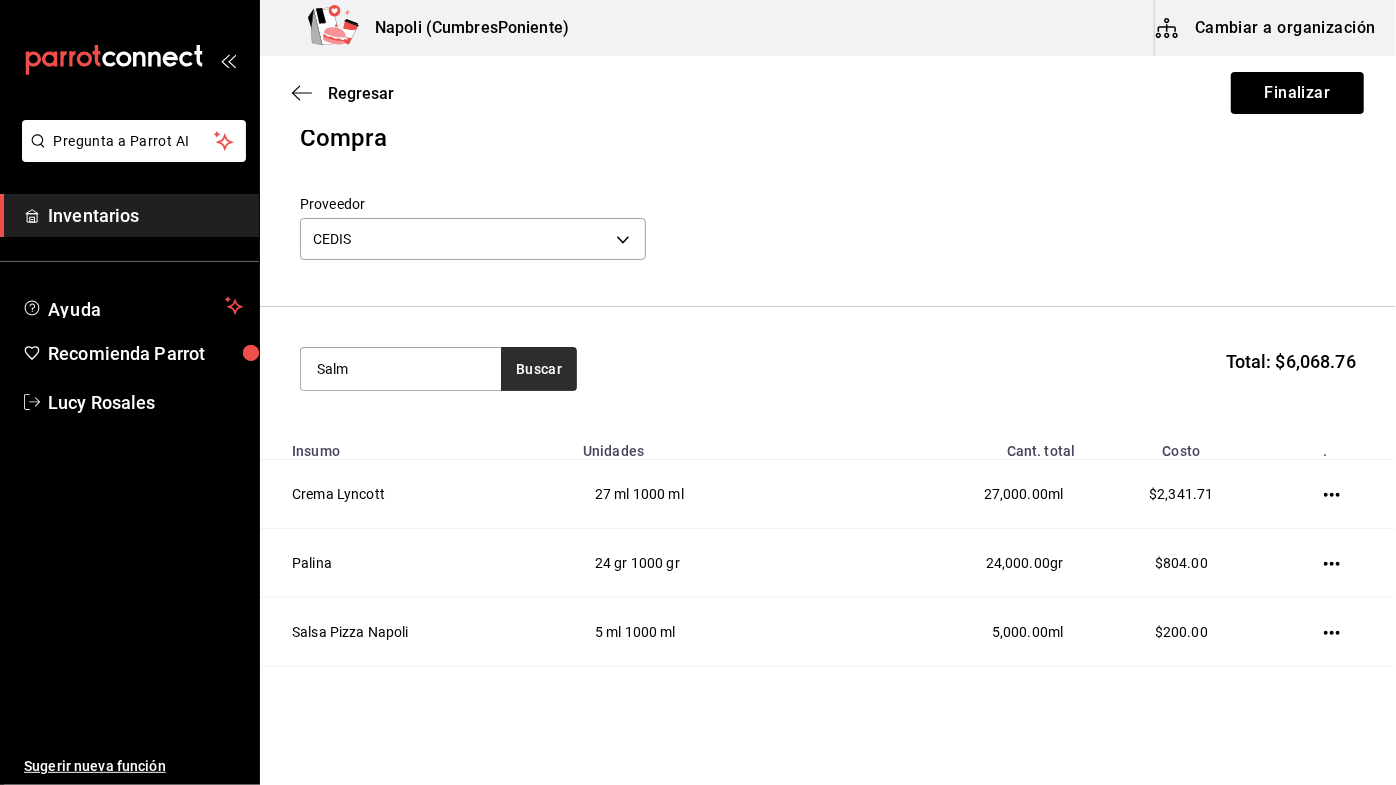 type on "Salm" 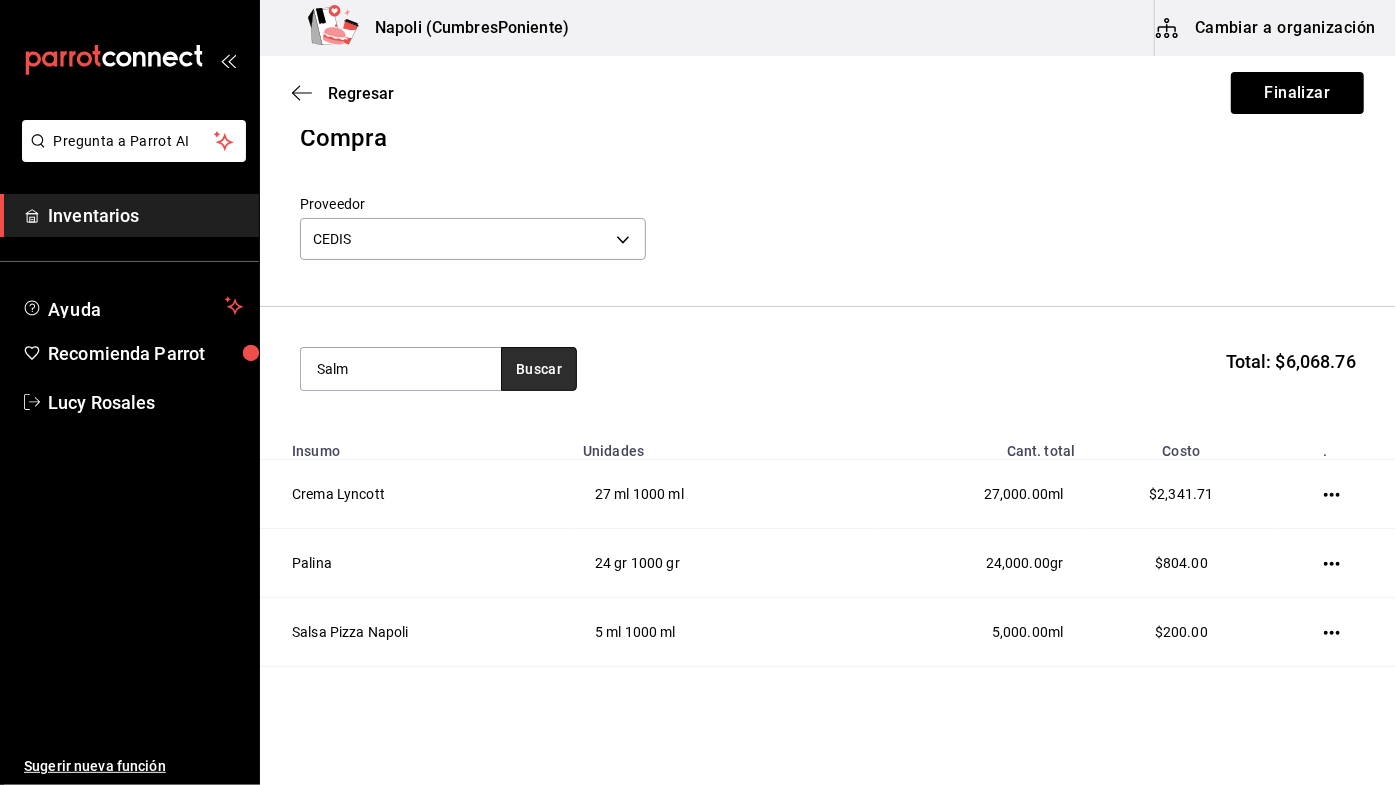 click on "Buscar" at bounding box center [539, 369] 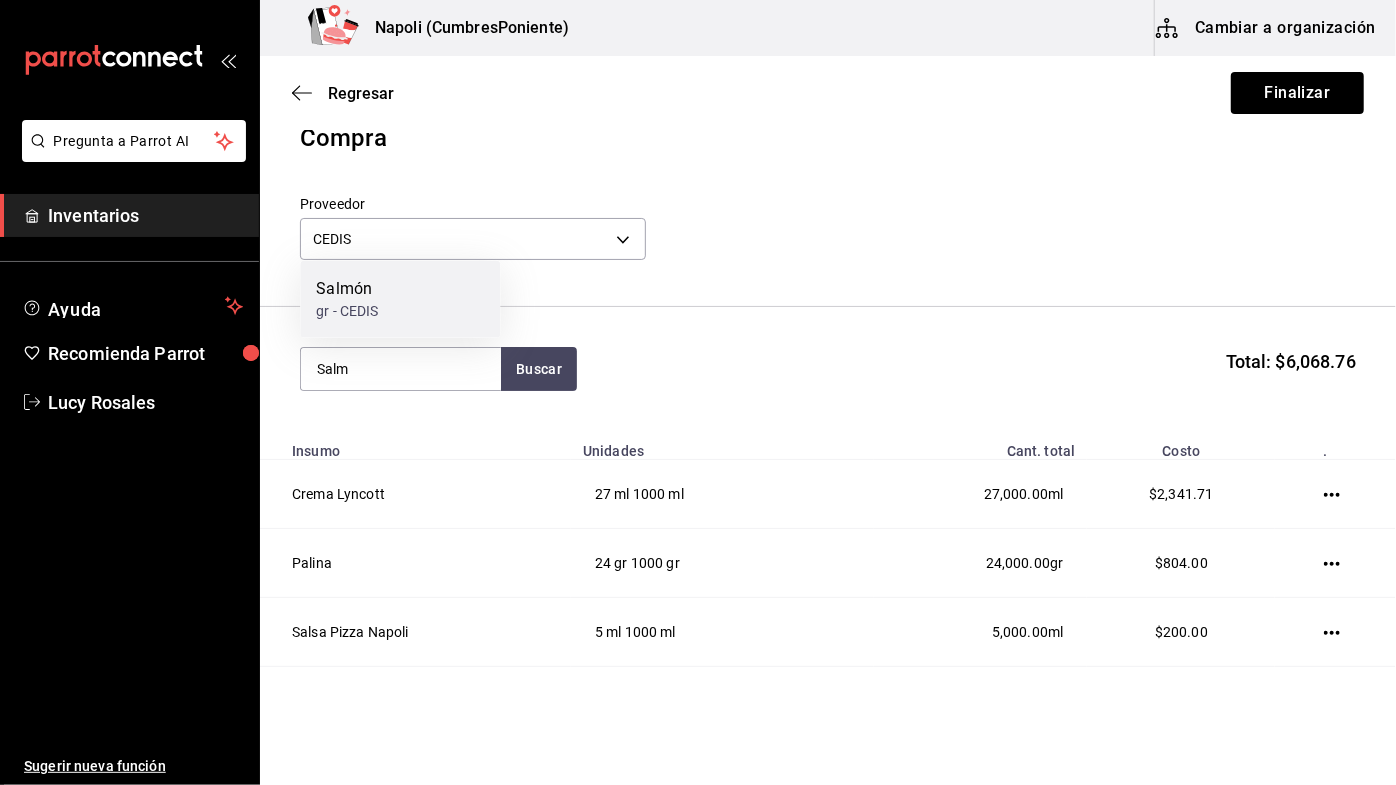 click on "Salmón gr - CEDIS" at bounding box center (400, 299) 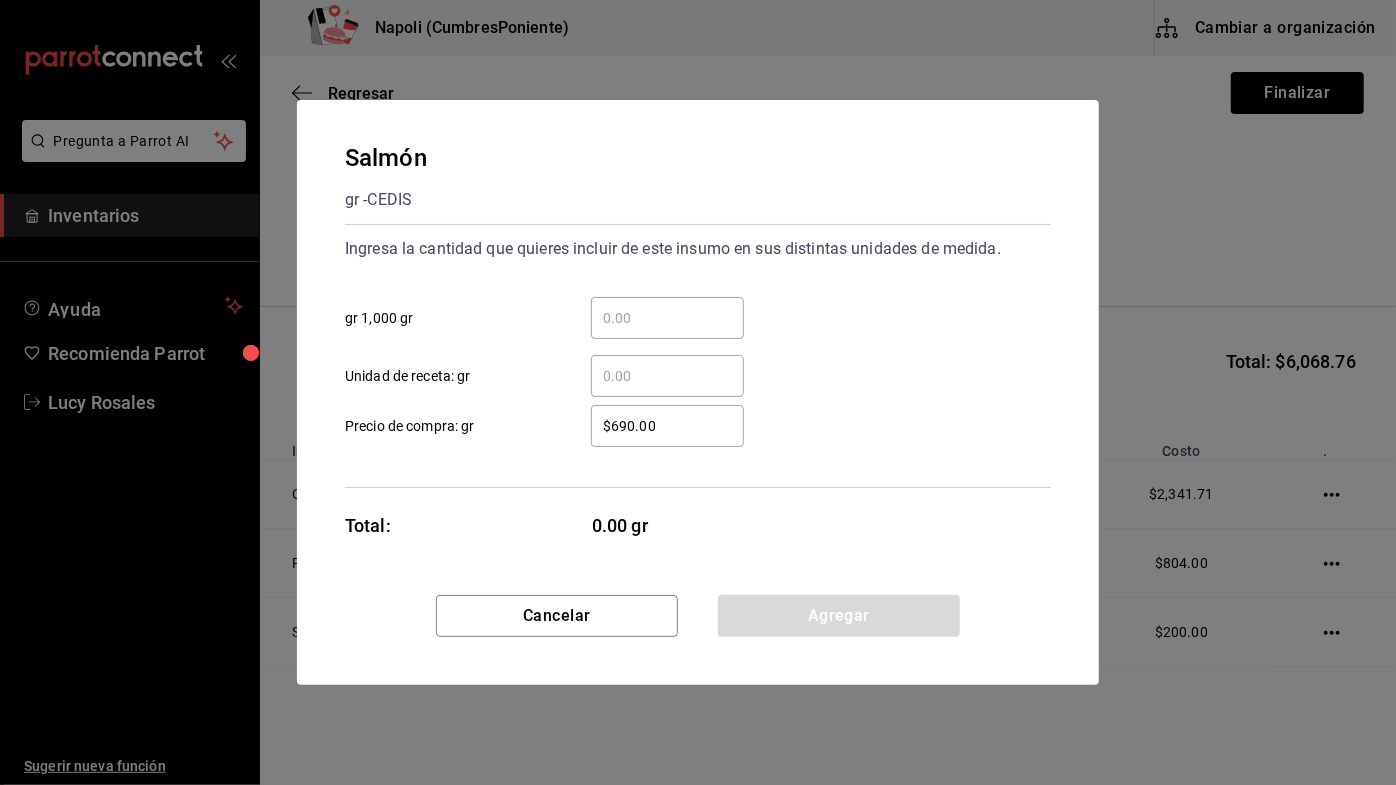 click on "​ gr 1,000 gr" at bounding box center [667, 318] 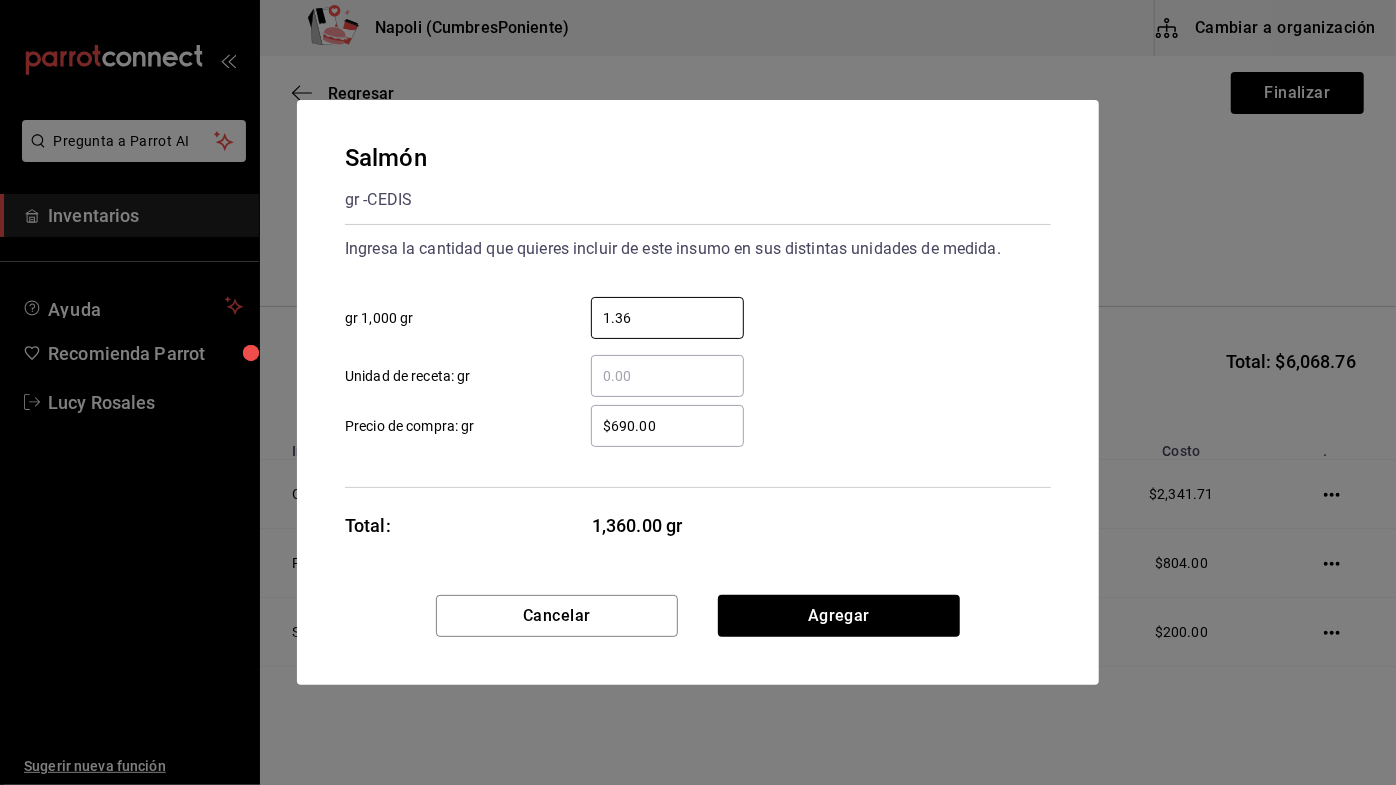 type on "1.36" 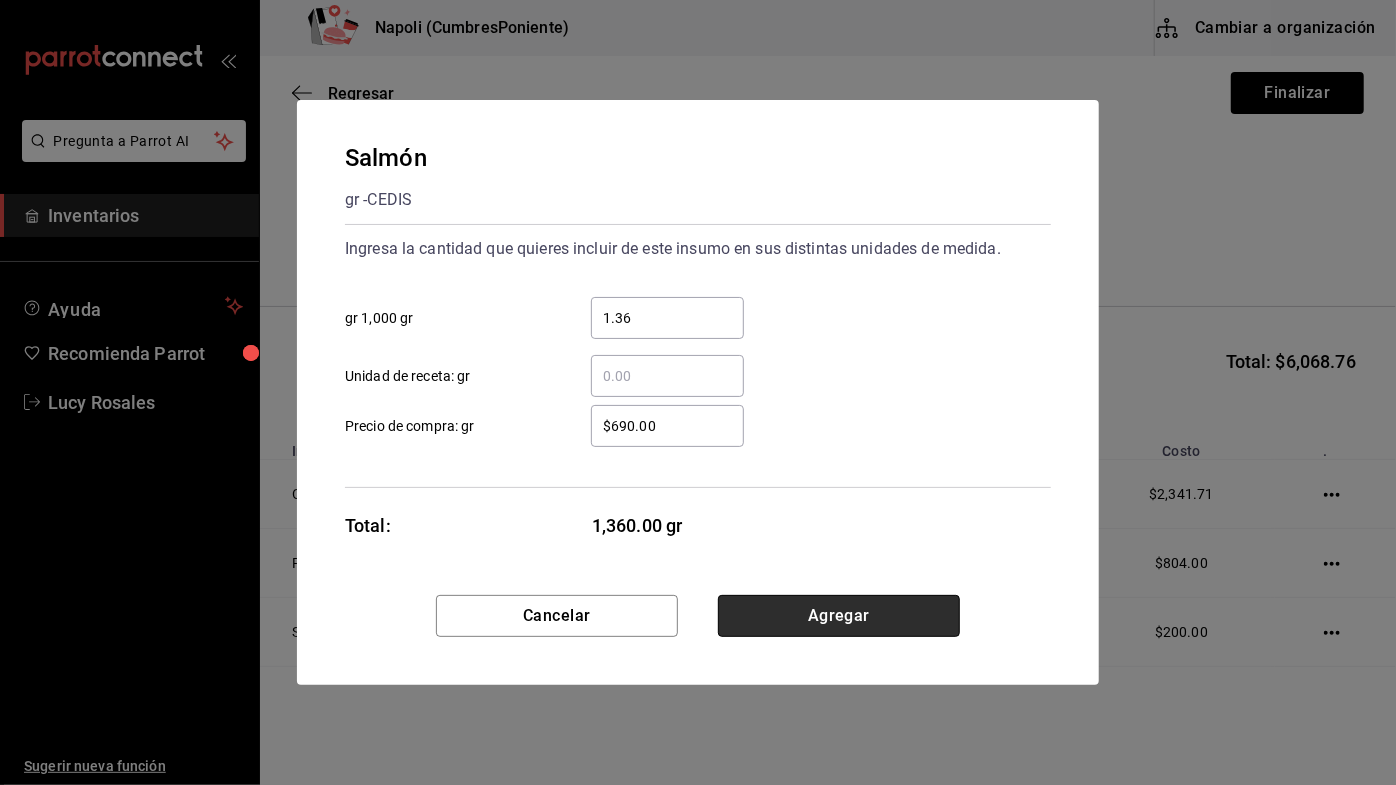 click on "Agregar" at bounding box center [839, 616] 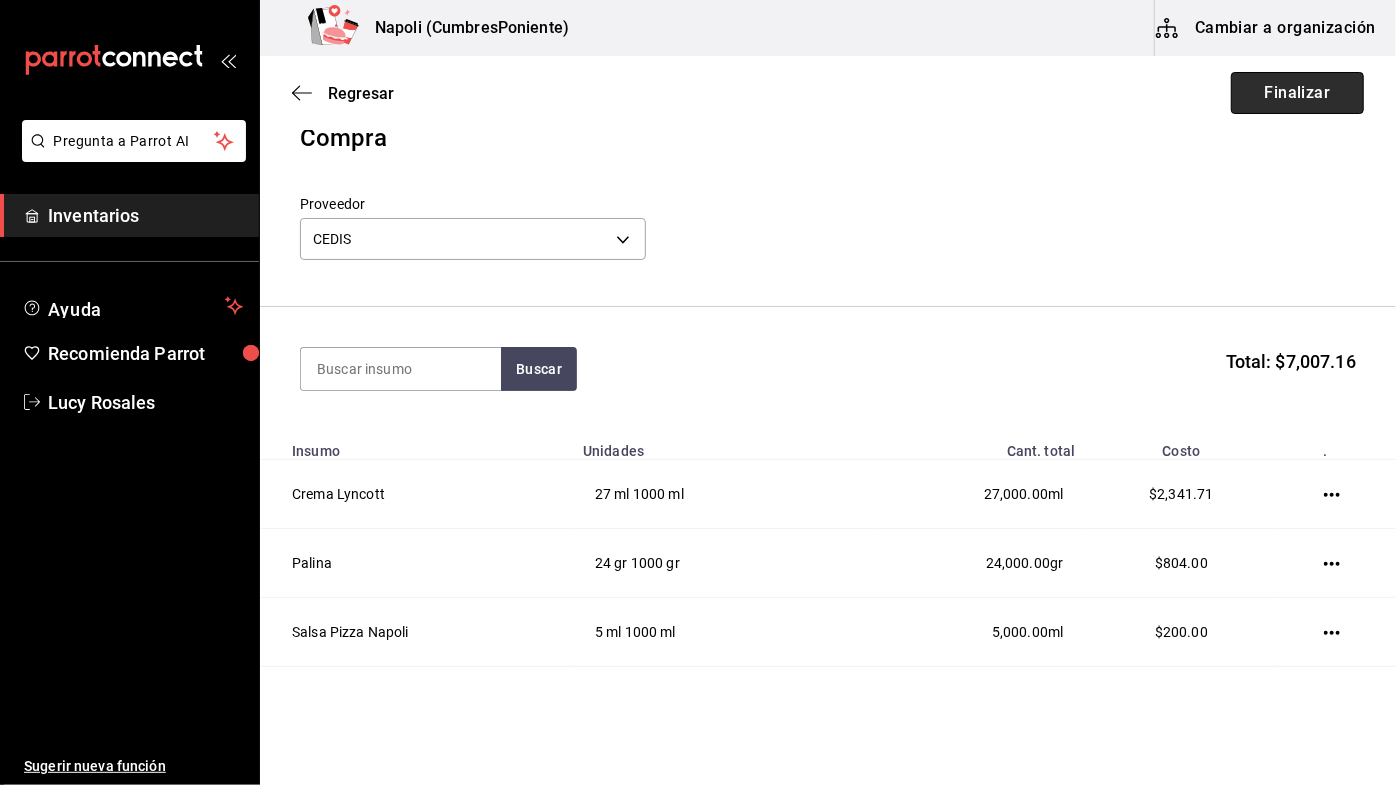 click on "Finalizar" at bounding box center (1297, 93) 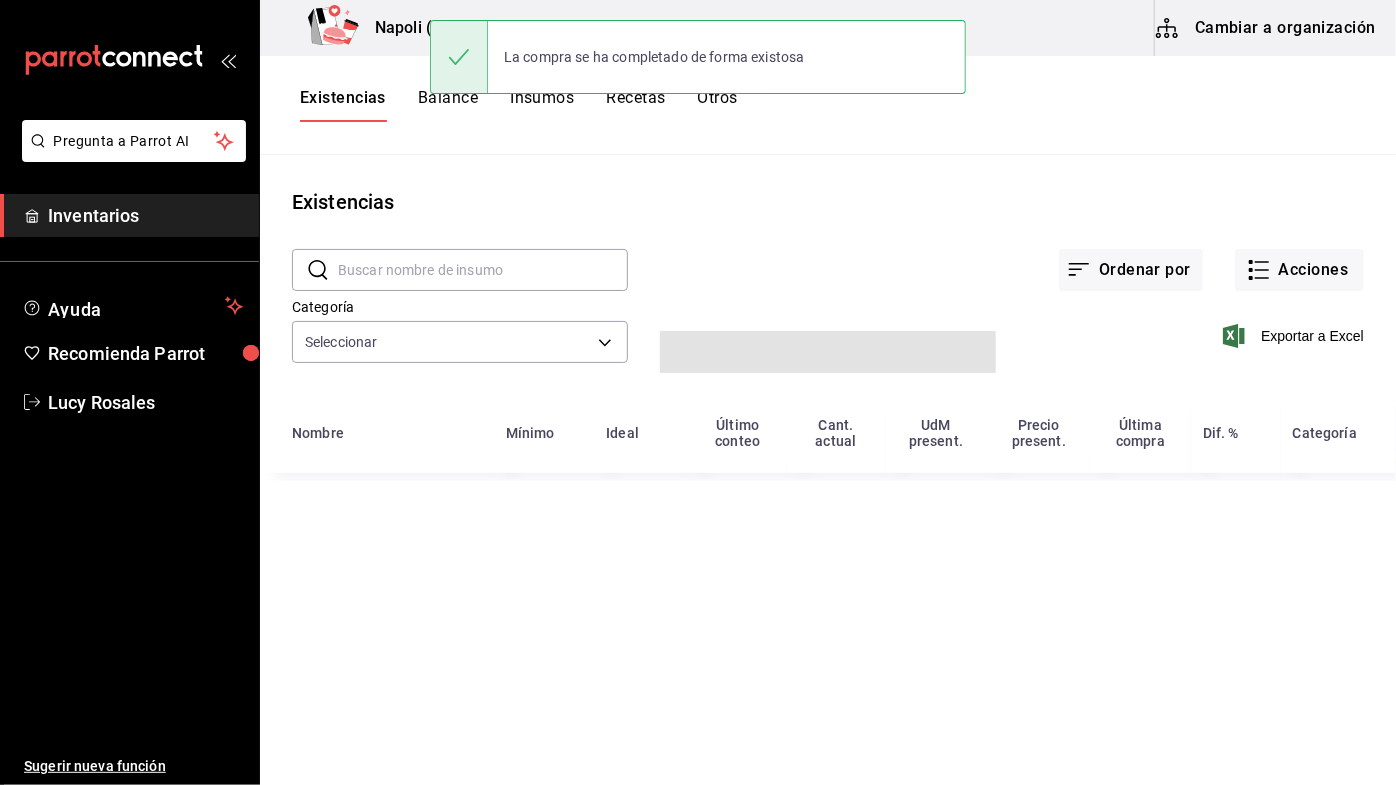 type on "0862b564-0f4e-4838-96f7-a0cfb550234f,9e74ae74-5793-4c6d-bb76-c101d78a7afa,b0e36038-af9e-4d74-a32e-4b775b08248b,18934850-1d26-479f-91e8-18949d46533a,0cb00f81-a957-4d22-89e5-275f2062d10a" 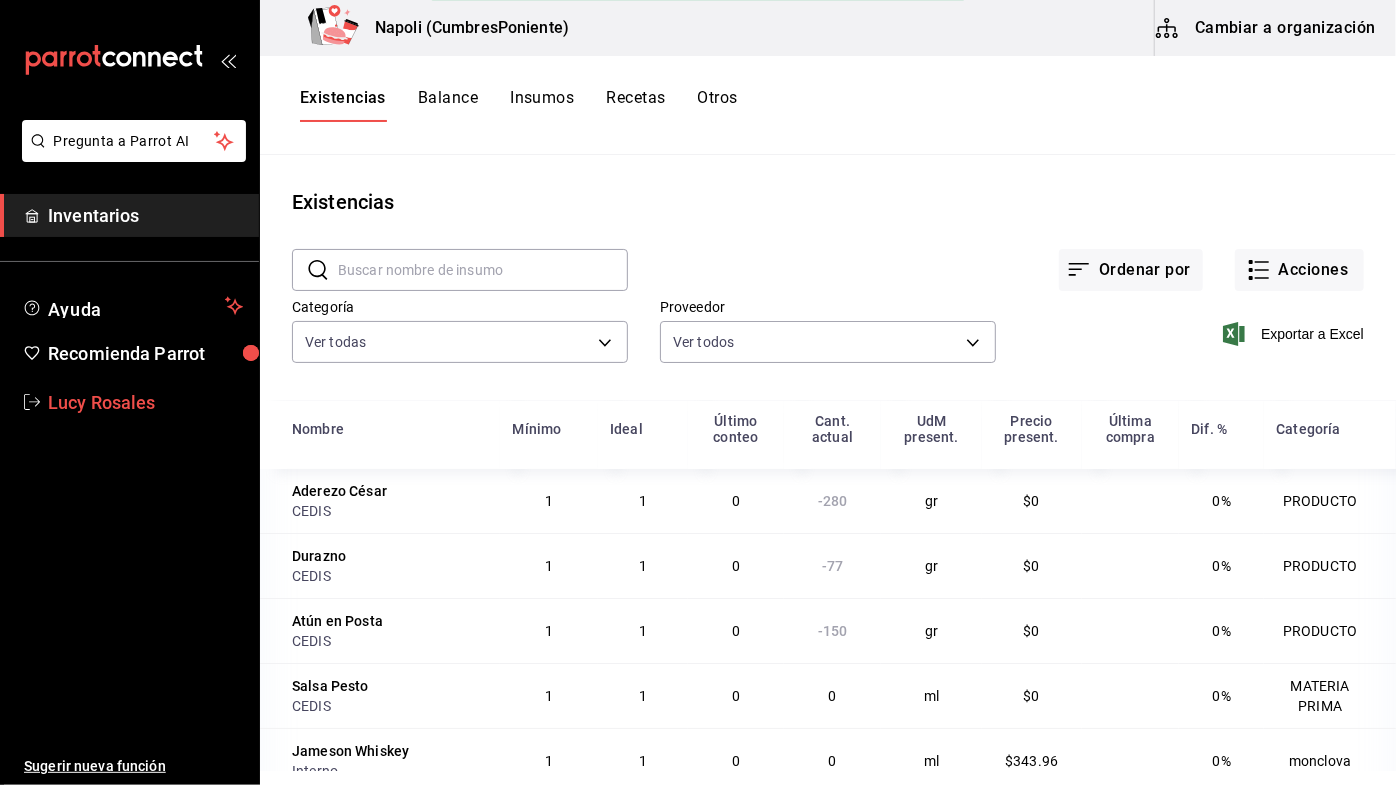 click on "Lucy Rosales" at bounding box center [145, 402] 